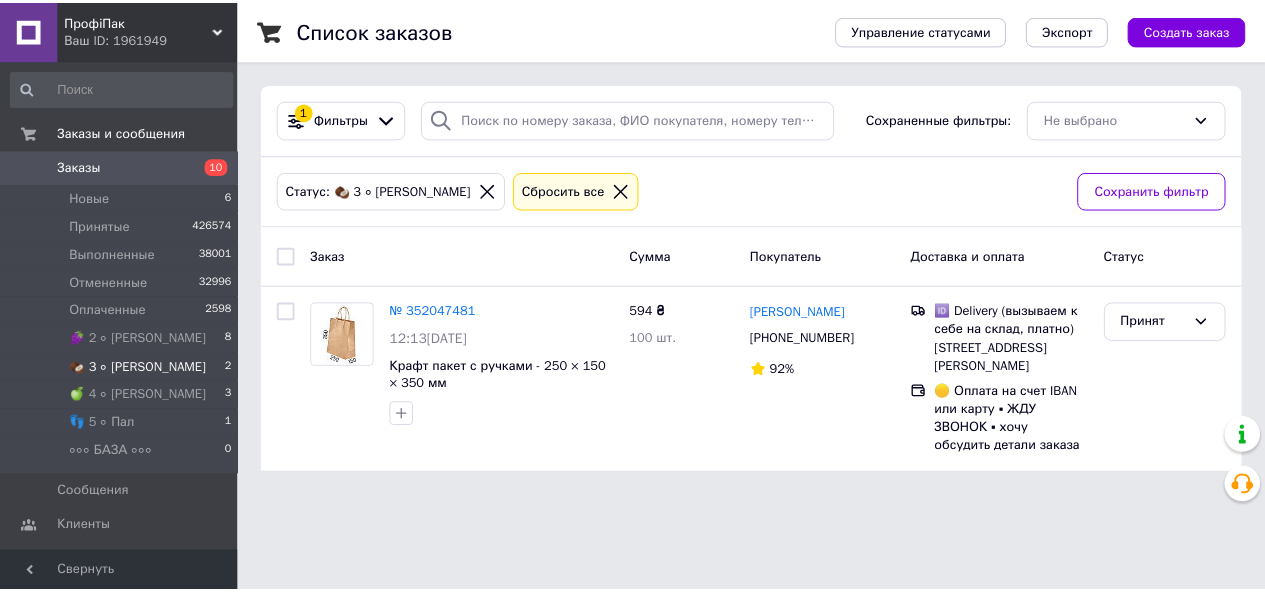 scroll, scrollTop: 0, scrollLeft: 0, axis: both 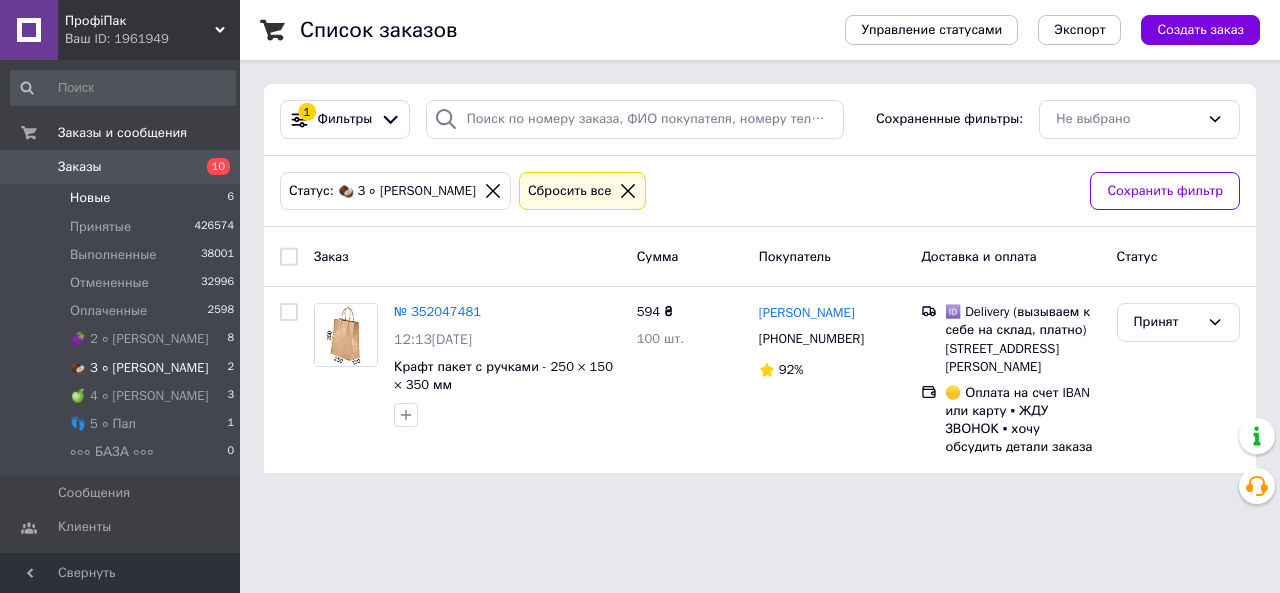 click on "Новые 6" at bounding box center (123, 198) 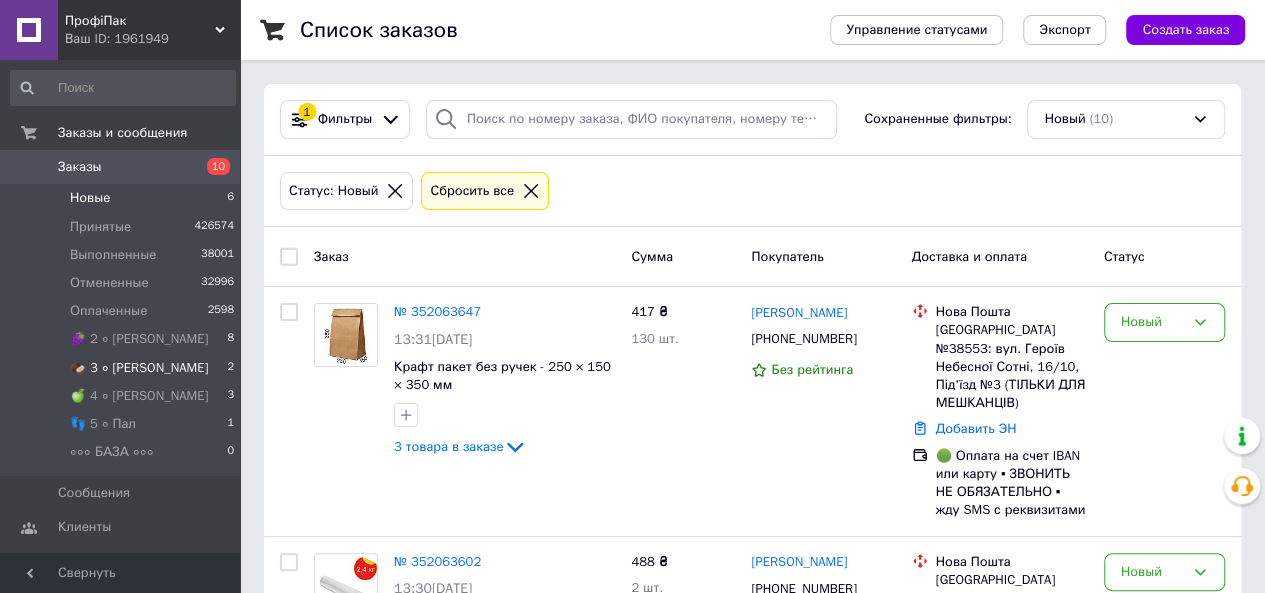 click on "🥥 3 ∘ [PERSON_NAME] 2" at bounding box center (123, 368) 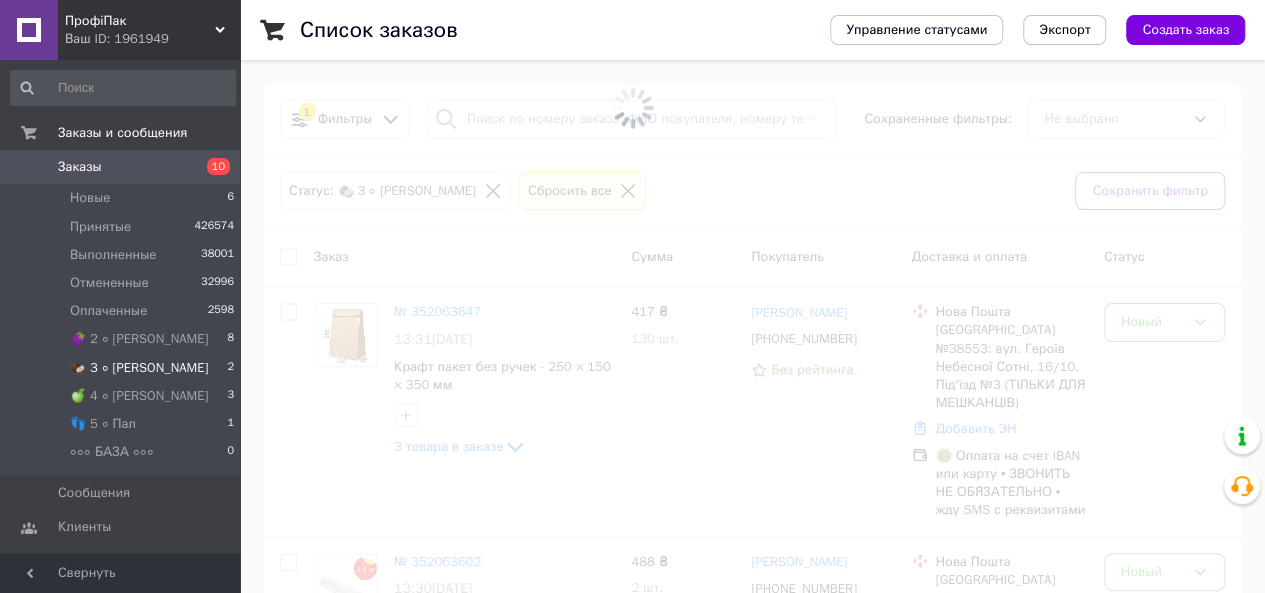click on "🥥 3 ∘ [PERSON_NAME] 2" at bounding box center (123, 368) 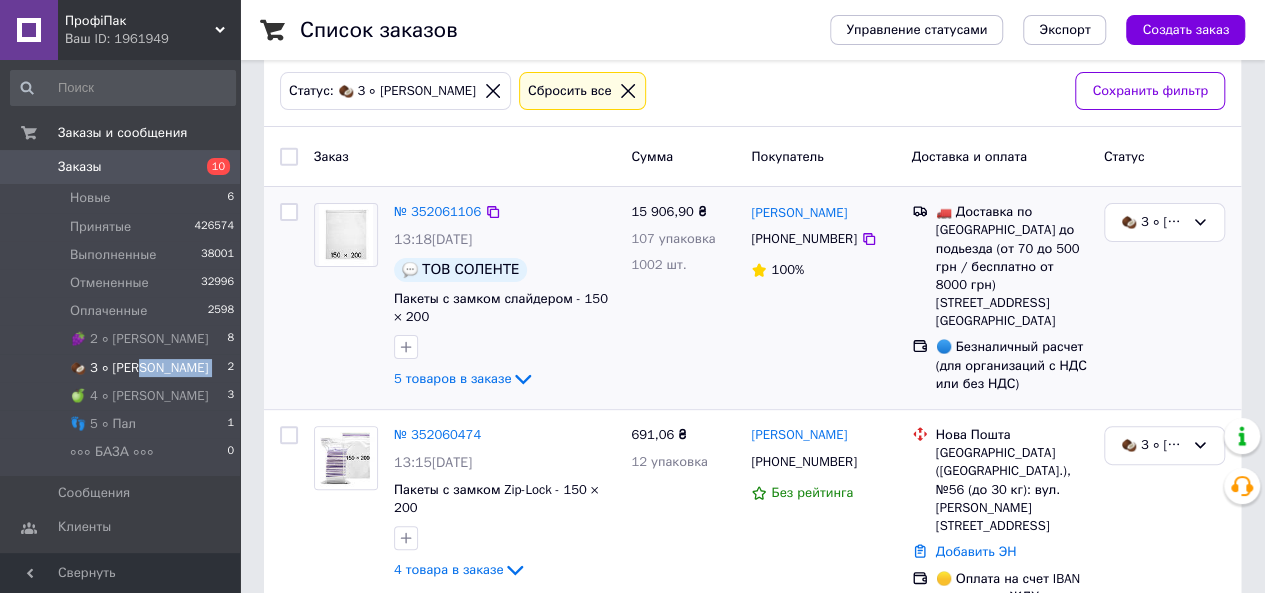 scroll, scrollTop: 148, scrollLeft: 0, axis: vertical 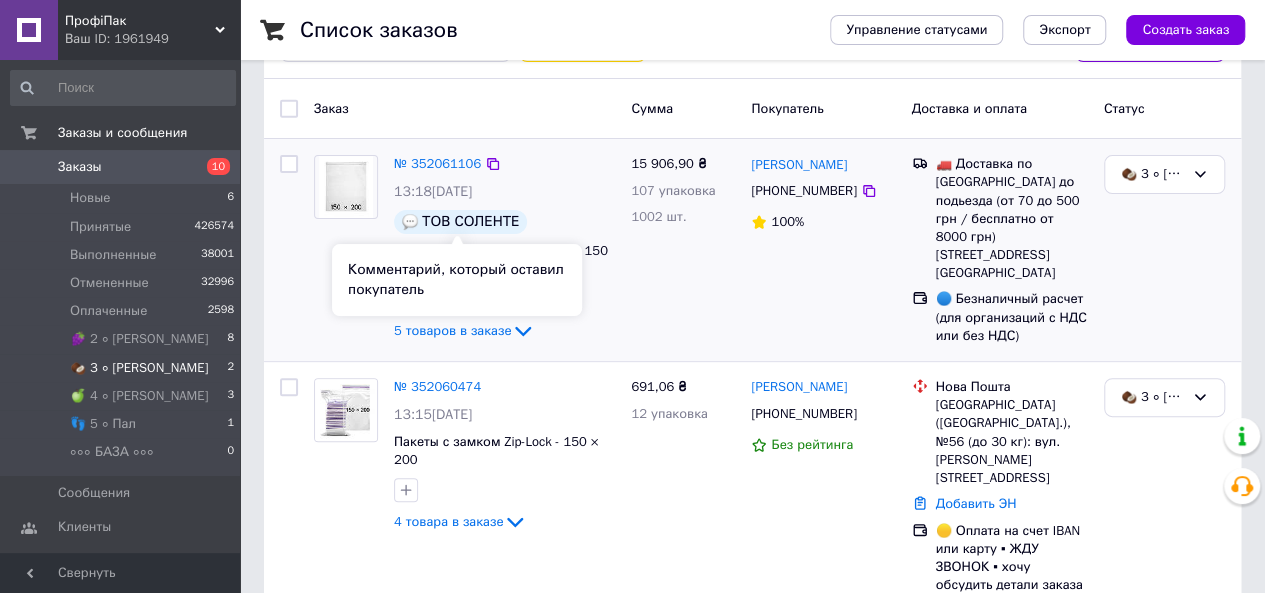 click on "ТОВ СОЛЕНТЕ" at bounding box center [470, 222] 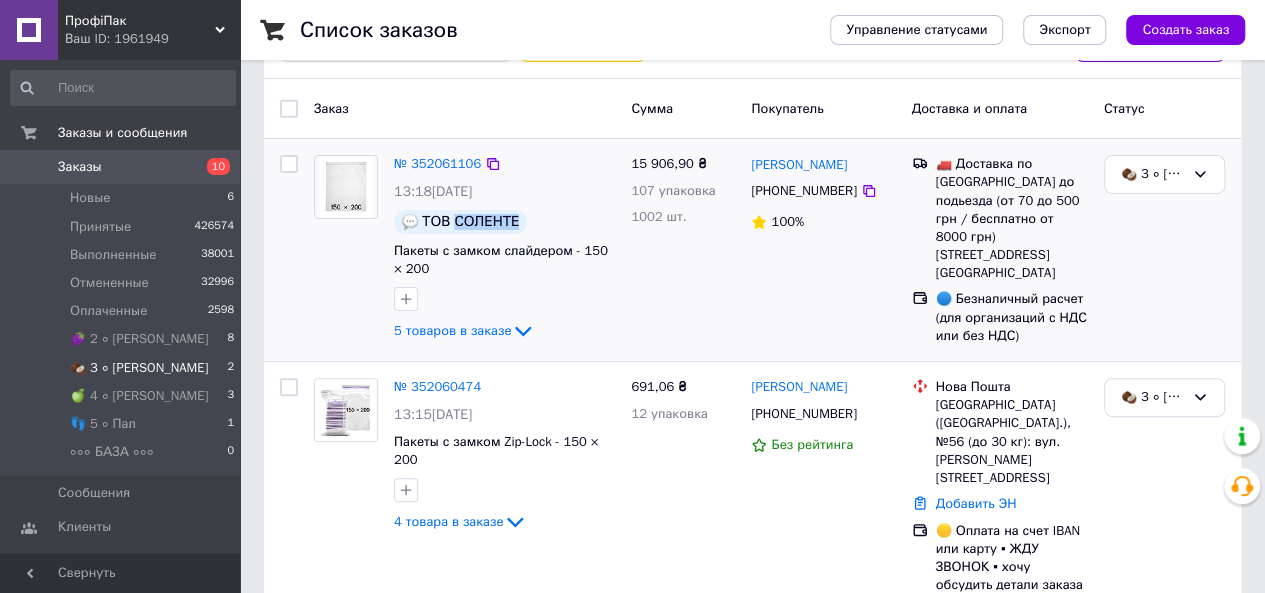 click on "ТОВ СОЛЕНТЕ" at bounding box center (460, 222) 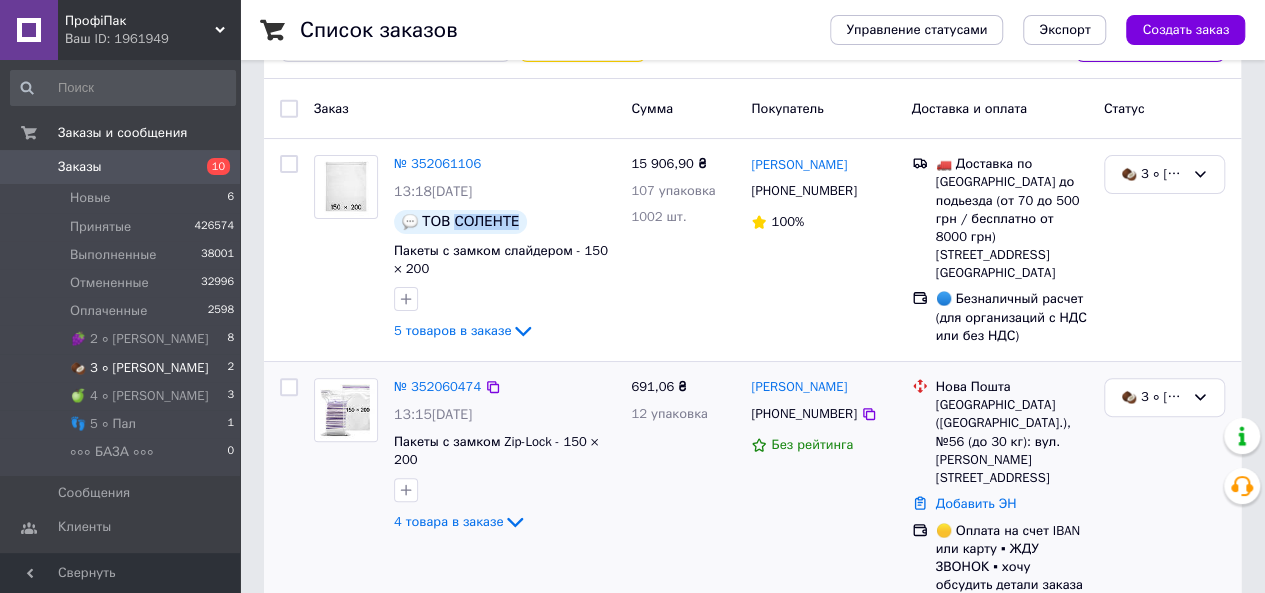 copy on "СОЛЕНТЕ" 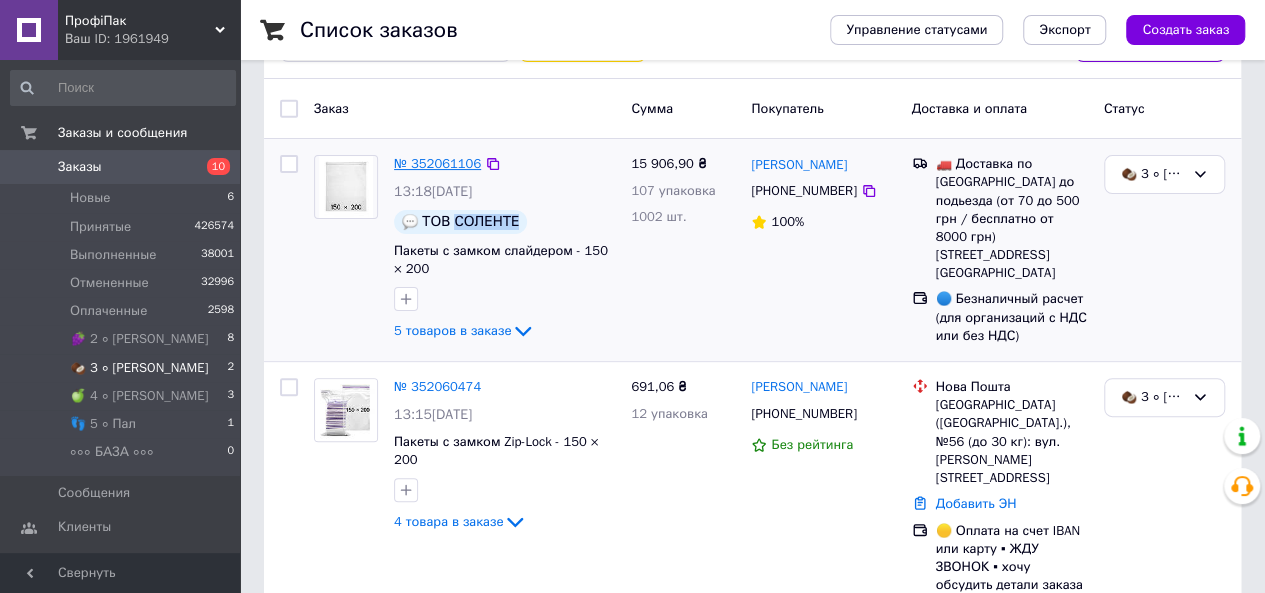 click on "№ 352061106" at bounding box center [437, 163] 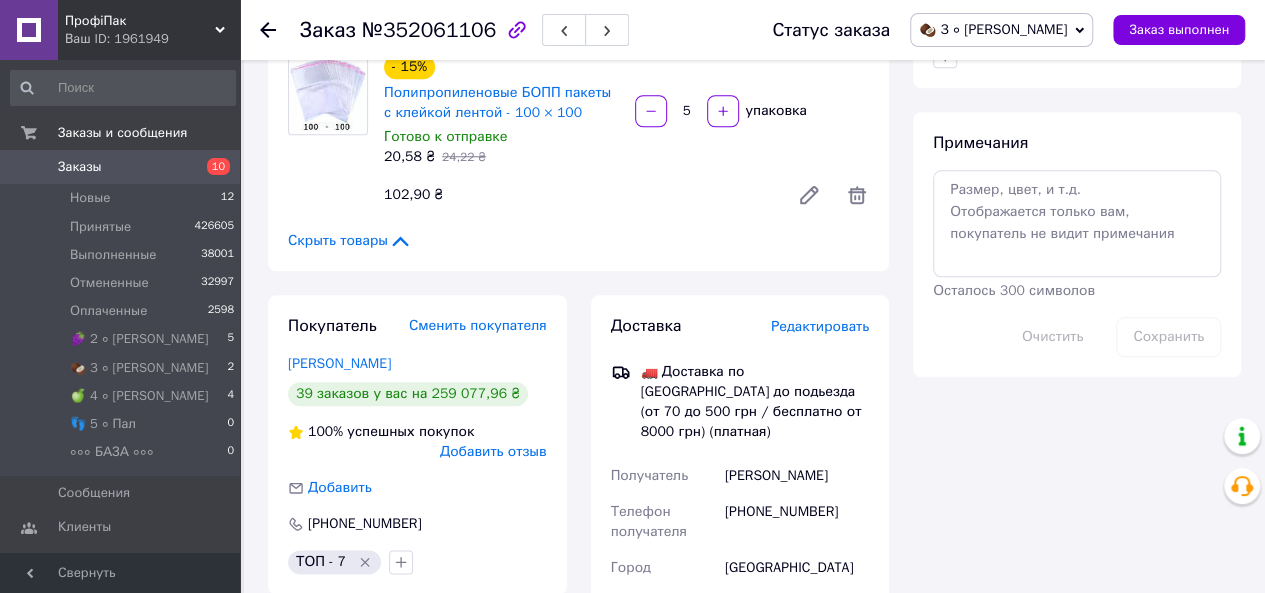 scroll, scrollTop: 1000, scrollLeft: 0, axis: vertical 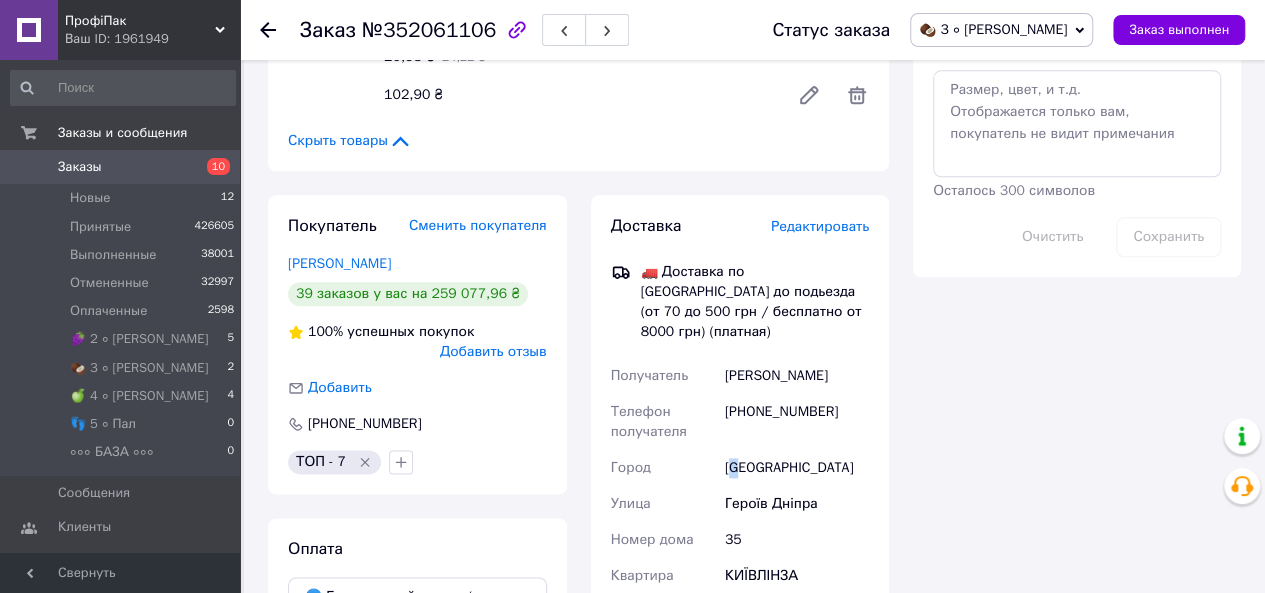 click on "[GEOGRAPHIC_DATA]" at bounding box center [797, 468] 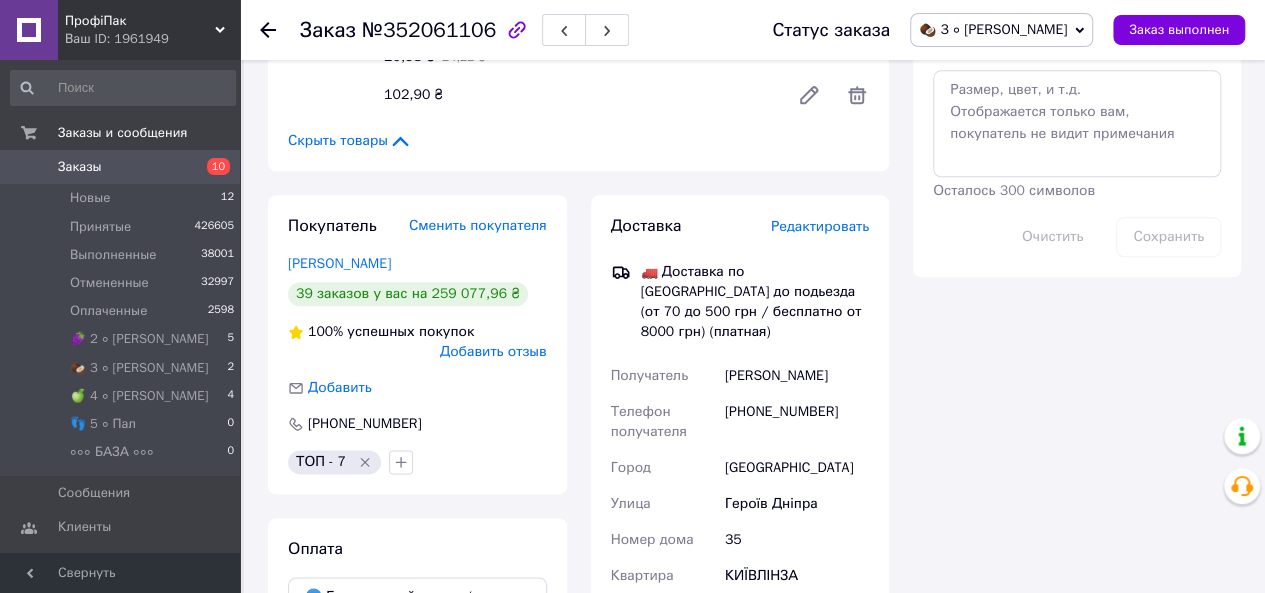 click on "[GEOGRAPHIC_DATA]" at bounding box center (797, 468) 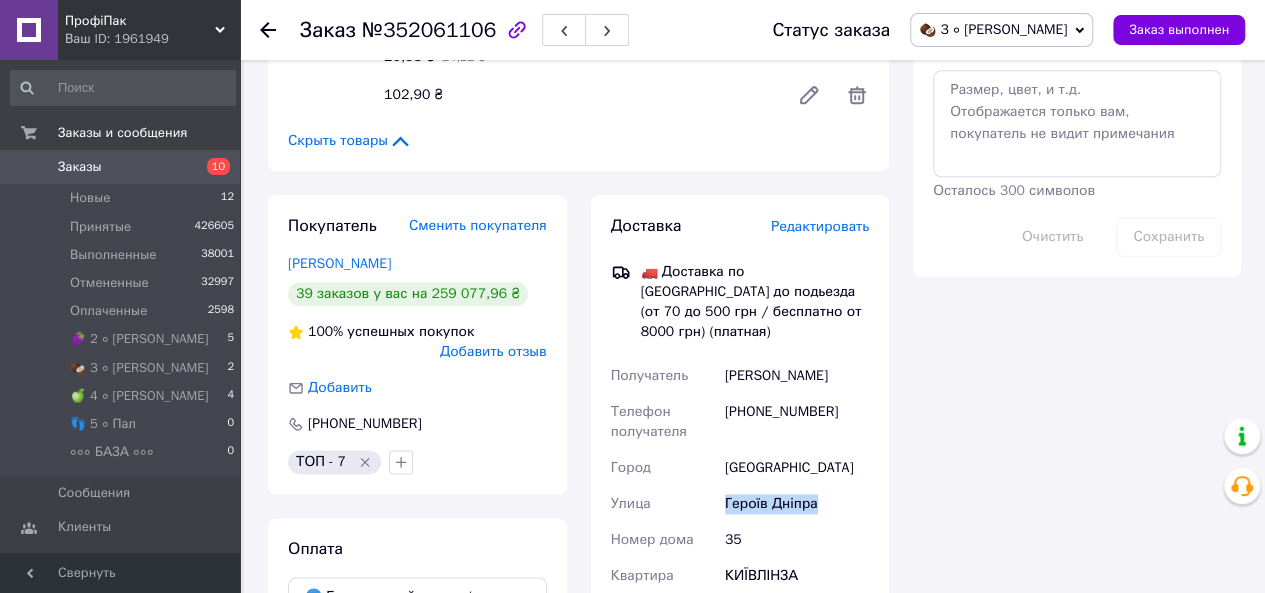 drag, startPoint x: 730, startPoint y: 485, endPoint x: 838, endPoint y: 489, distance: 108.07405 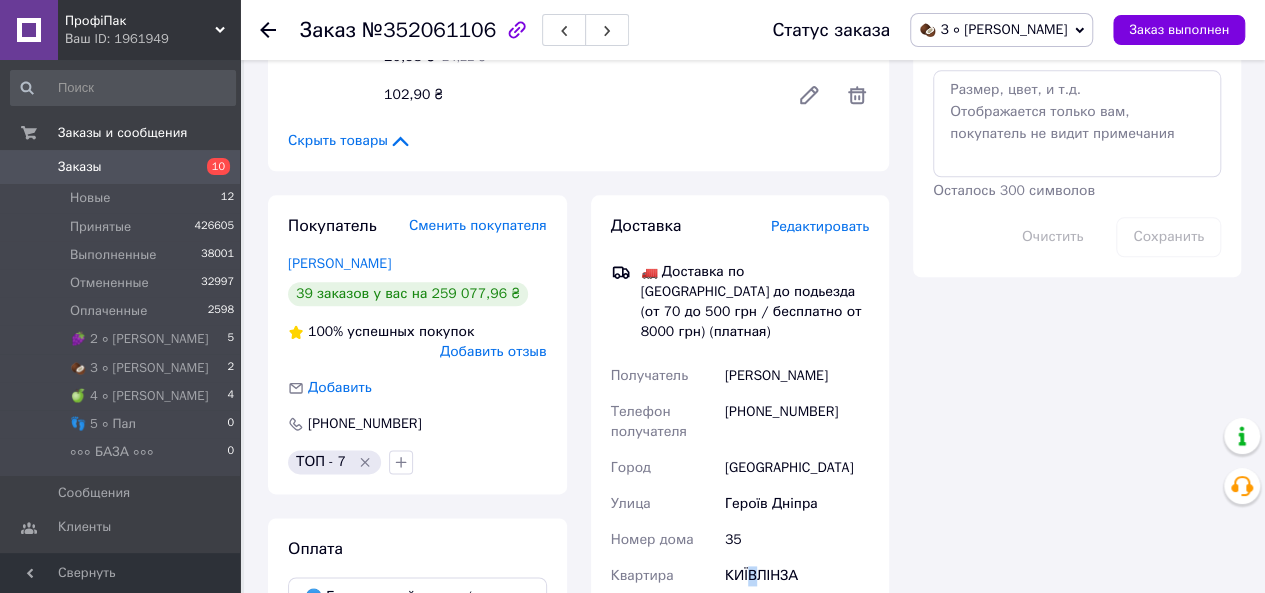 click on "КИЇВЛІНЗА" at bounding box center [797, 576] 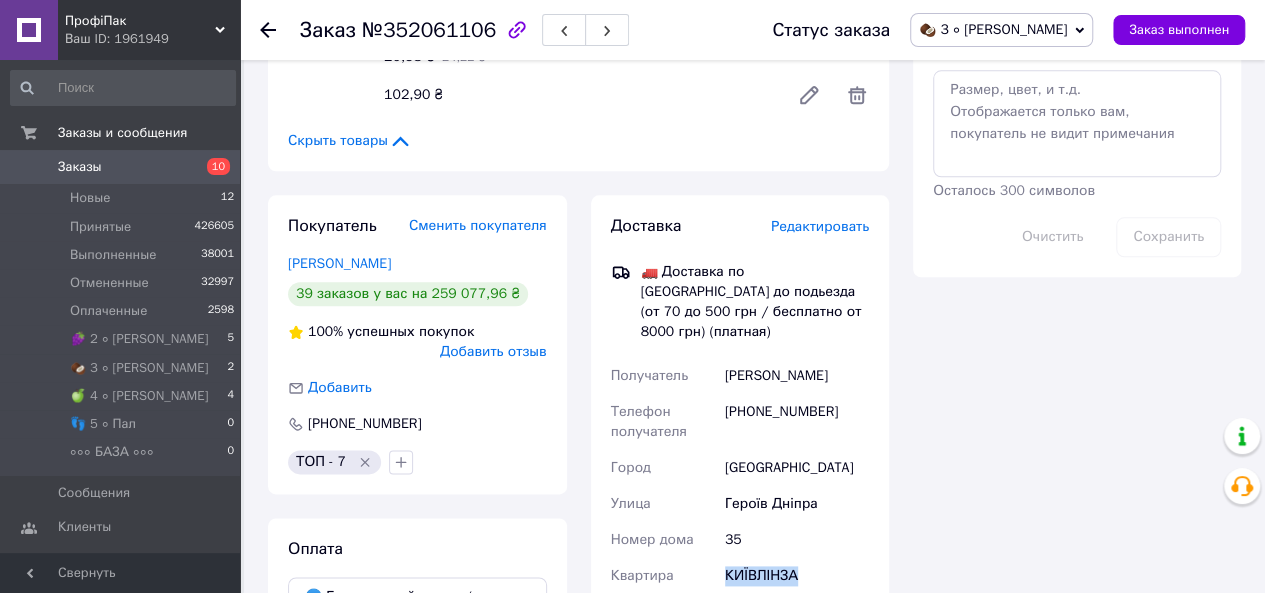 click on "КИЇВЛІНЗА" at bounding box center [797, 576] 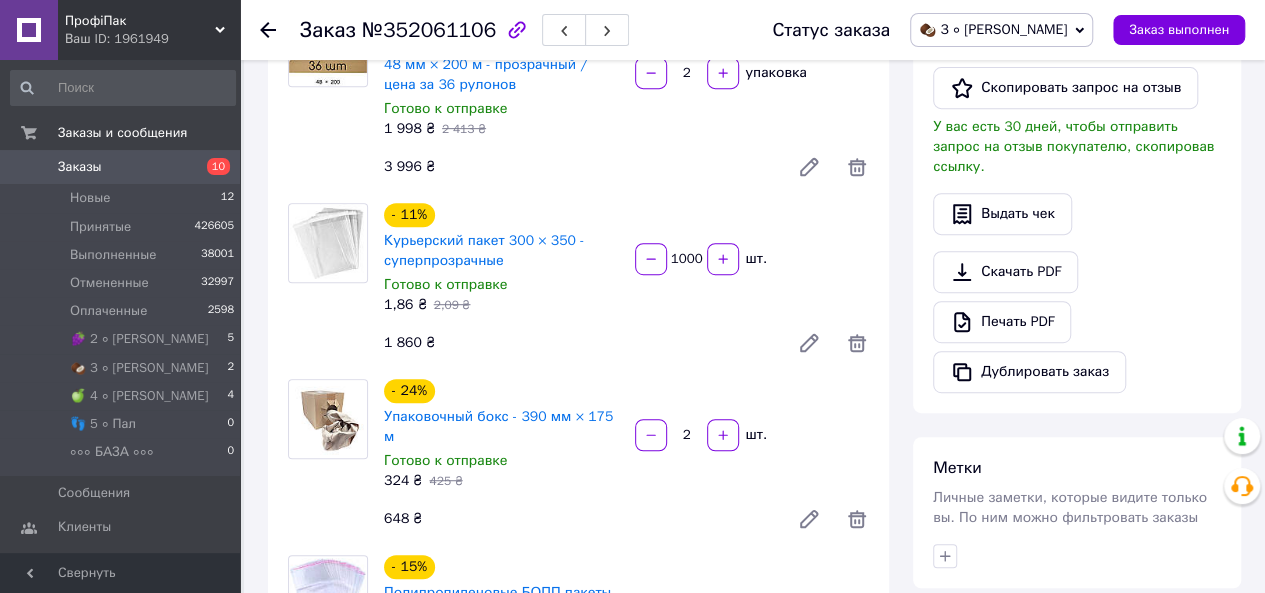 scroll, scrollTop: 0, scrollLeft: 0, axis: both 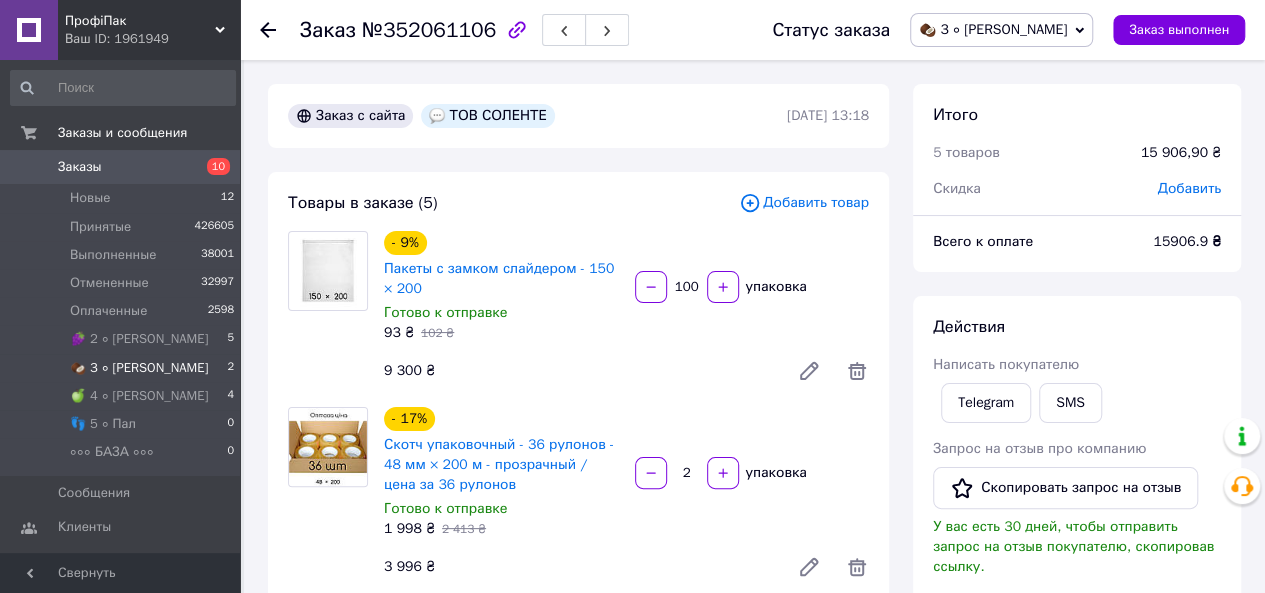 click on "🥥 3 ∘ [PERSON_NAME]" at bounding box center [139, 368] 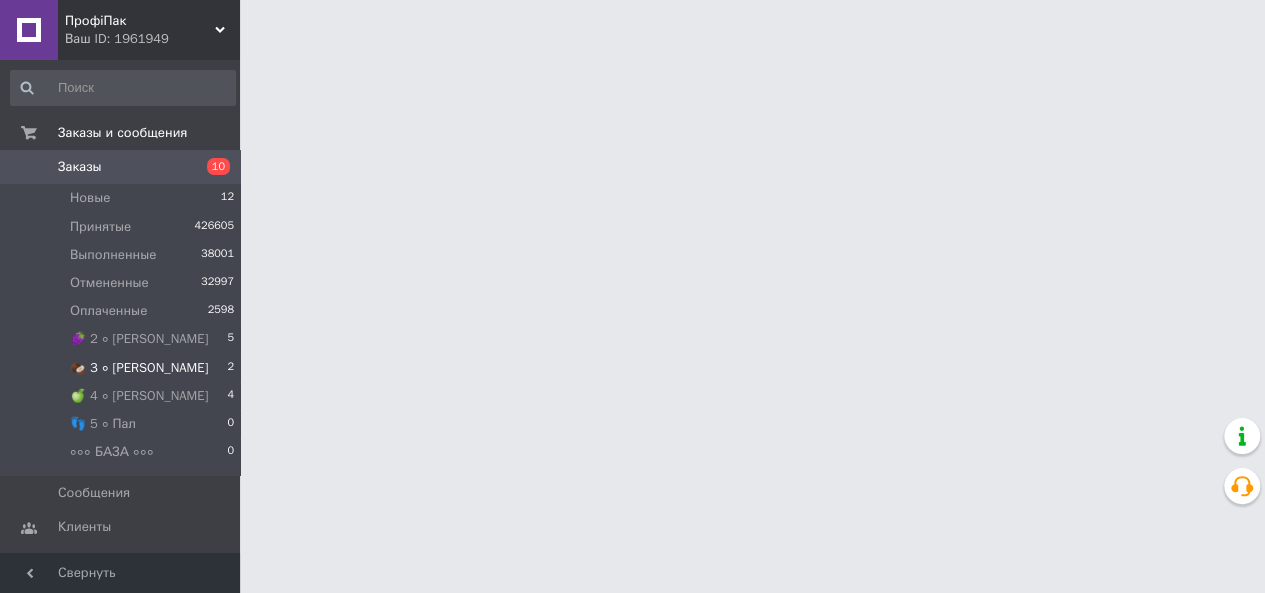 click on "🥥 3 ∘ [PERSON_NAME]" at bounding box center (139, 368) 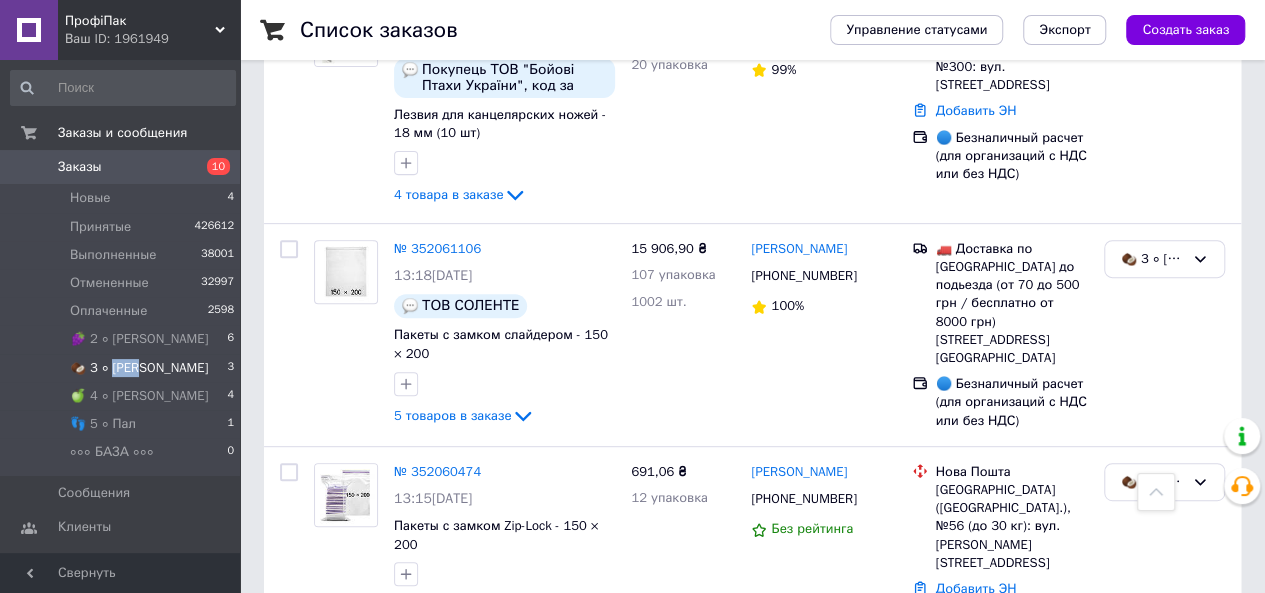 scroll, scrollTop: 385, scrollLeft: 0, axis: vertical 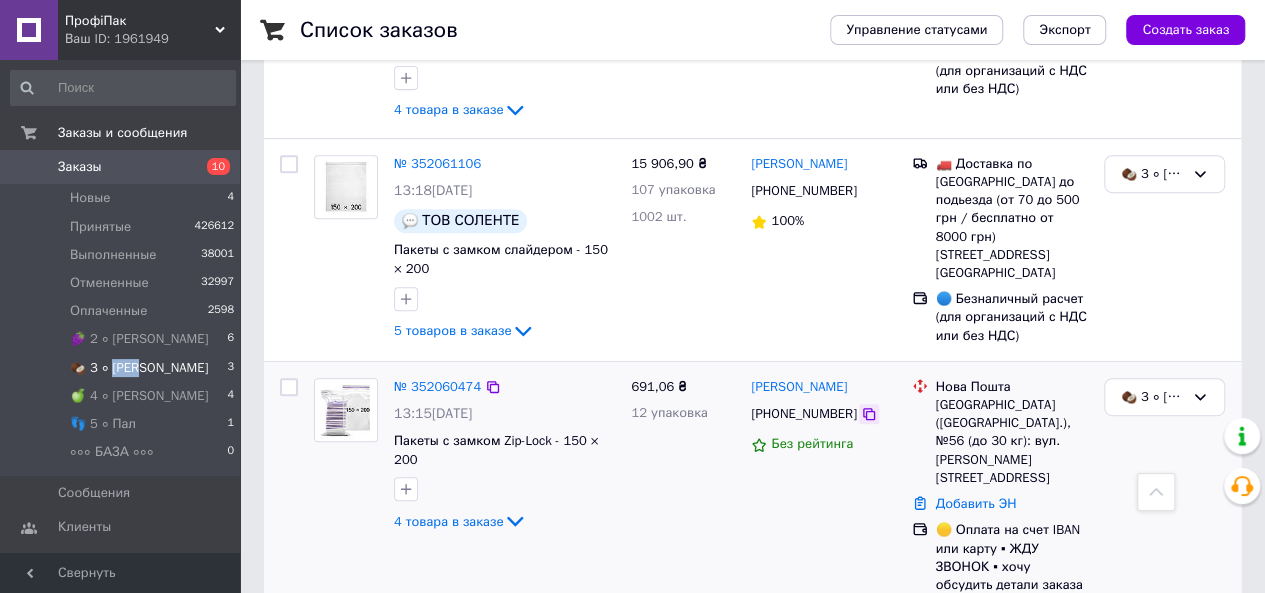 click 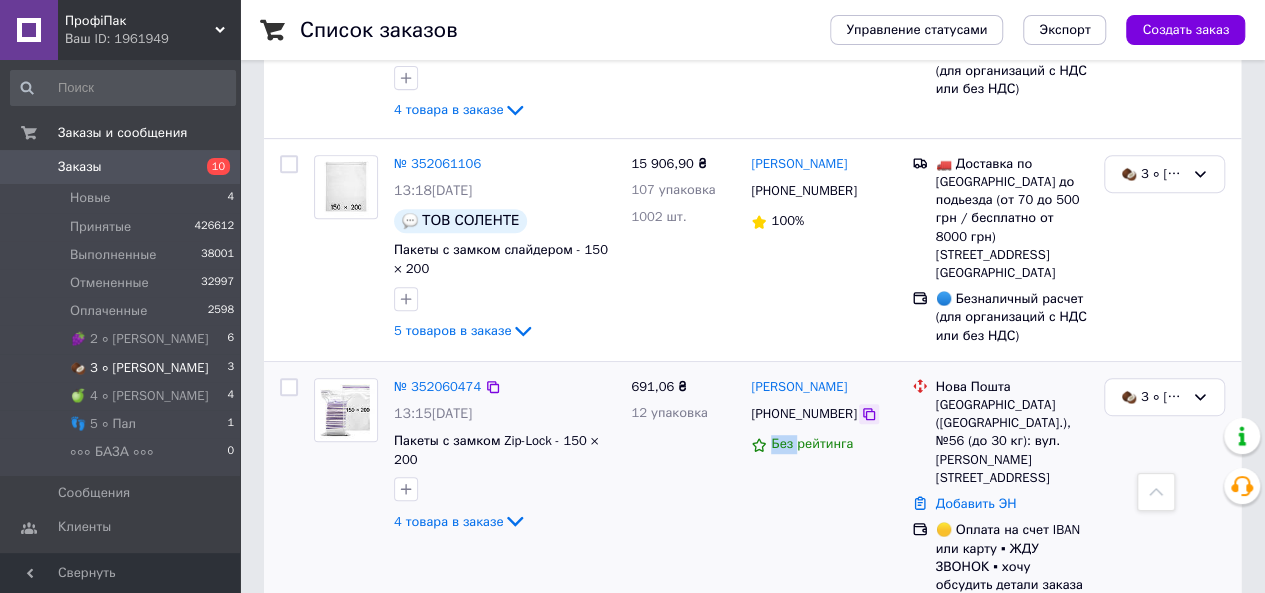 click 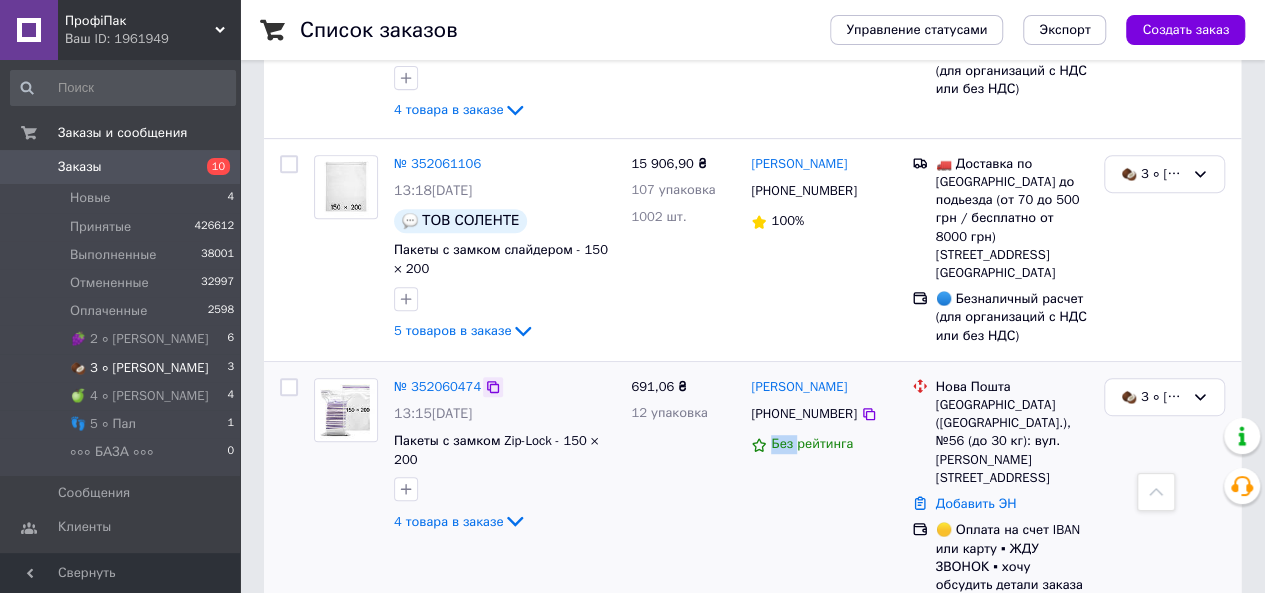 click 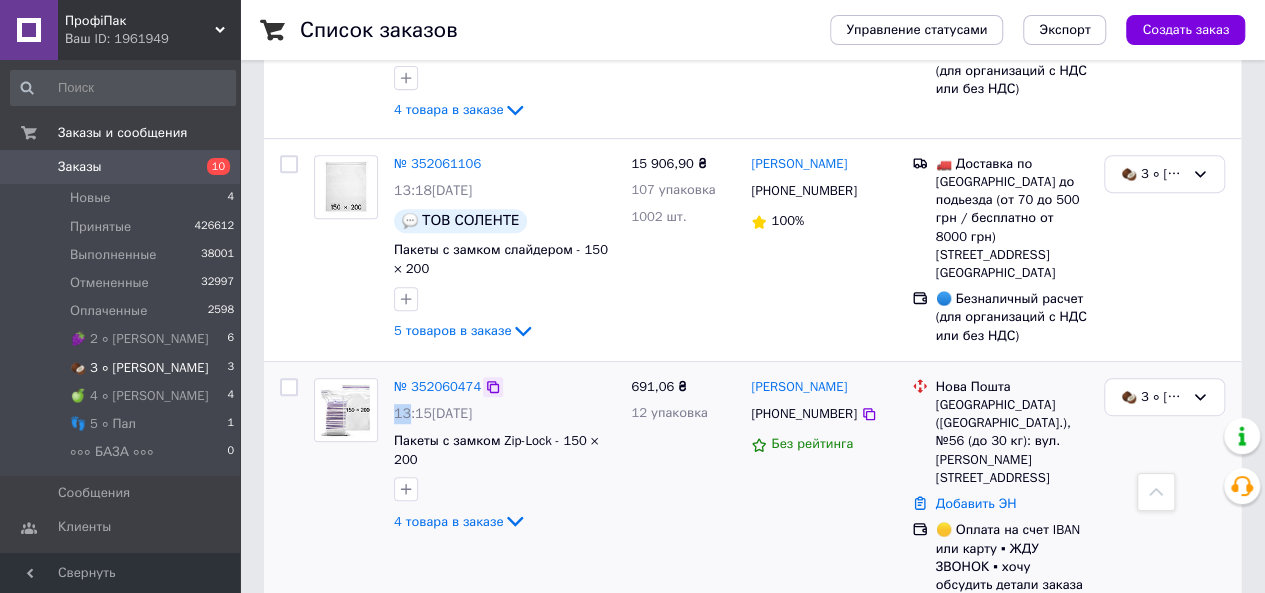 click 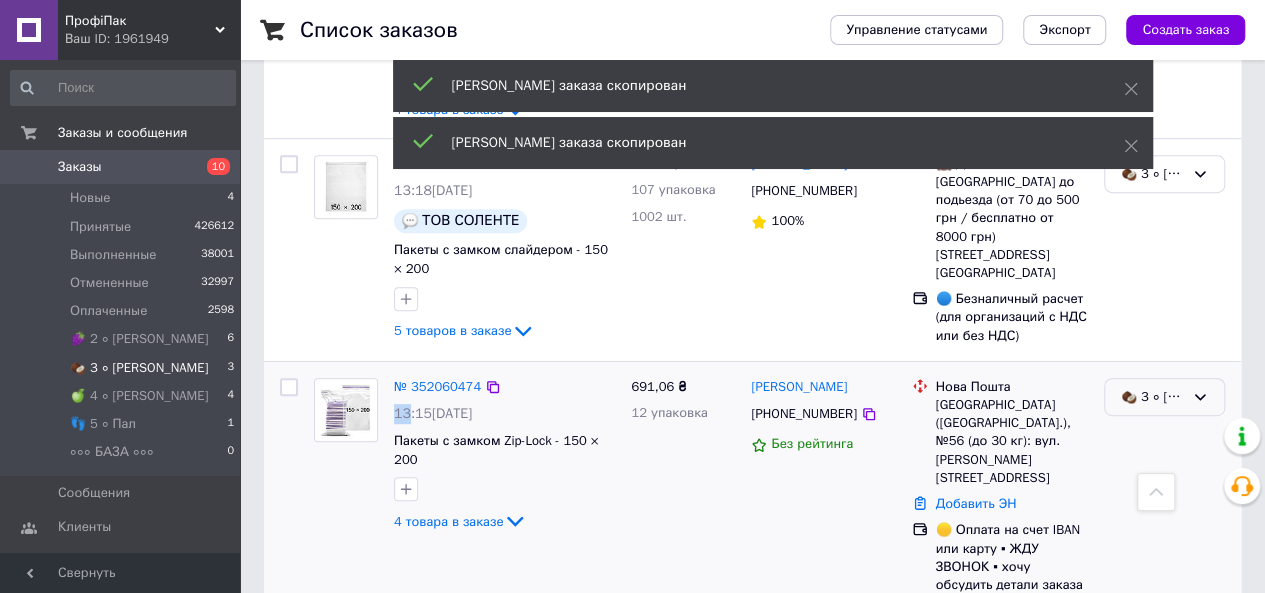 click on "🥥 3 ∘ [PERSON_NAME]" at bounding box center (1152, 397) 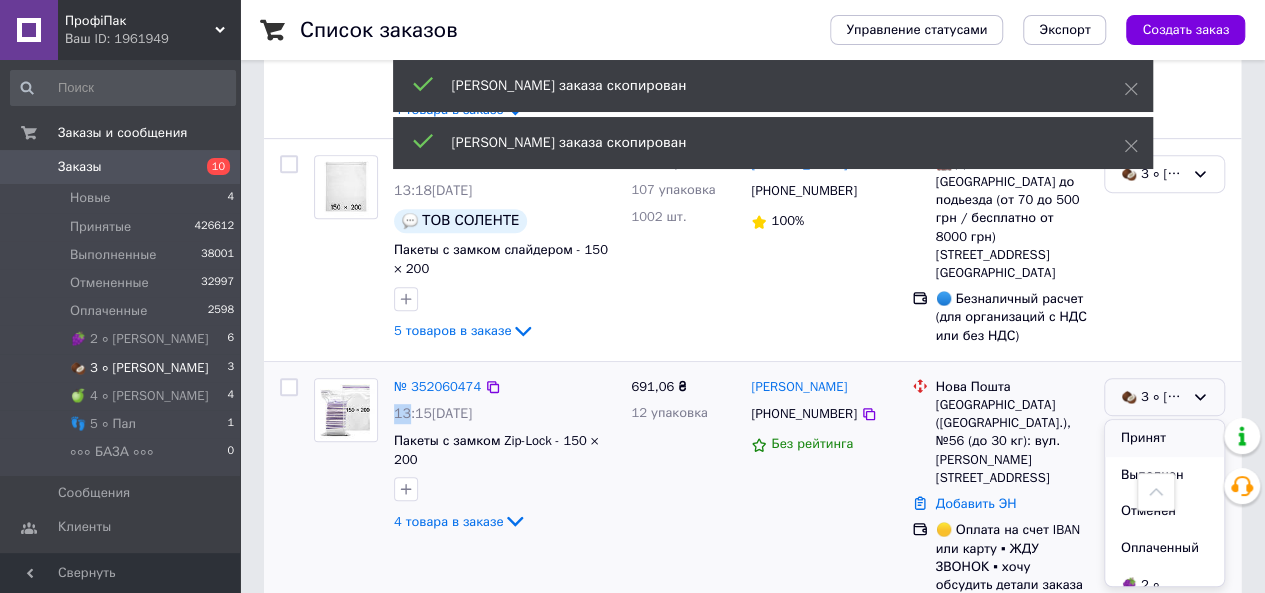 click on "Принят" at bounding box center [1164, 438] 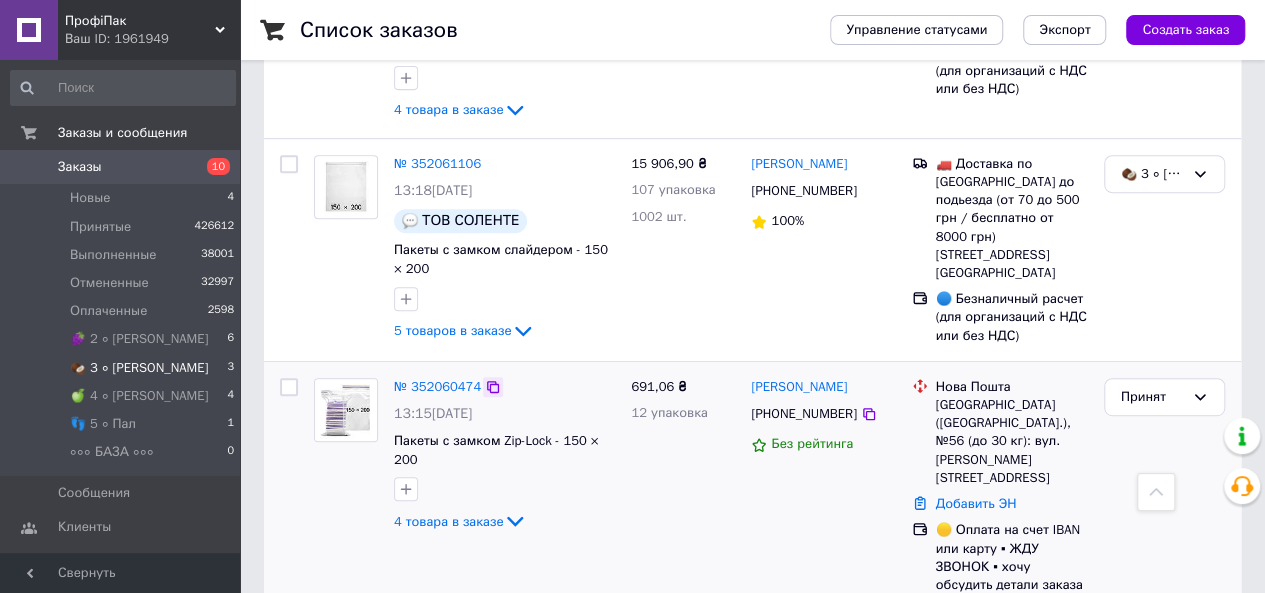 click 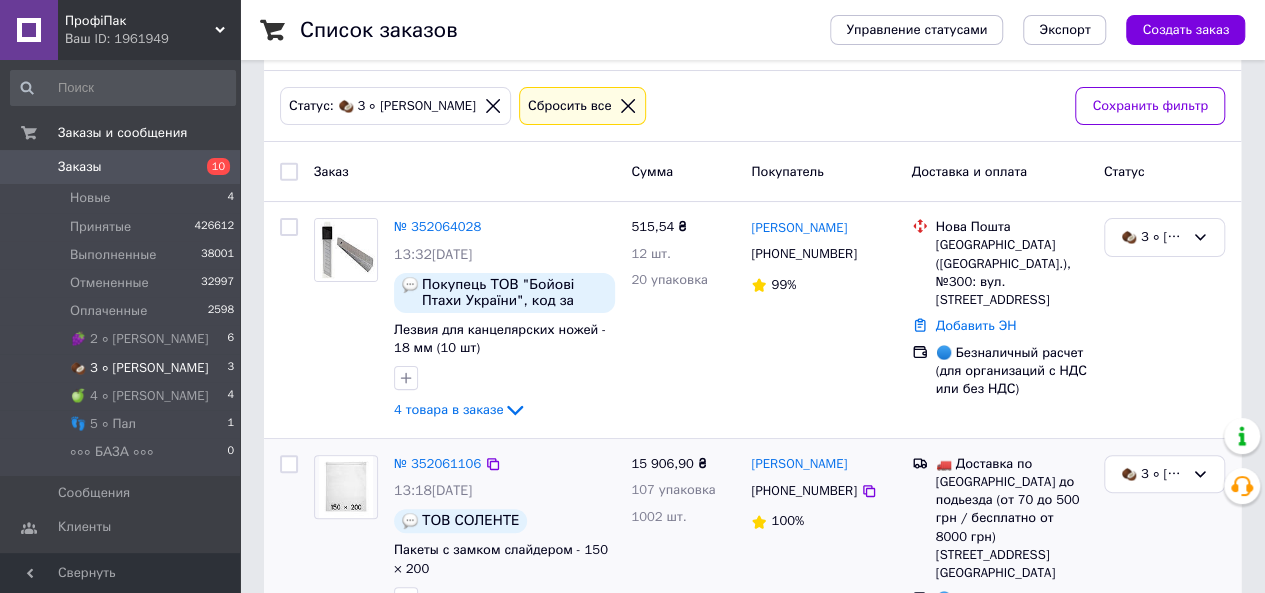 scroll, scrollTop: 0, scrollLeft: 0, axis: both 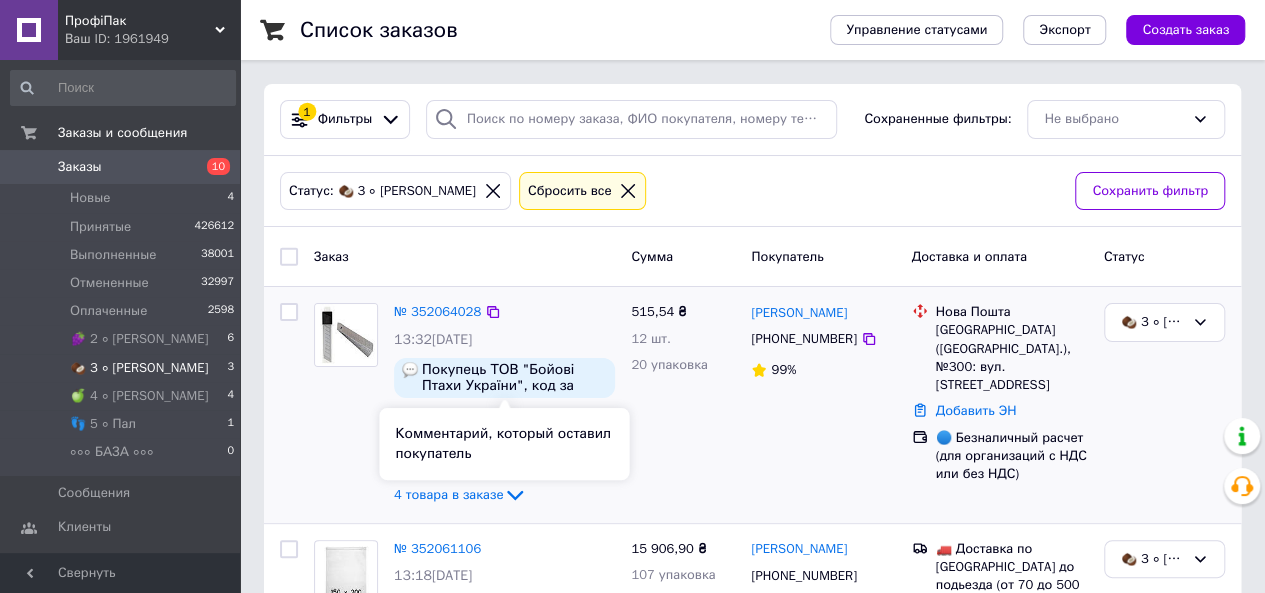 click on "Покупець ТОВ "Бойові Птахи України", код за ЄДРПОУ 44774645.
Прошу надіслати рахунок на пошту [EMAIL_ADDRESS][DOMAIN_NAME]
Для НП отримувач ТОВ "Бойові птахи України", код за ЄДРПОУ 44774645
безготівковий розрахунок, отримувач ТТН [PERSON_NAME] 0970033397" at bounding box center [514, 378] 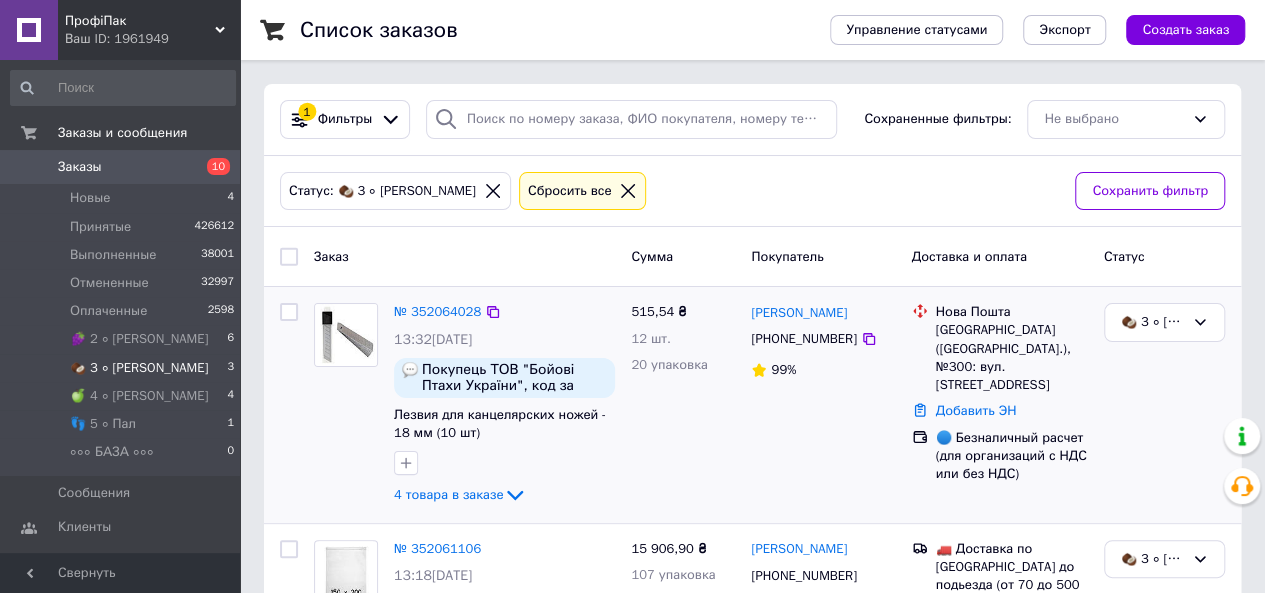 click on "Покупець ТОВ "Бойові Птахи України", код за ЄДРПОУ 44774645.
Прошу надіслати рахунок на пошту [EMAIL_ADDRESS][DOMAIN_NAME]
Для НП отримувач ТОВ "Бойові птахи України", код за ЄДРПОУ 44774645
безготівковий розрахунок, отримувач ТТН [PERSON_NAME] 0970033397" at bounding box center (514, 378) 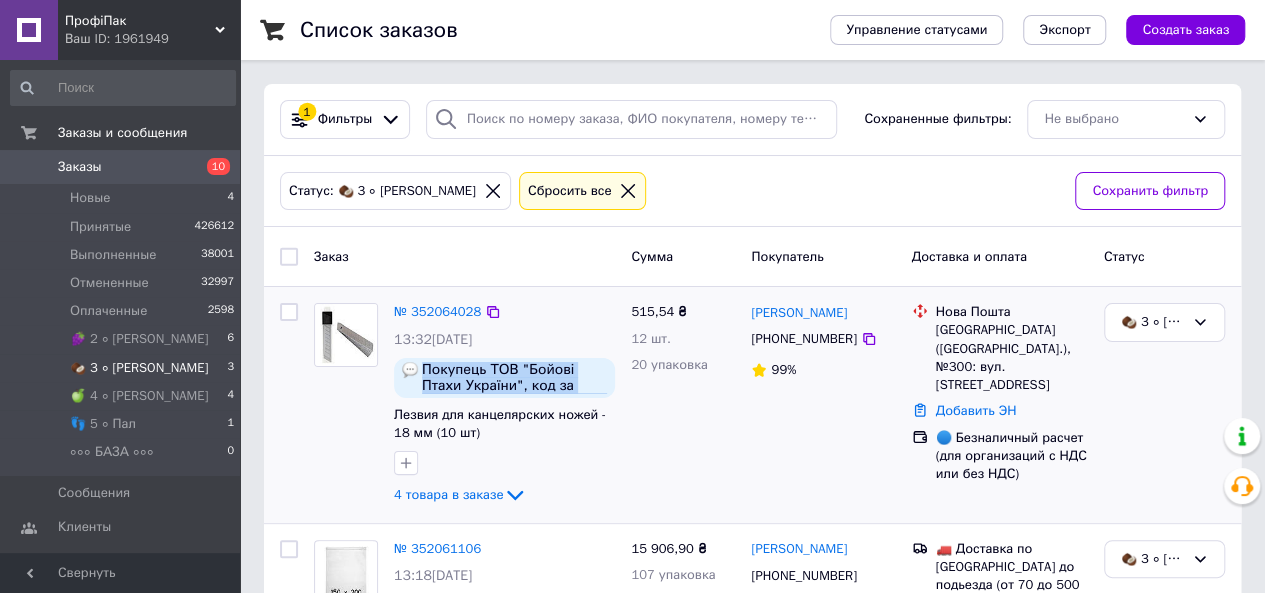 click on "Покупець ТОВ "Бойові Птахи України", код за ЄДРПОУ 44774645.
Прошу надіслати рахунок на пошту [EMAIL_ADDRESS][DOMAIN_NAME]
Для НП отримувач ТОВ "Бойові птахи України", код за ЄДРПОУ 44774645
безготівковий розрахунок, отримувач ТТН [PERSON_NAME] 0970033397" at bounding box center [514, 378] 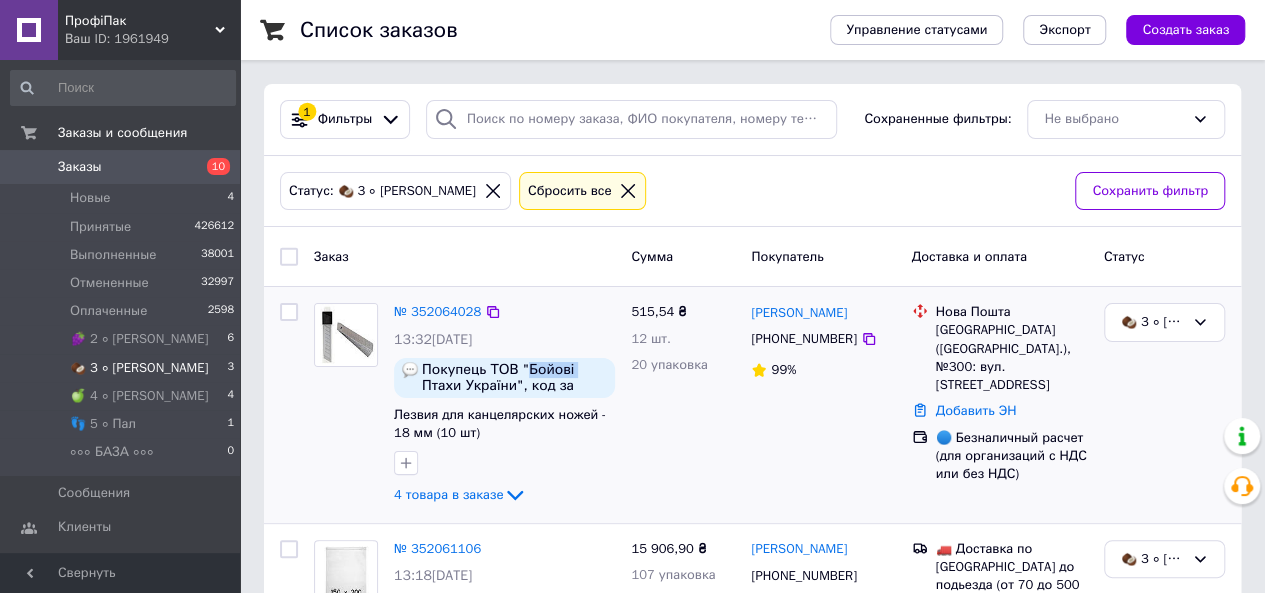 click on "Покупець ТОВ "Бойові Птахи України", код за ЄДРПОУ 44774645.
Прошу надіслати рахунок на пошту [EMAIL_ADDRESS][DOMAIN_NAME]
Для НП отримувач ТОВ "Бойові птахи України", код за ЄДРПОУ 44774645
безготівковий розрахунок, отримувач ТТН [PERSON_NAME] 0970033397" at bounding box center [514, 378] 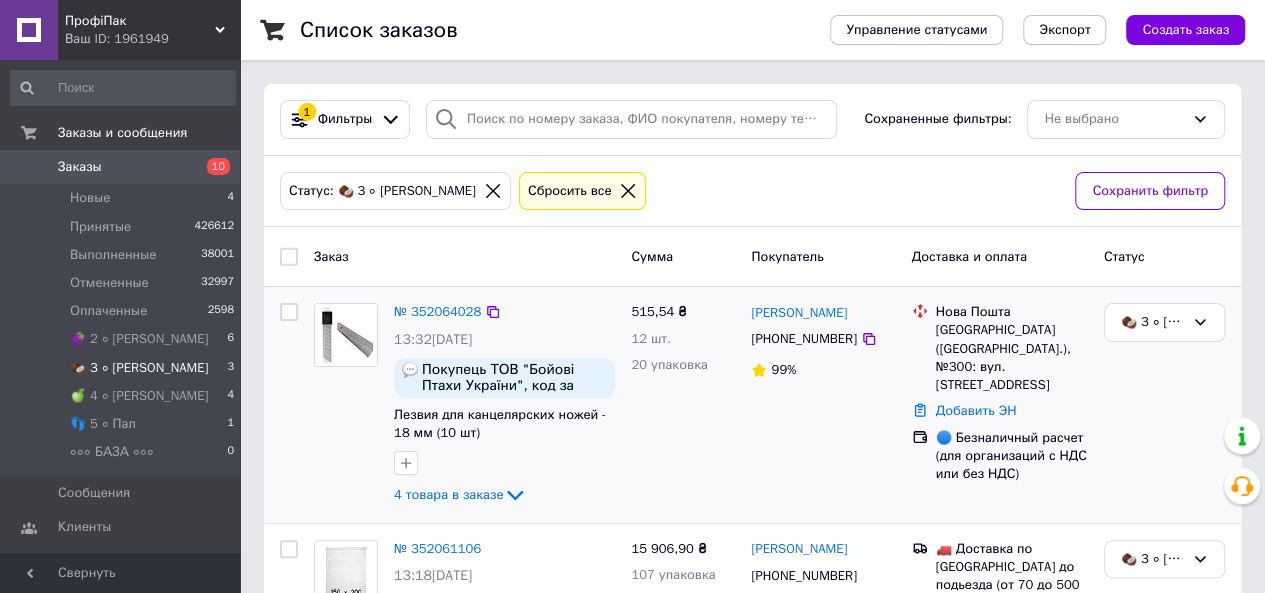 click on "Покупець ТОВ "Бойові Птахи України", код за ЄДРПОУ 44774645.
Прошу надіслати рахунок на пошту [EMAIL_ADDRESS][DOMAIN_NAME]
Для НП отримувач ТОВ "Бойові птахи України", код за ЄДРПОУ 44774645
безготівковий розрахунок, отримувач ТТН [PERSON_NAME] 0970033397" at bounding box center (514, 378) 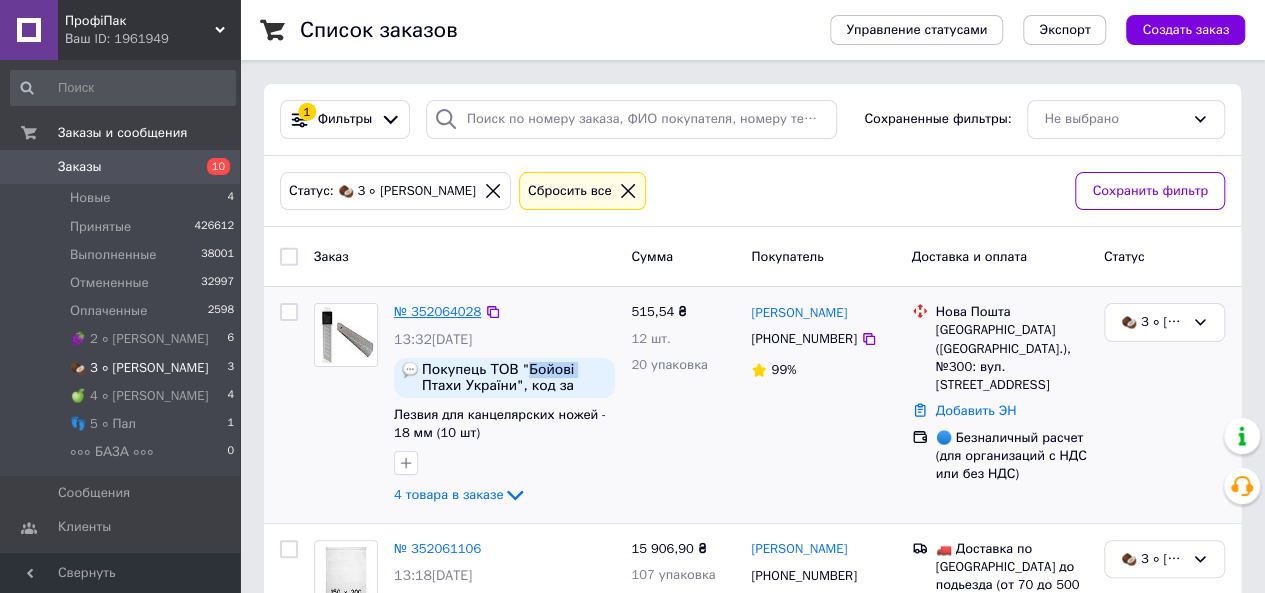 click on "№ 352064028" at bounding box center [437, 311] 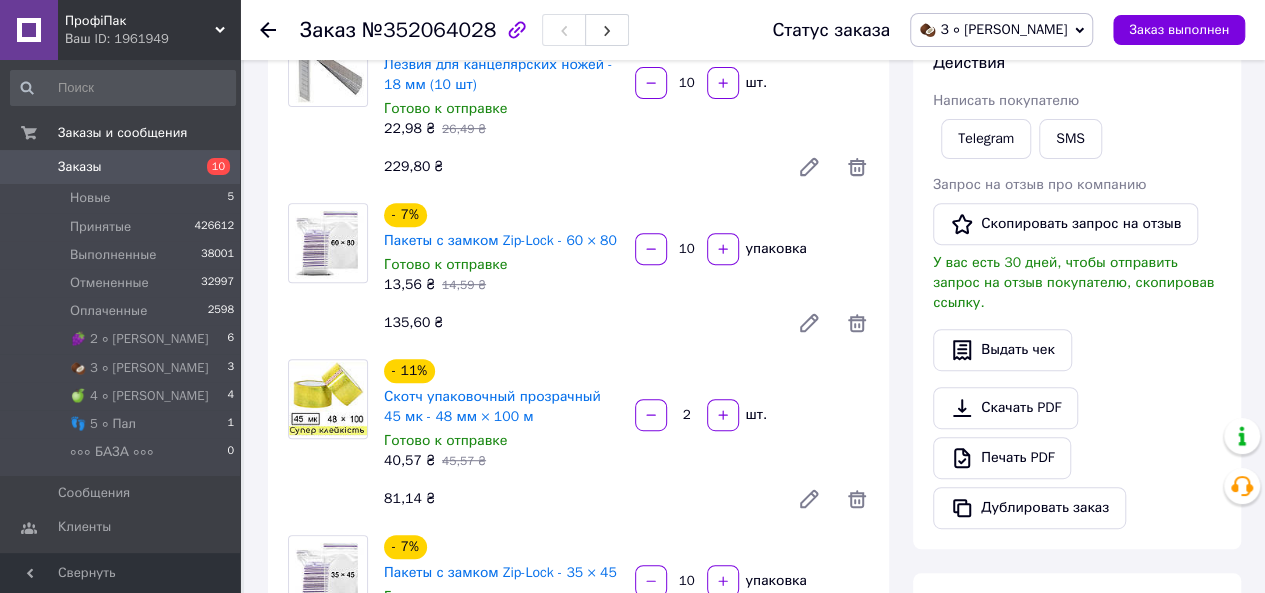 scroll, scrollTop: 0, scrollLeft: 0, axis: both 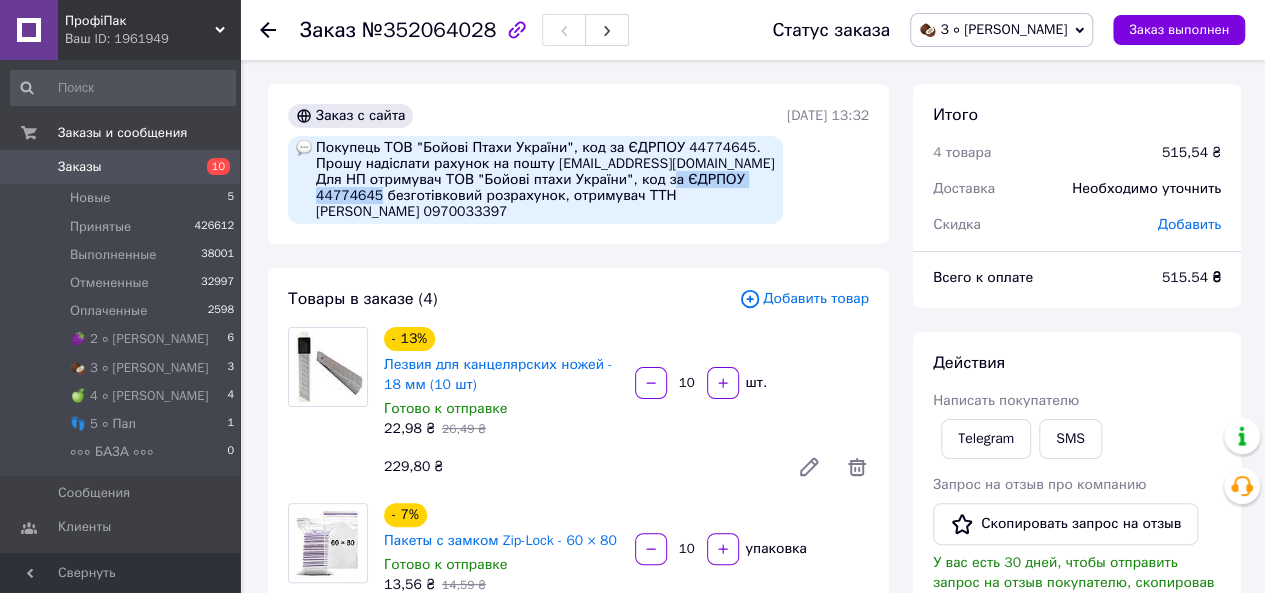 drag, startPoint x: 665, startPoint y: 180, endPoint x: 380, endPoint y: 205, distance: 286.0944 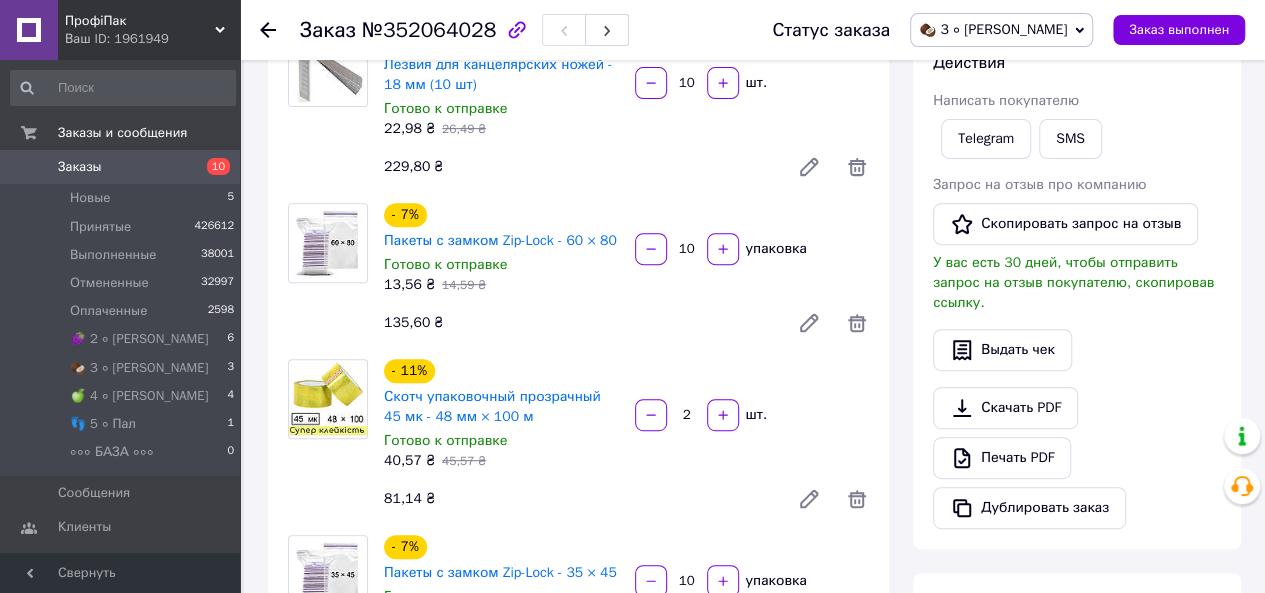 scroll, scrollTop: 0, scrollLeft: 0, axis: both 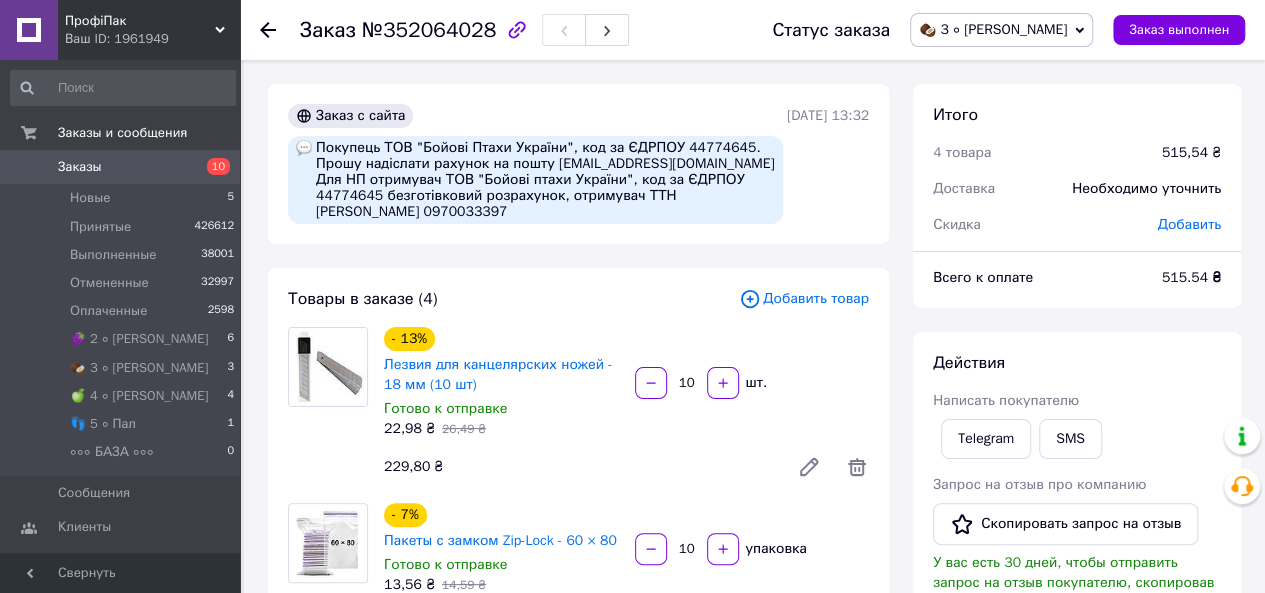 click on "Покупець ТОВ "Бойові Птахи України", код за ЄДРПОУ 44774645.
Прошу надіслати рахунок на пошту [EMAIL_ADDRESS][DOMAIN_NAME]
Для НП отримувач ТОВ "Бойові птахи України", код за ЄДРПОУ 44774645
безготівковий розрахунок, отримувач ТТН [PERSON_NAME] 0970033397" at bounding box center (535, 180) 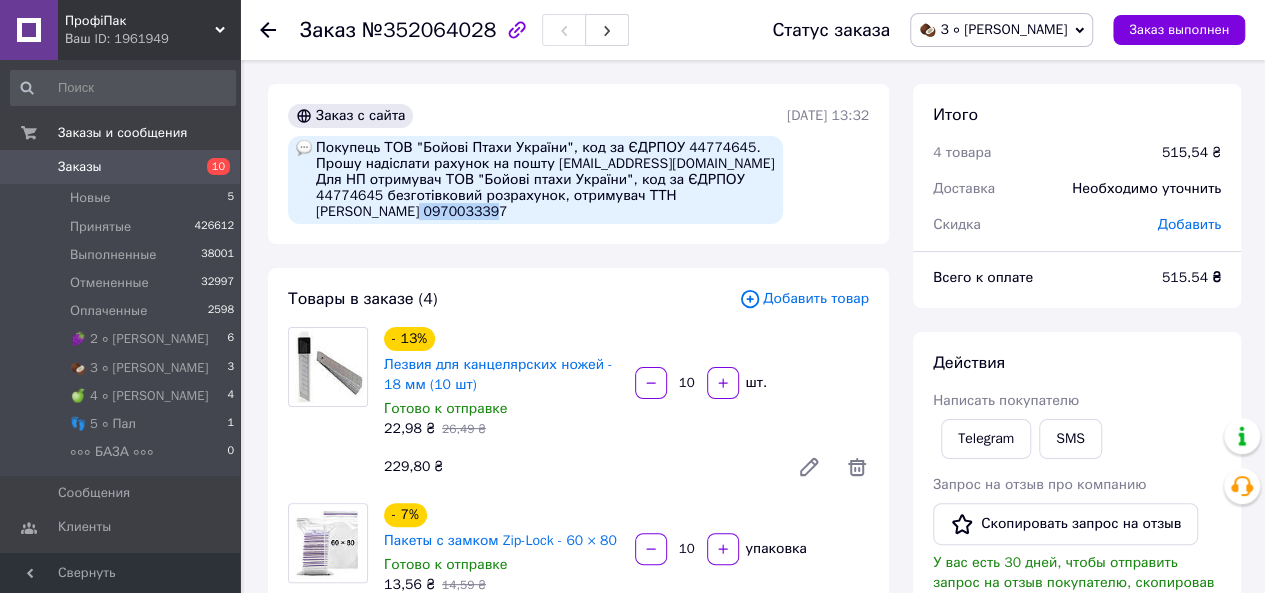 copy on "0970033397" 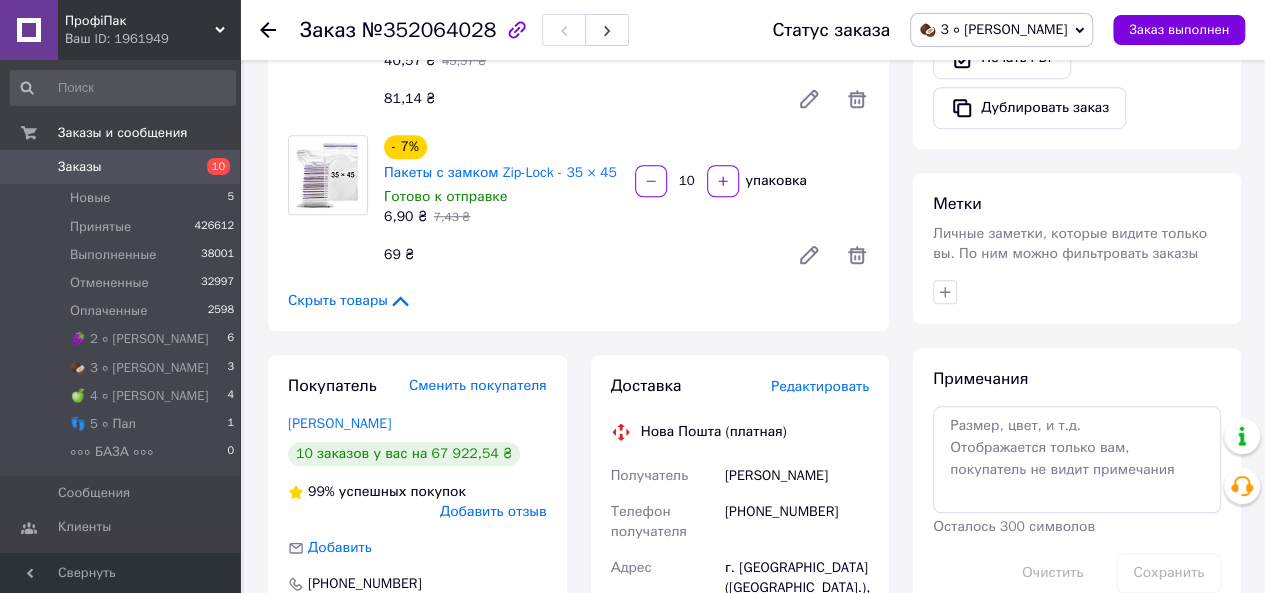 scroll, scrollTop: 800, scrollLeft: 0, axis: vertical 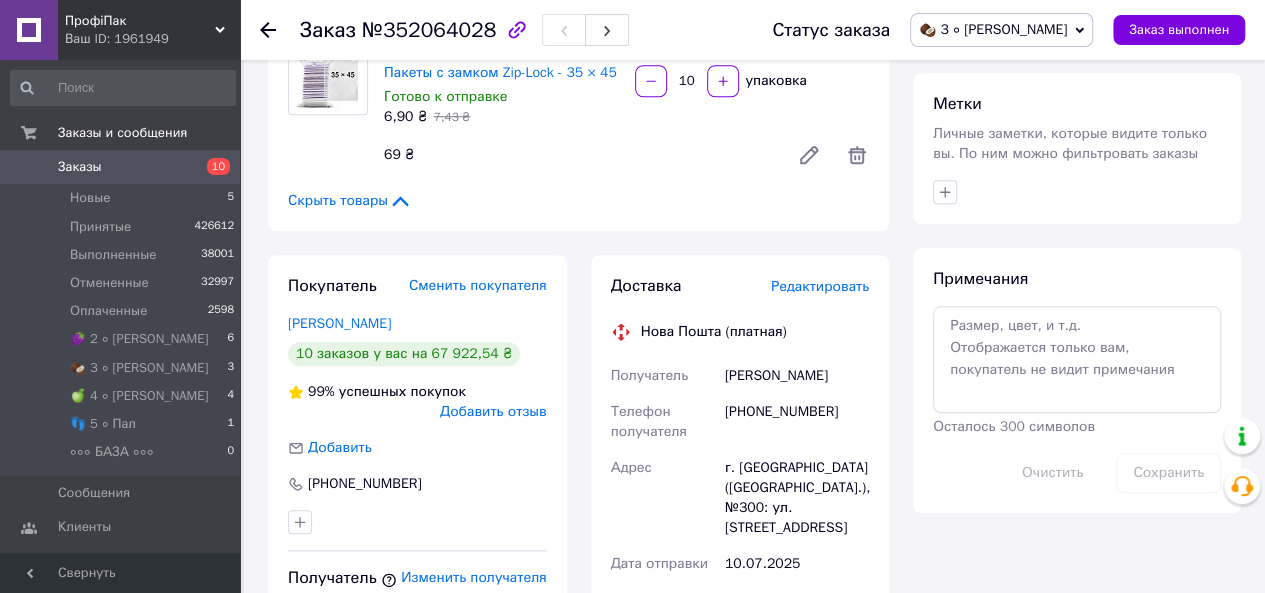 click on "г. [GEOGRAPHIC_DATA] ([GEOGRAPHIC_DATA].), №300: ул. [STREET_ADDRESS]" at bounding box center [797, 498] 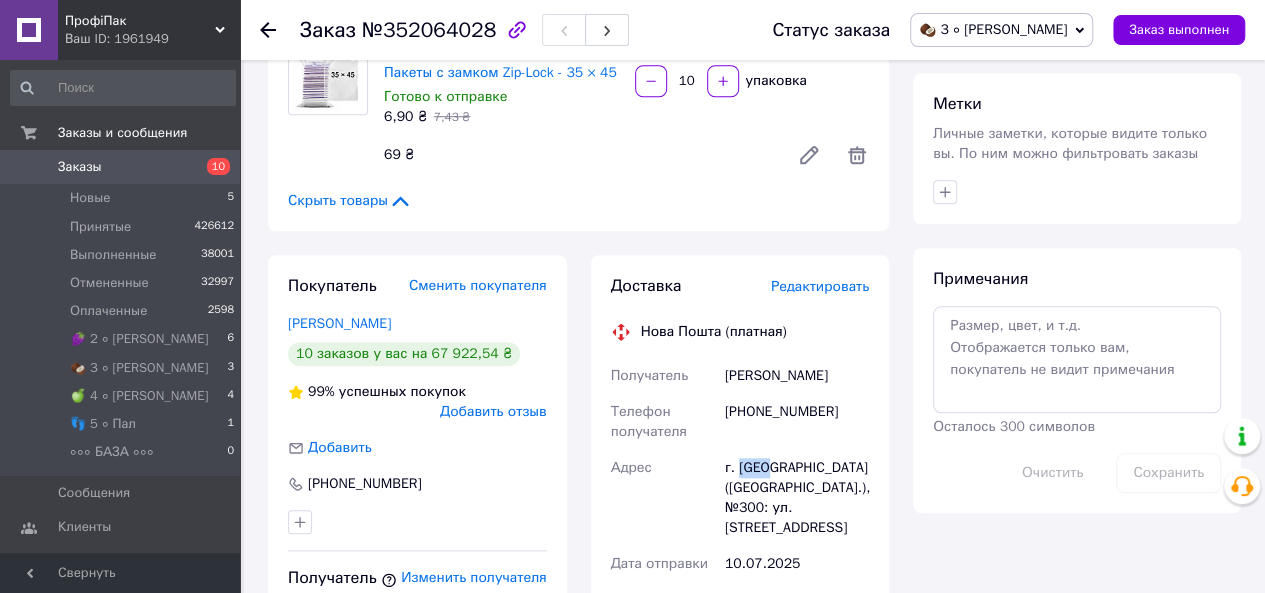 click on "г. [GEOGRAPHIC_DATA] ([GEOGRAPHIC_DATA].), №300: ул. [STREET_ADDRESS]" at bounding box center [797, 498] 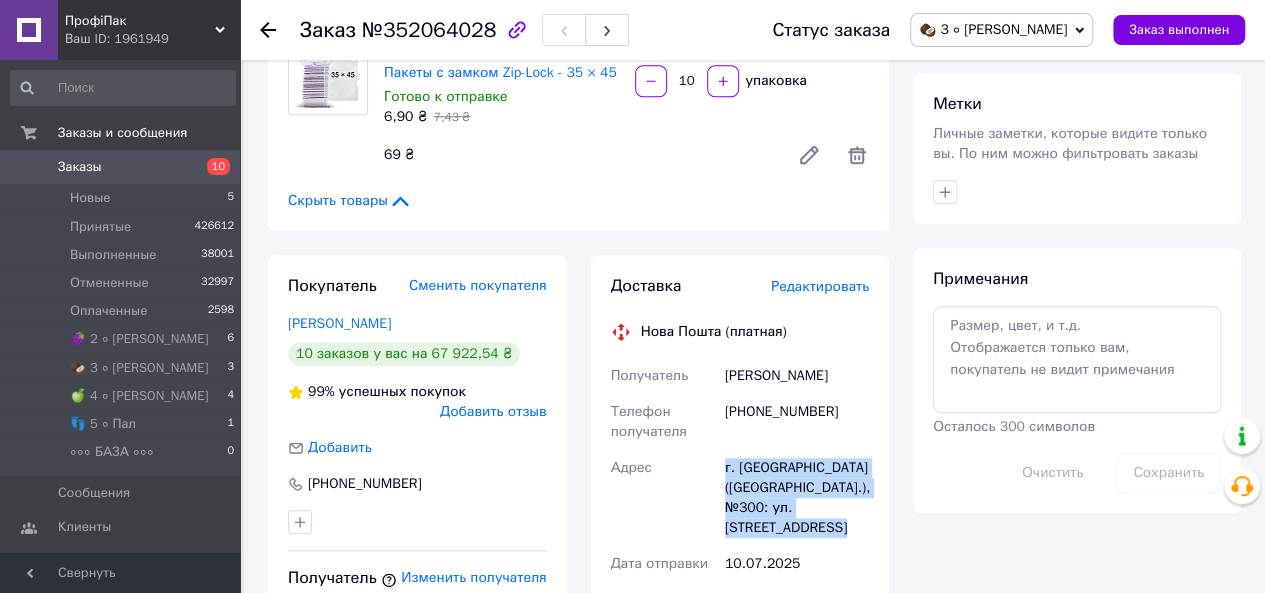 click on "г. [GEOGRAPHIC_DATA] ([GEOGRAPHIC_DATA].), №300: ул. [STREET_ADDRESS]" at bounding box center (797, 498) 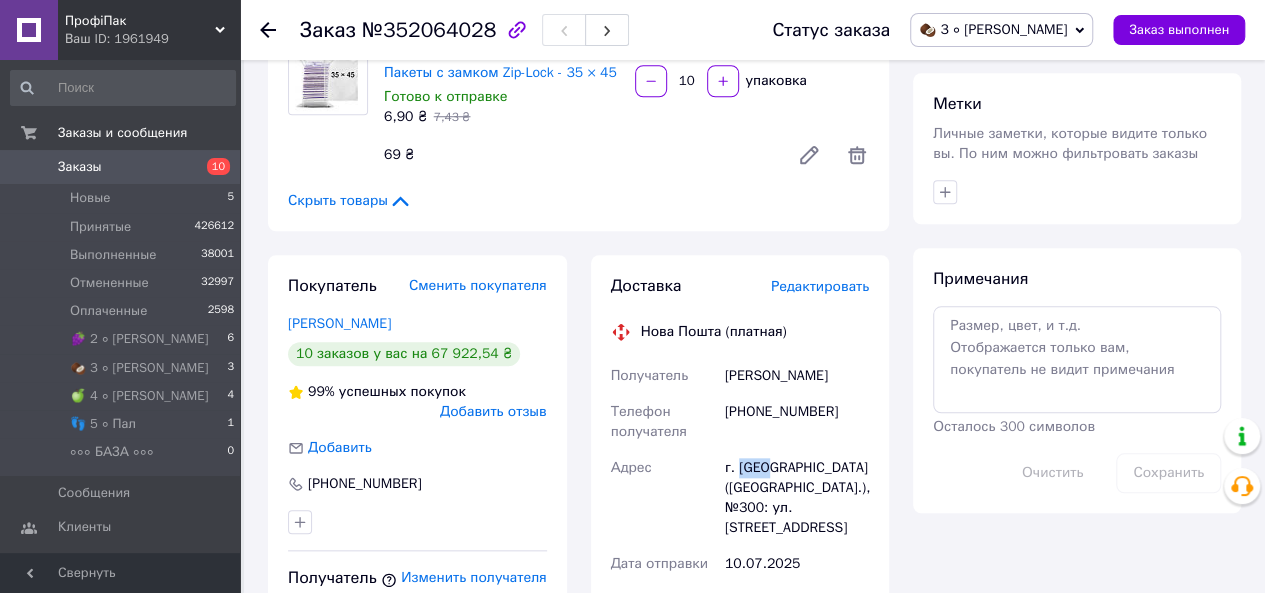 click on "г. [GEOGRAPHIC_DATA] ([GEOGRAPHIC_DATA].), №300: ул. [STREET_ADDRESS]" at bounding box center [797, 498] 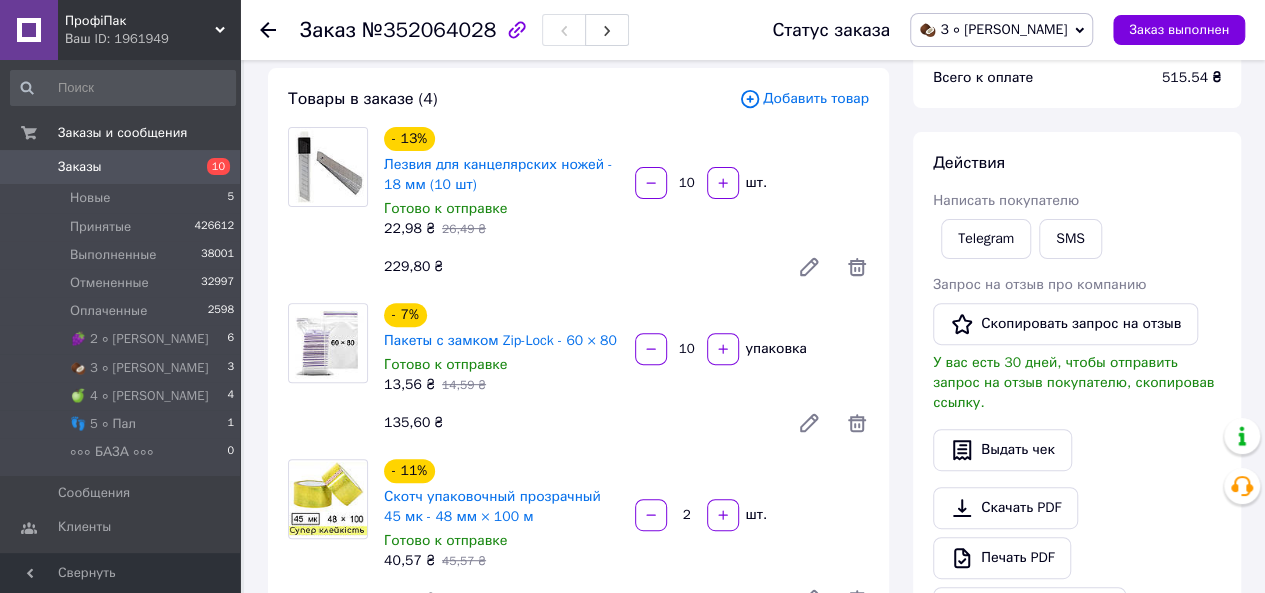 scroll, scrollTop: 0, scrollLeft: 0, axis: both 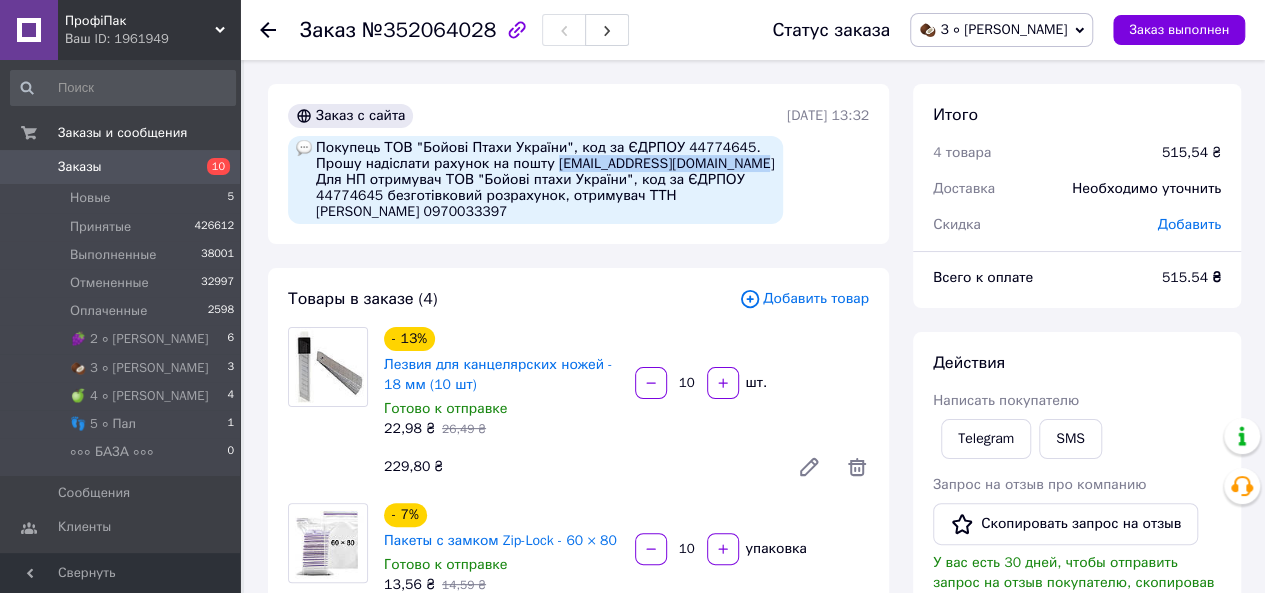drag, startPoint x: 548, startPoint y: 164, endPoint x: 738, endPoint y: 166, distance: 190.01053 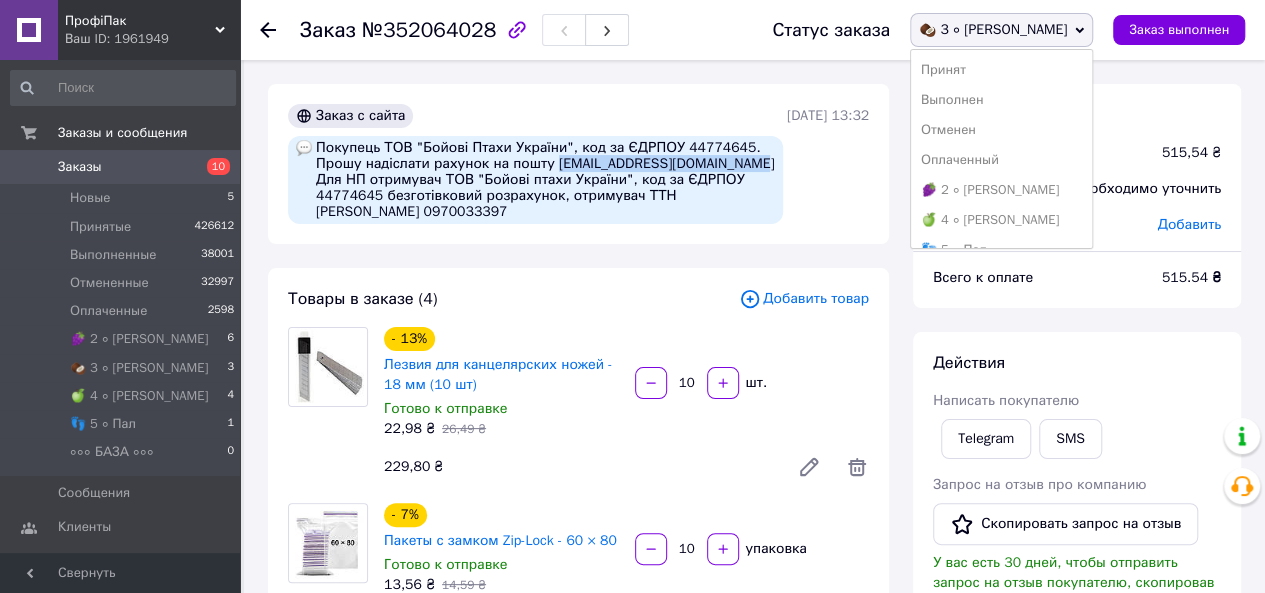 click on "10   шт." at bounding box center (752, 383) 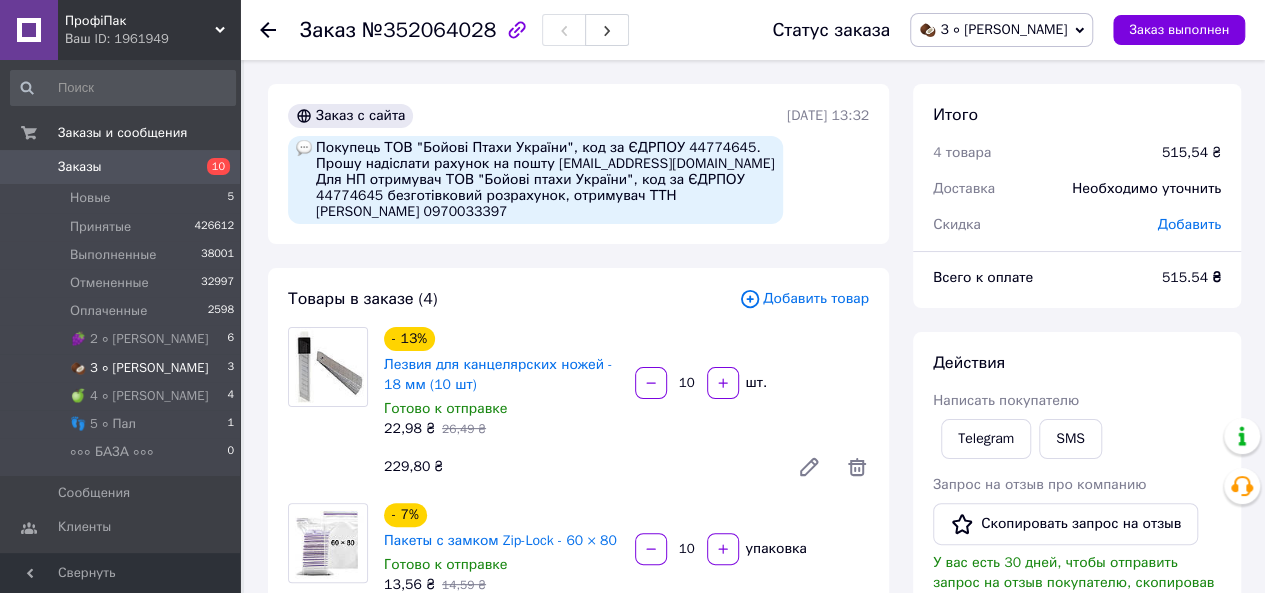 click on "🥥 3 ∘ [PERSON_NAME]" at bounding box center (139, 368) 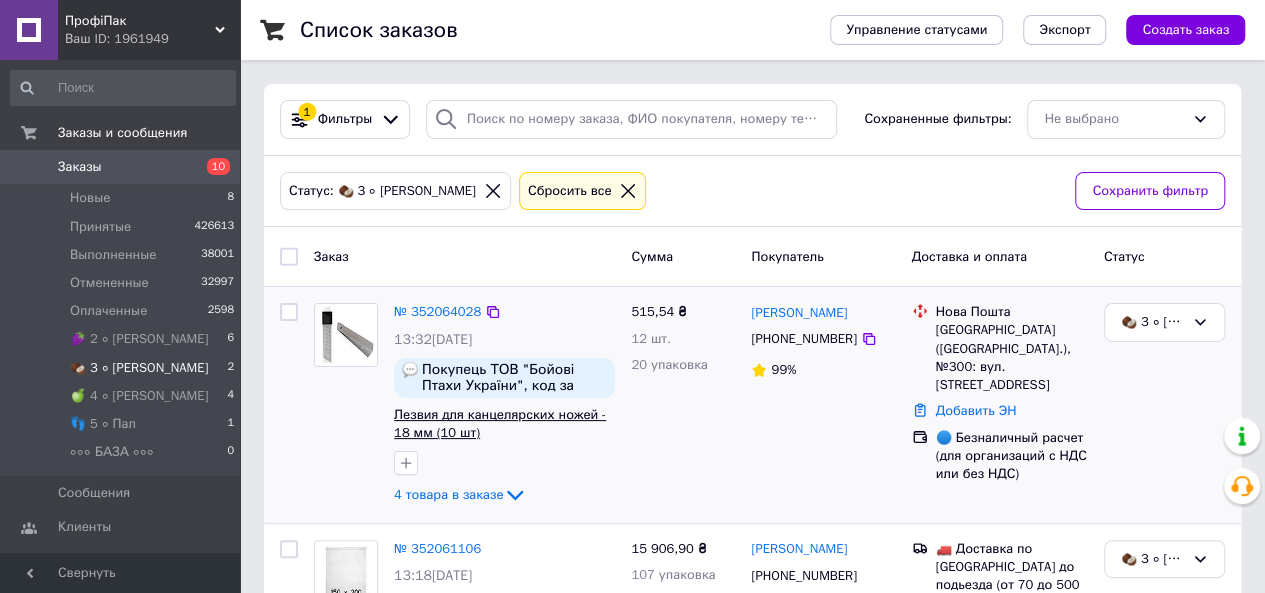 scroll, scrollTop: 172, scrollLeft: 0, axis: vertical 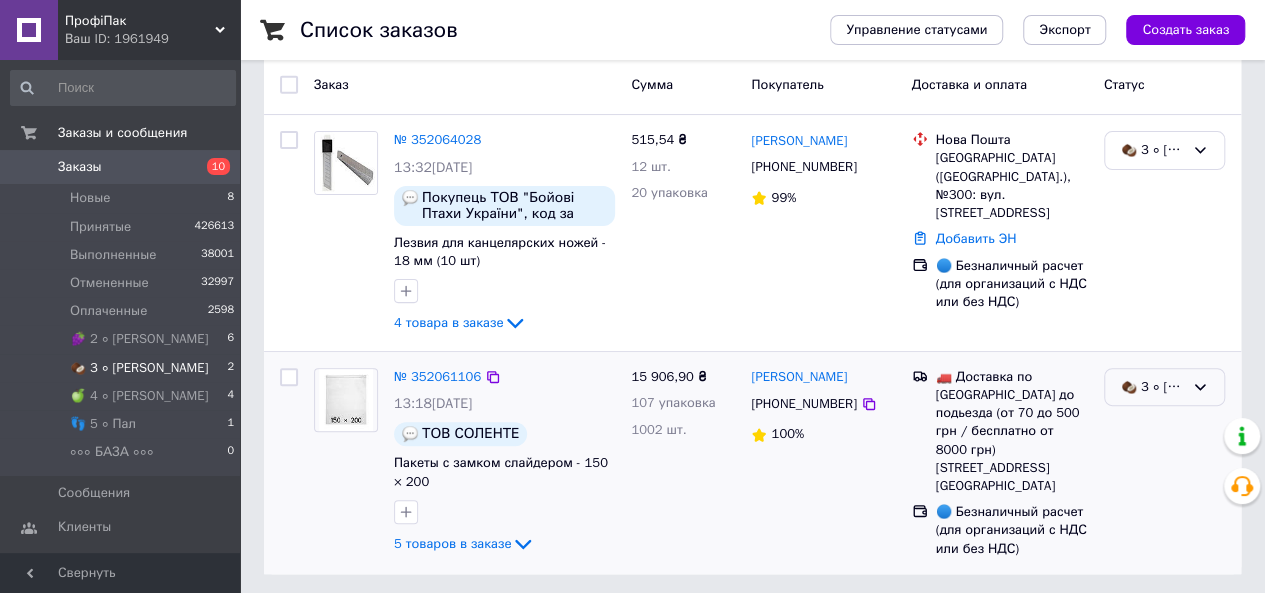 click on "🥥 3 ∘ [PERSON_NAME]" at bounding box center [1152, 387] 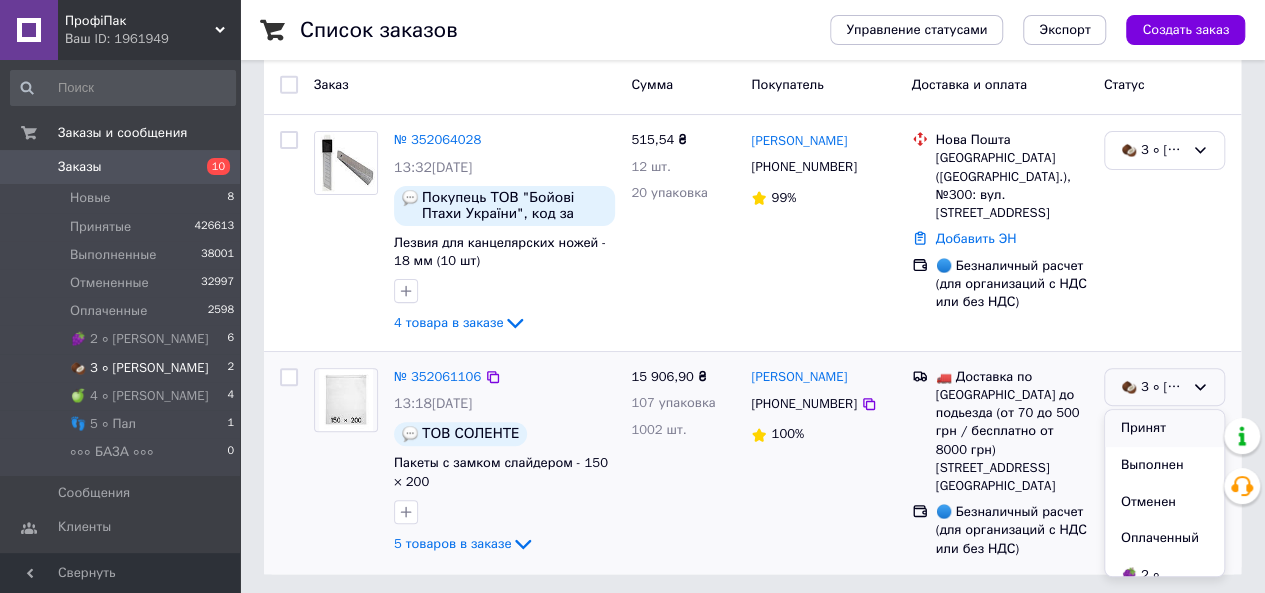 click on "Принят" at bounding box center [1164, 428] 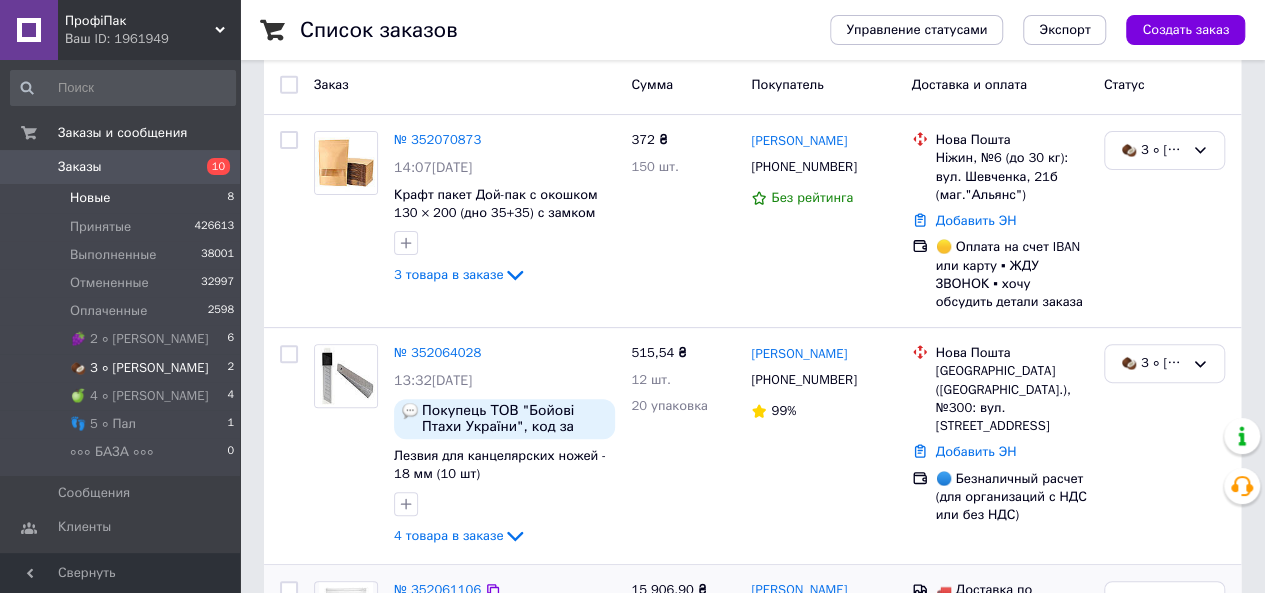 click on "Новые" at bounding box center [90, 198] 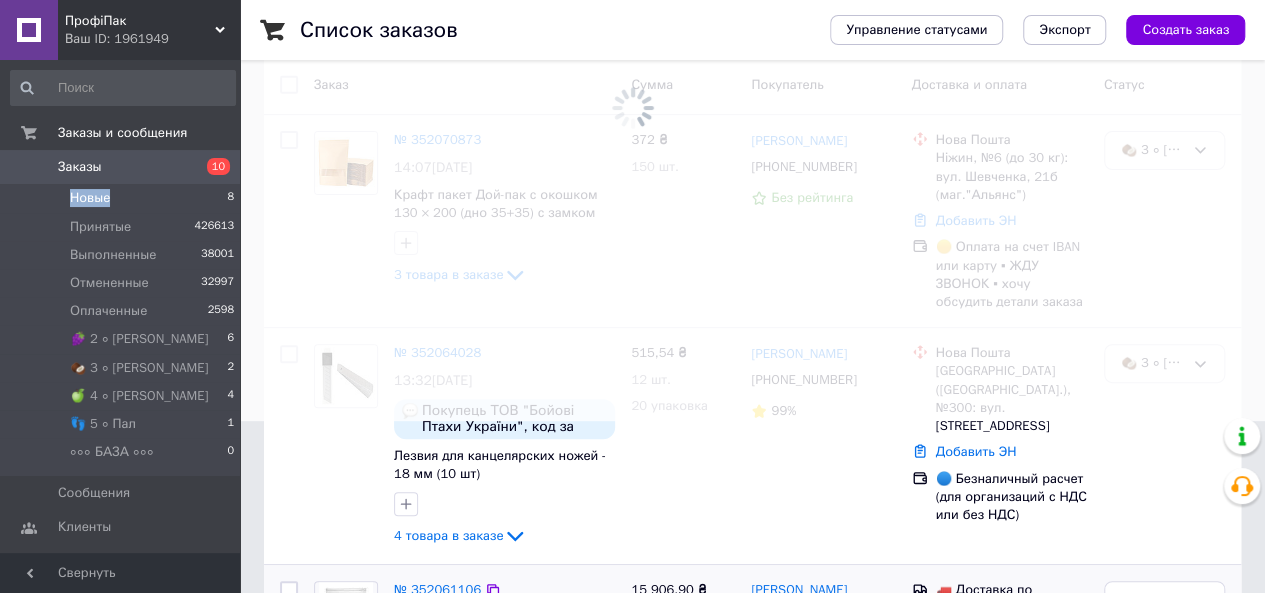 click on "Новые" at bounding box center (90, 198) 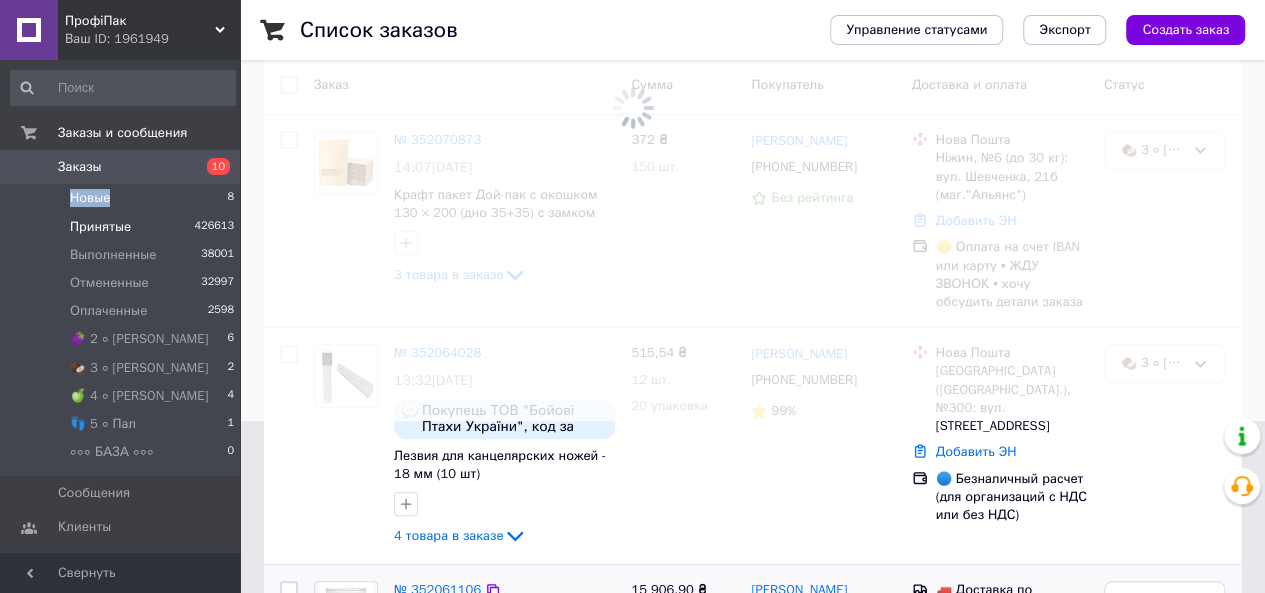 scroll, scrollTop: 0, scrollLeft: 0, axis: both 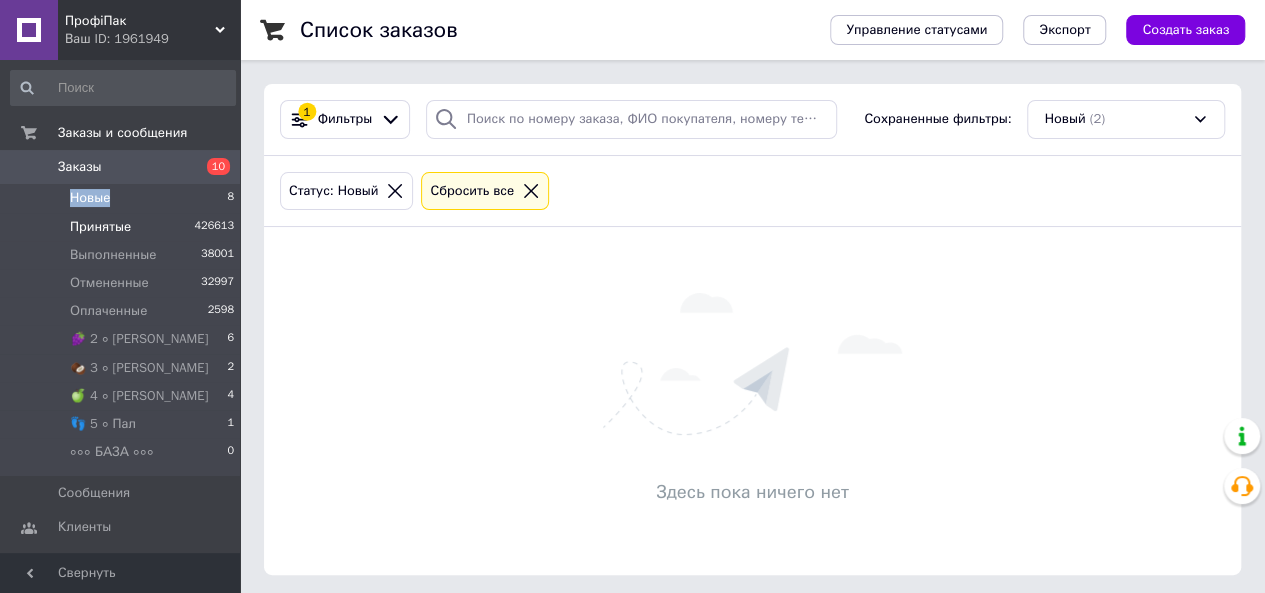 click on "Принятые" at bounding box center [100, 227] 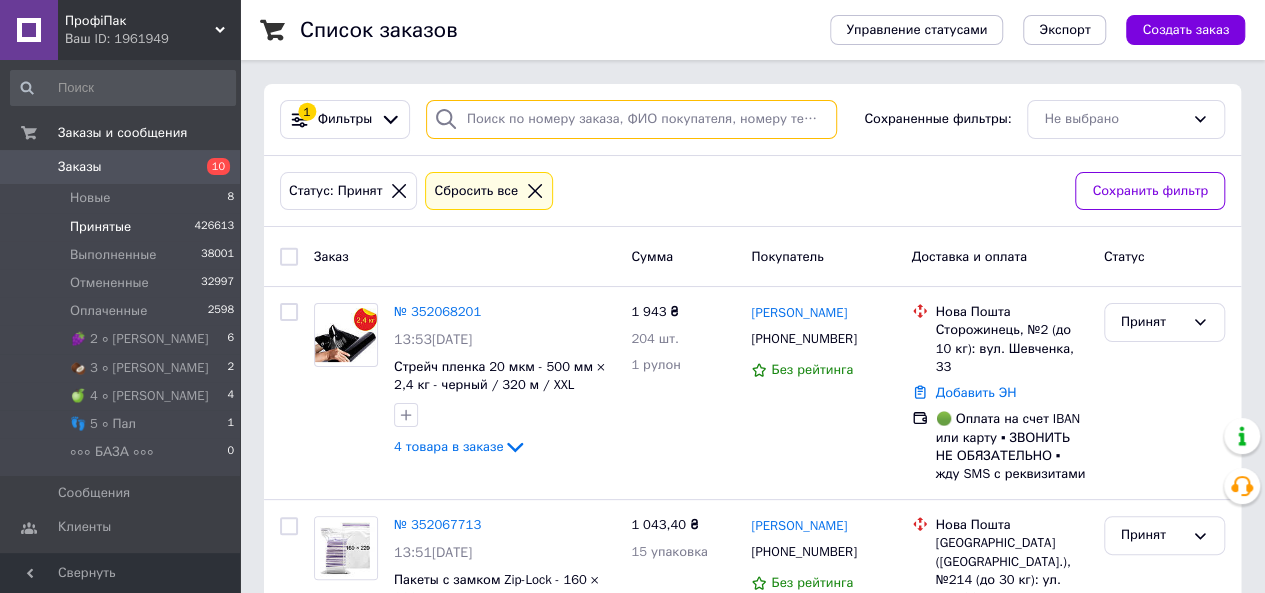 click at bounding box center (631, 119) 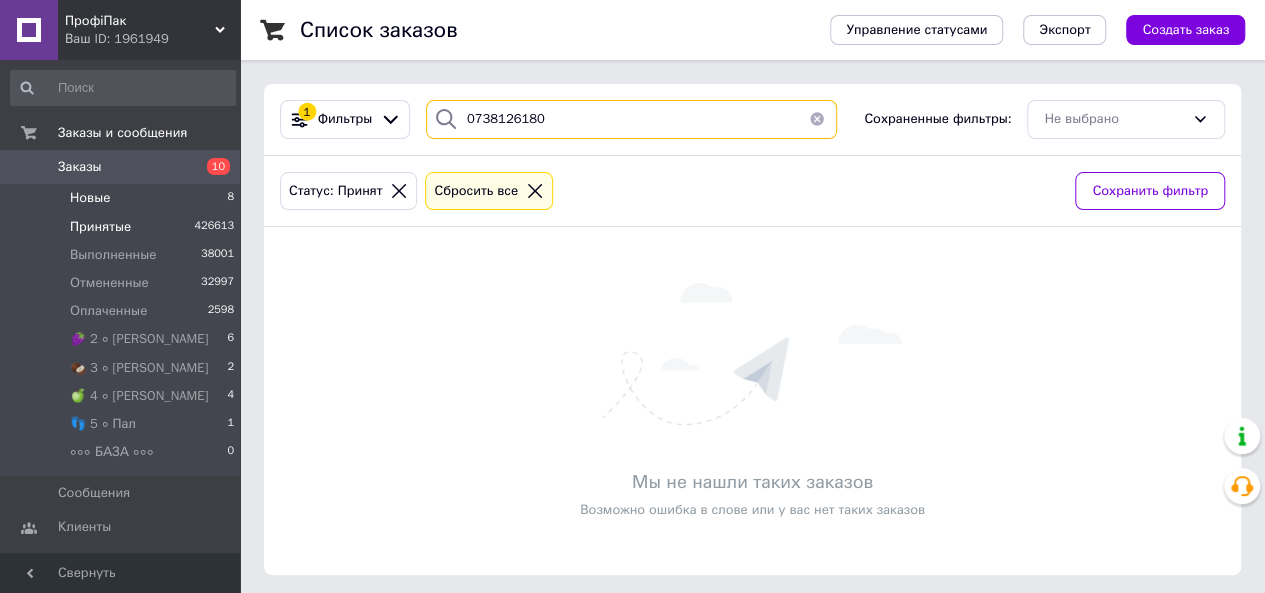 type on "0738126180" 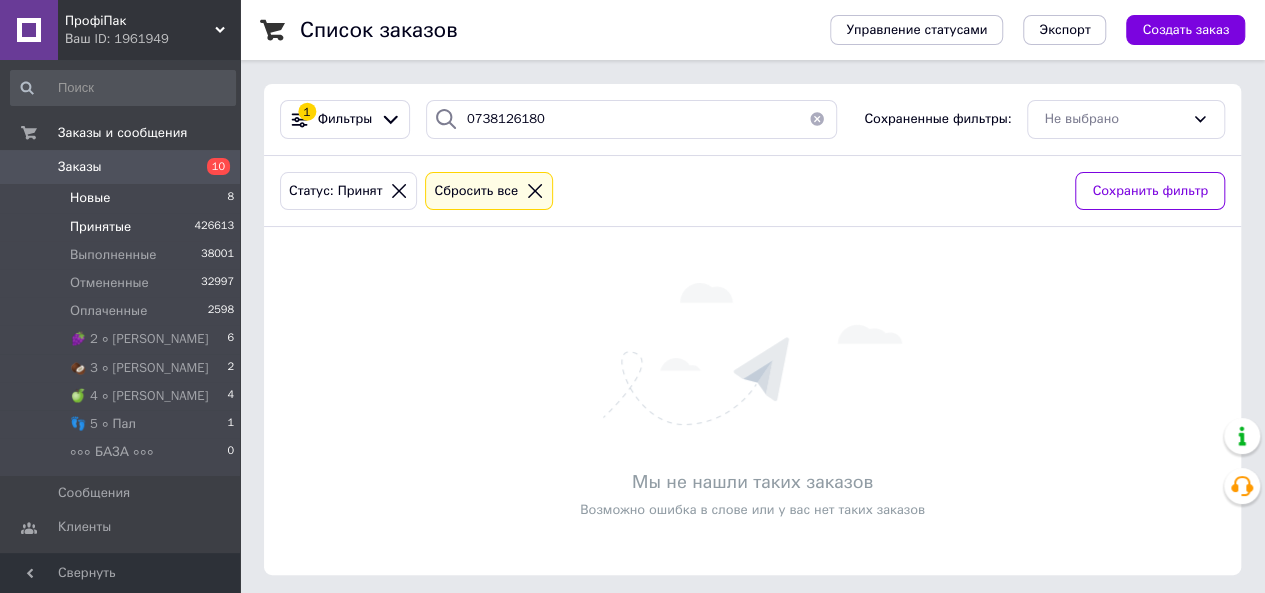 click on "Новые" at bounding box center [90, 198] 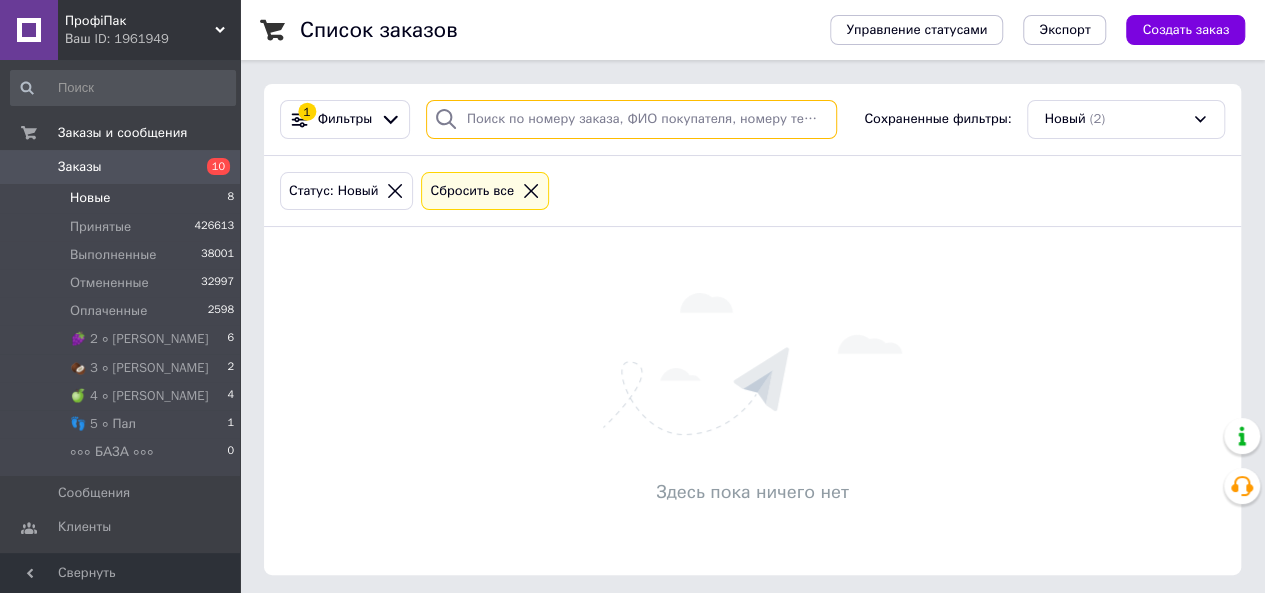 click at bounding box center (631, 119) 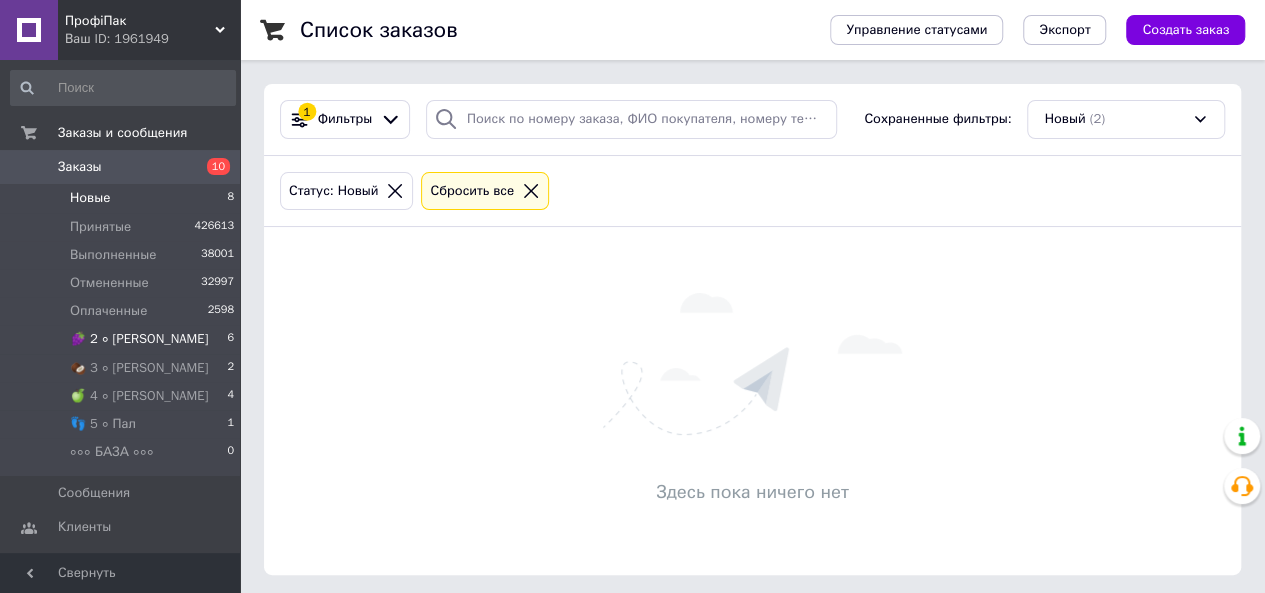 click on "🍇 2 ∘ [PERSON_NAME] 6" at bounding box center [123, 339] 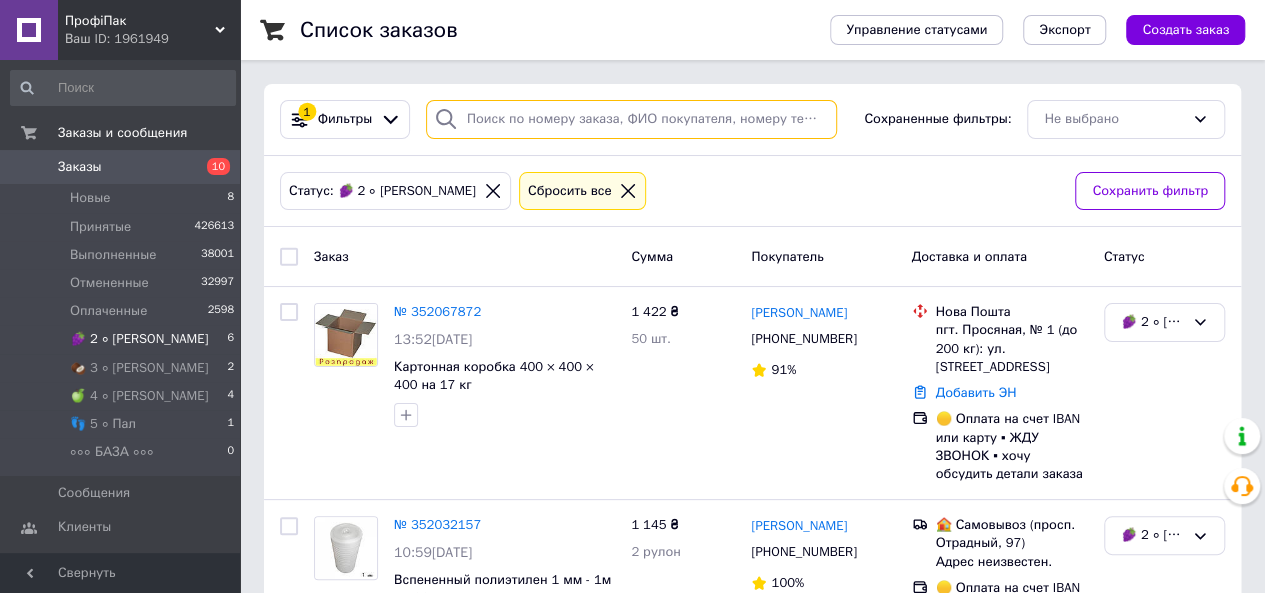 click at bounding box center (631, 119) 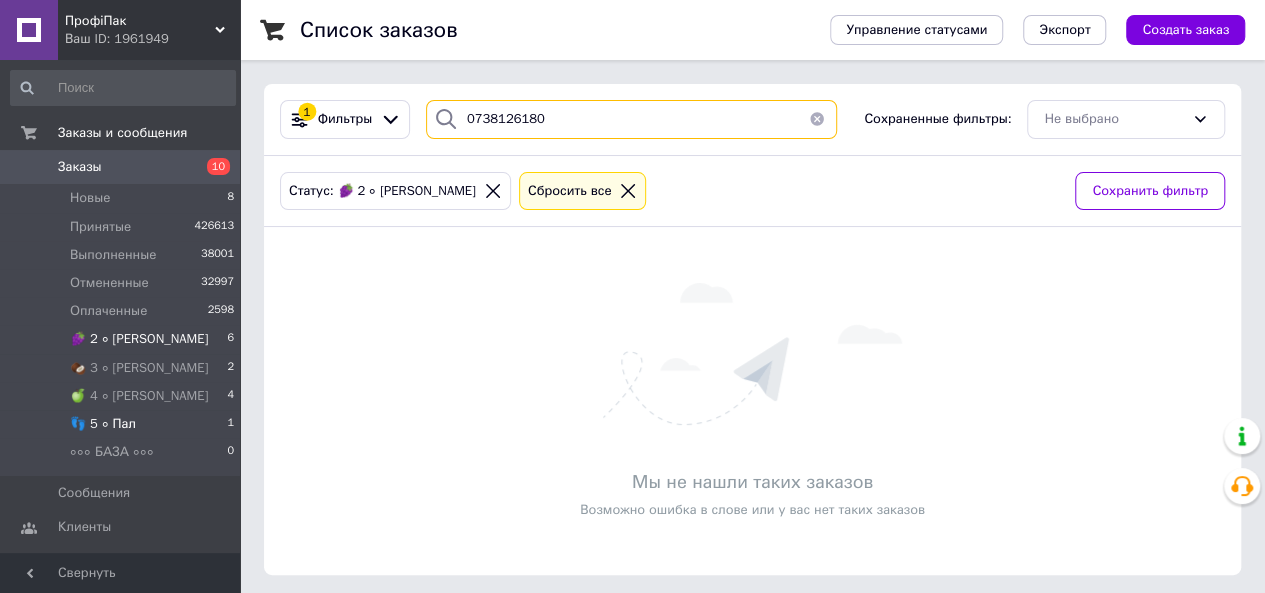 type on "0738126180" 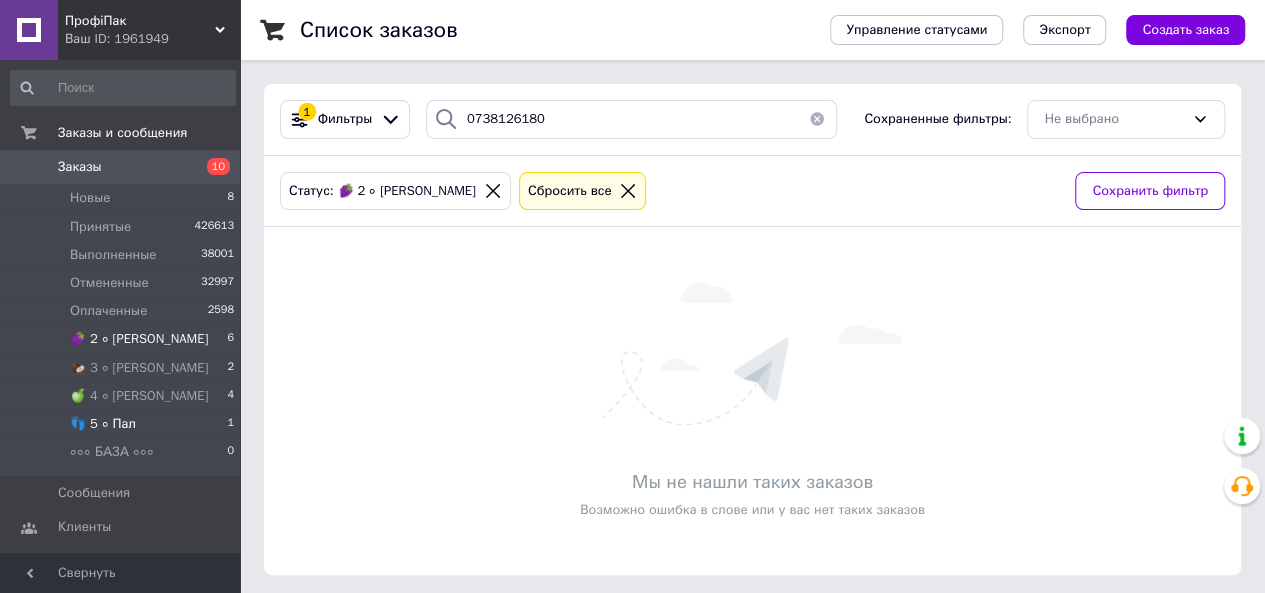 click on "👣 5 ∘ Пал" at bounding box center [103, 424] 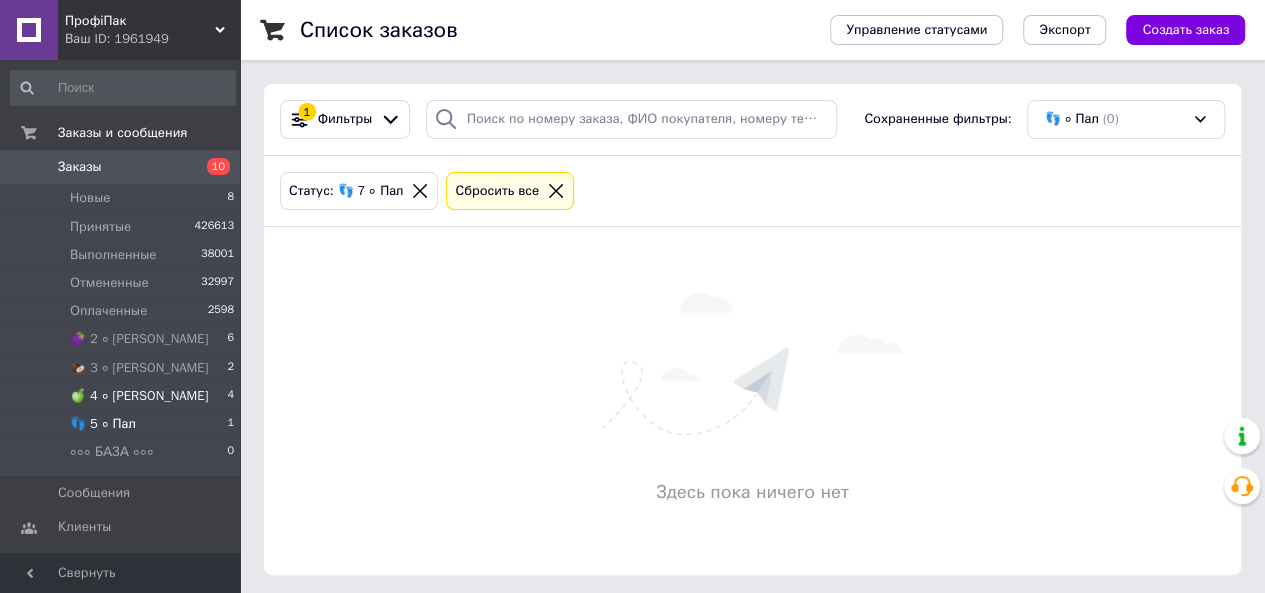 click on "🍏 4 ∘ [PERSON_NAME]" at bounding box center [139, 396] 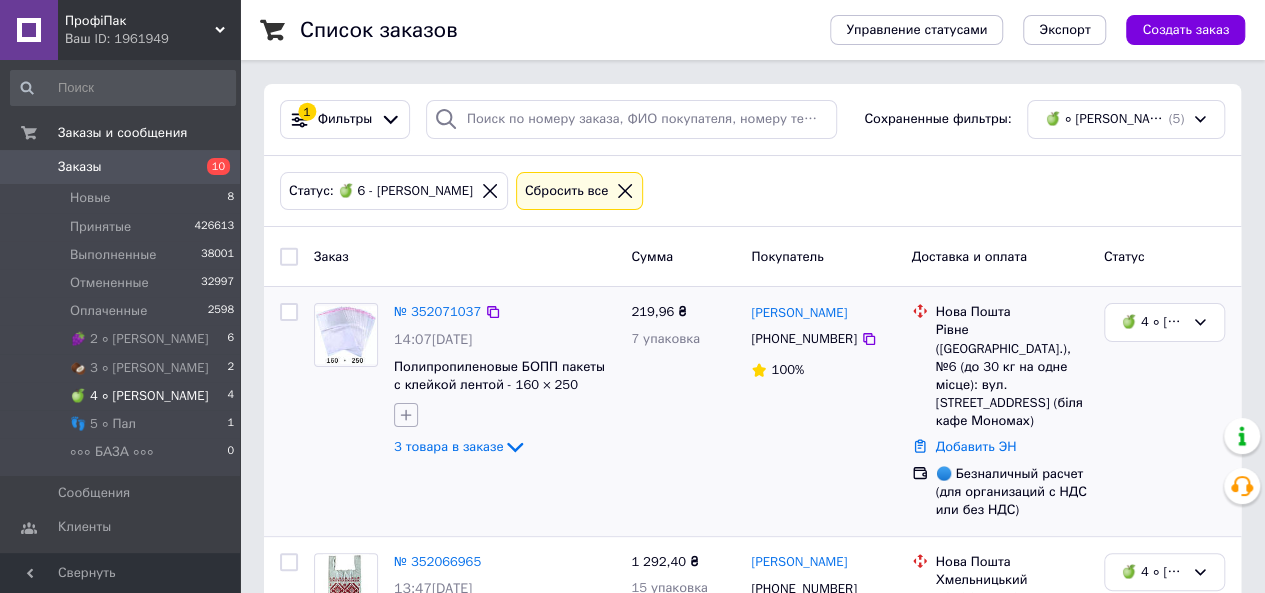 click 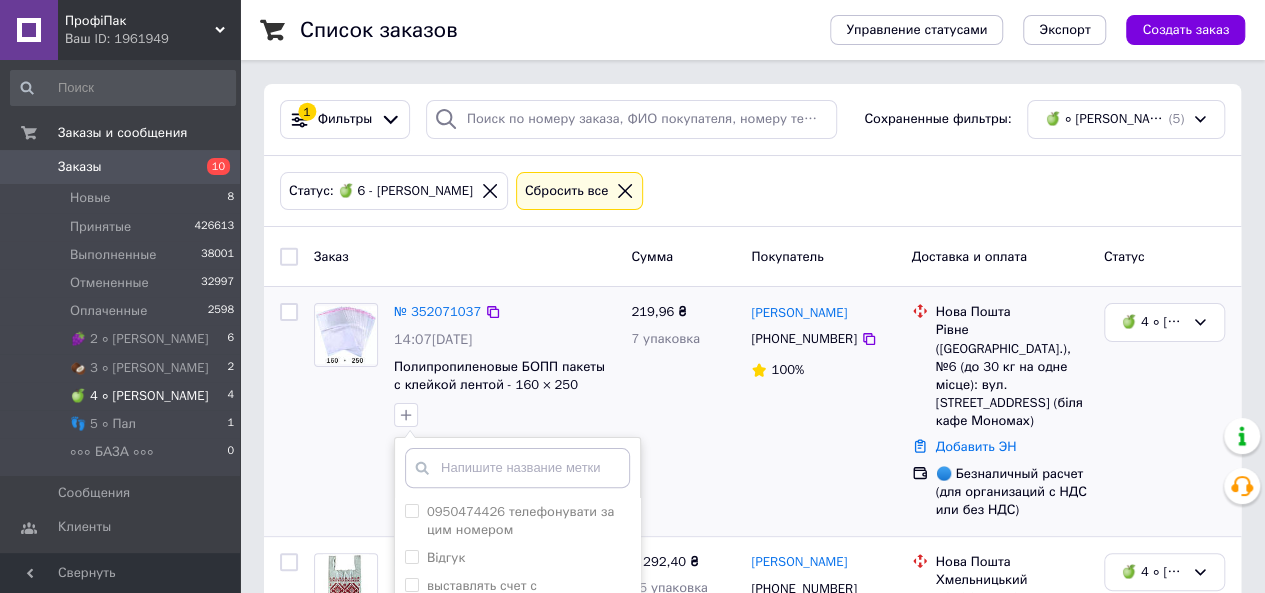 scroll, scrollTop: 200, scrollLeft: 0, axis: vertical 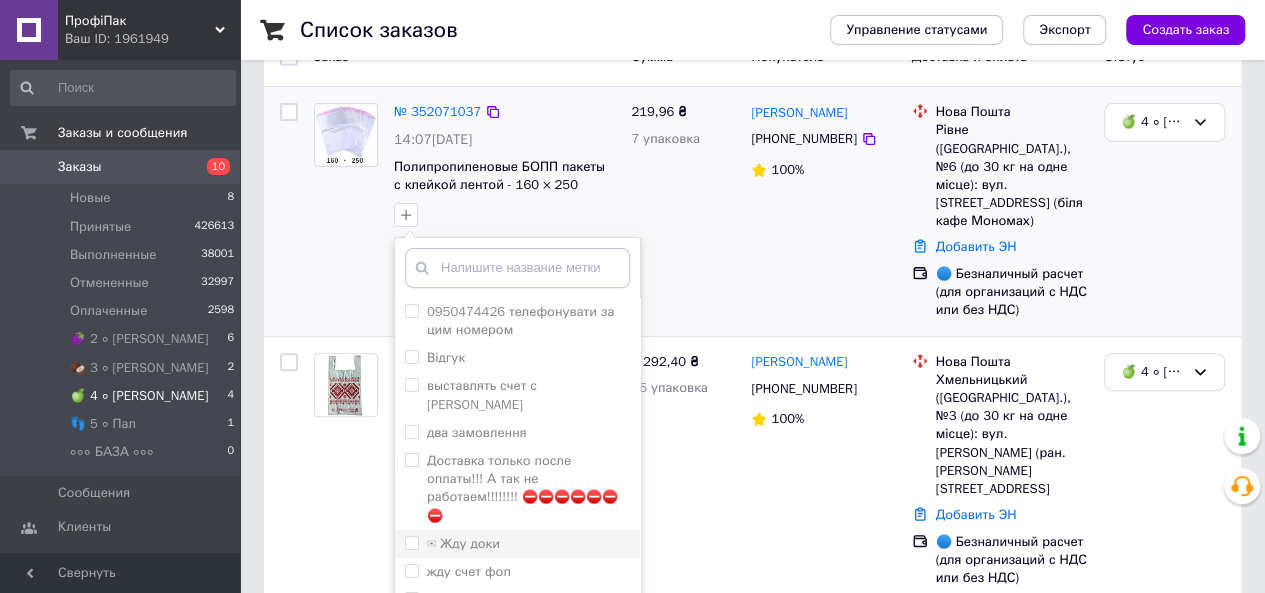 click on "✉ Жду доки" at bounding box center (411, 542) 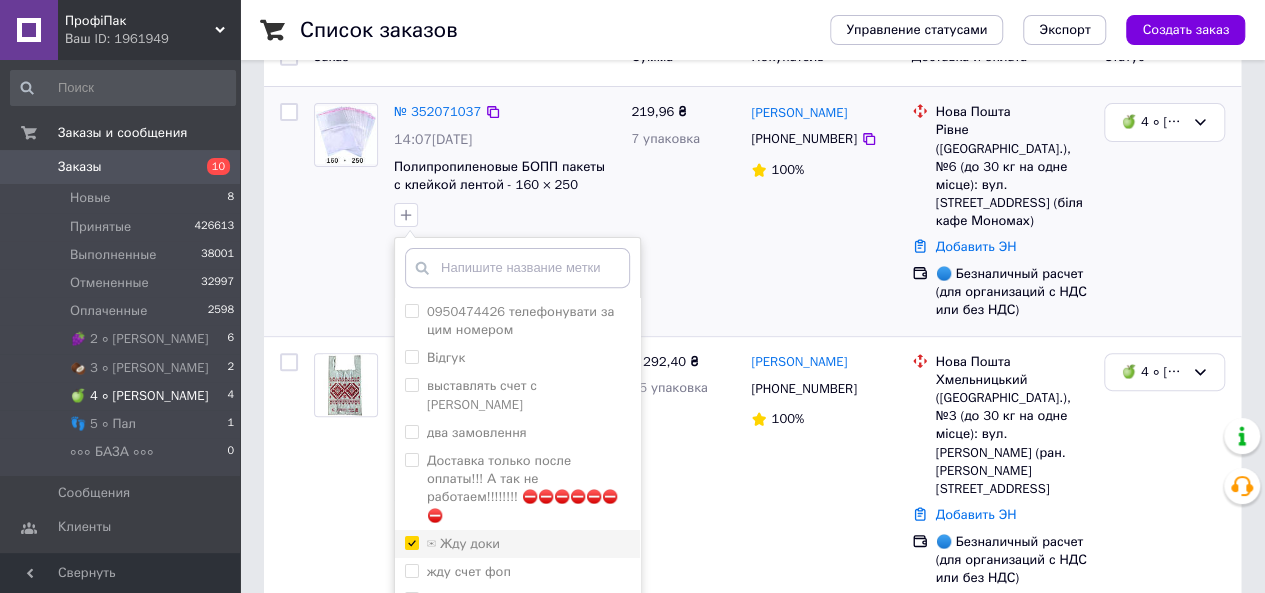 checkbox on "true" 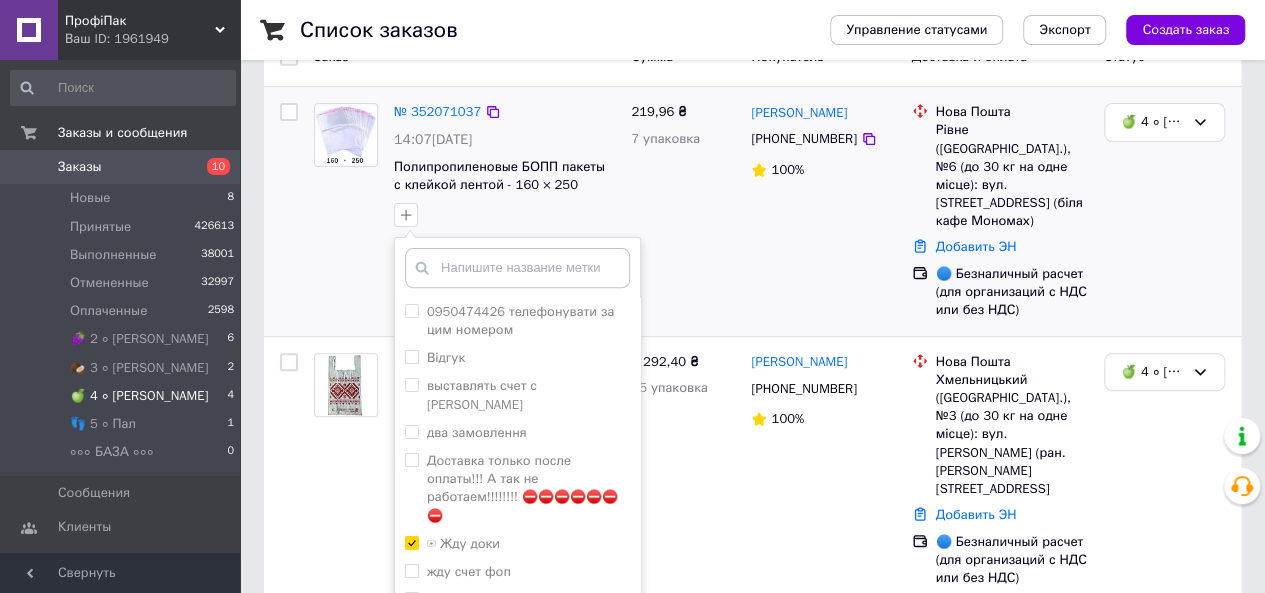 scroll, scrollTop: 336, scrollLeft: 0, axis: vertical 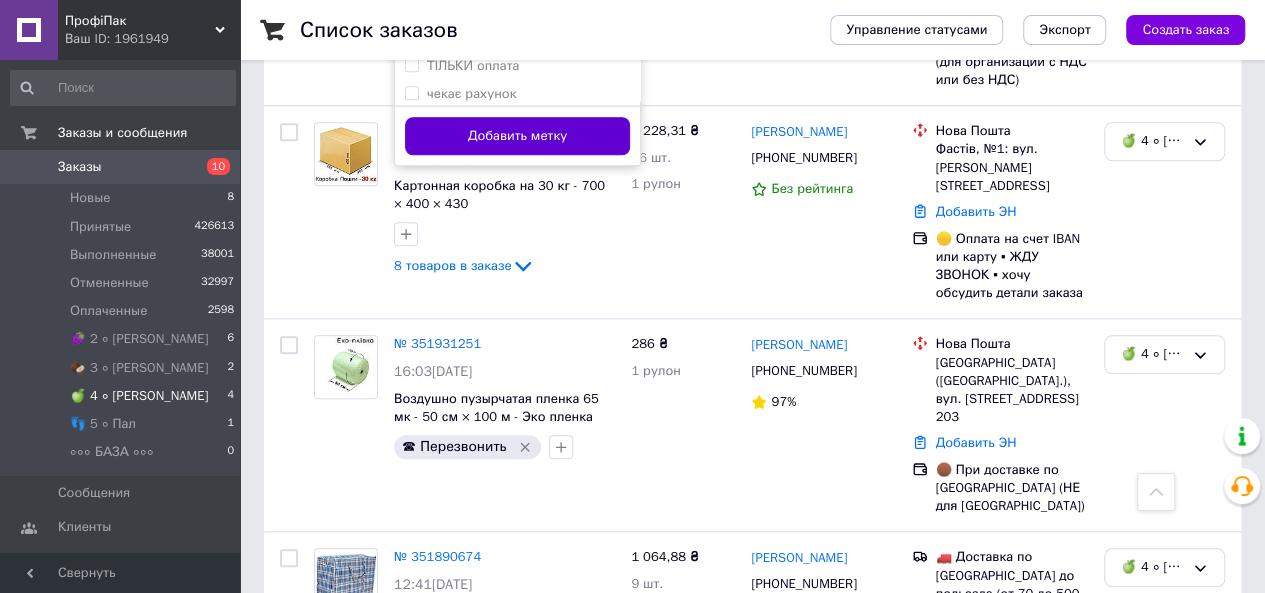 click on "Добавить метку" at bounding box center (517, 136) 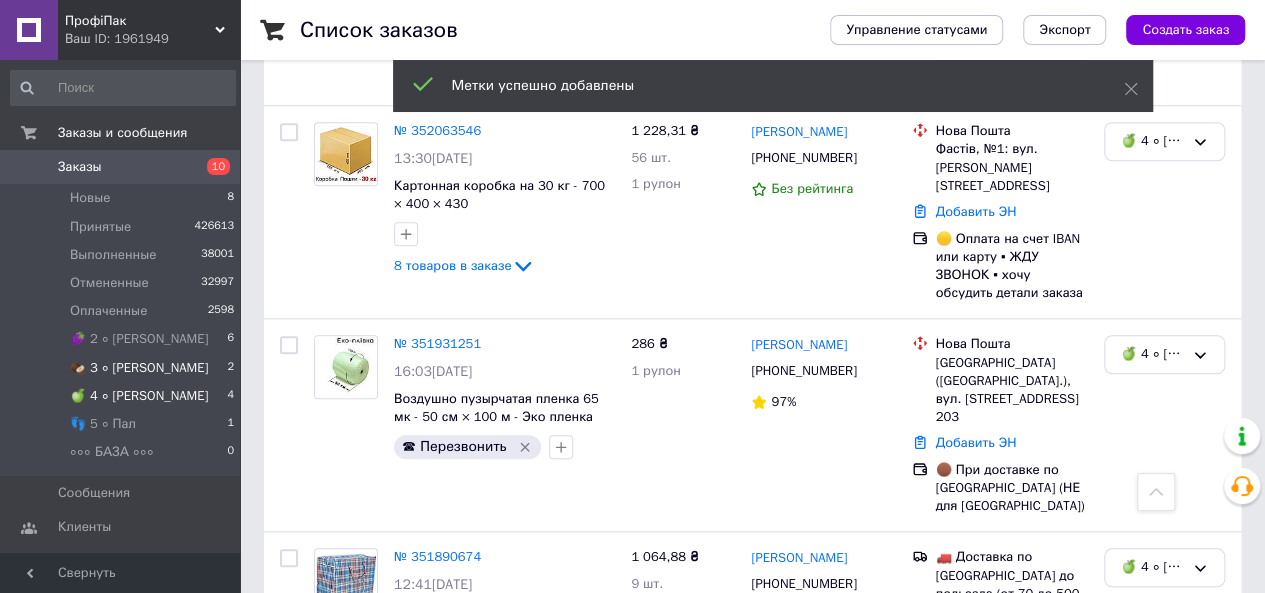 click on "🥥 3 ∘ [PERSON_NAME]" at bounding box center (139, 368) 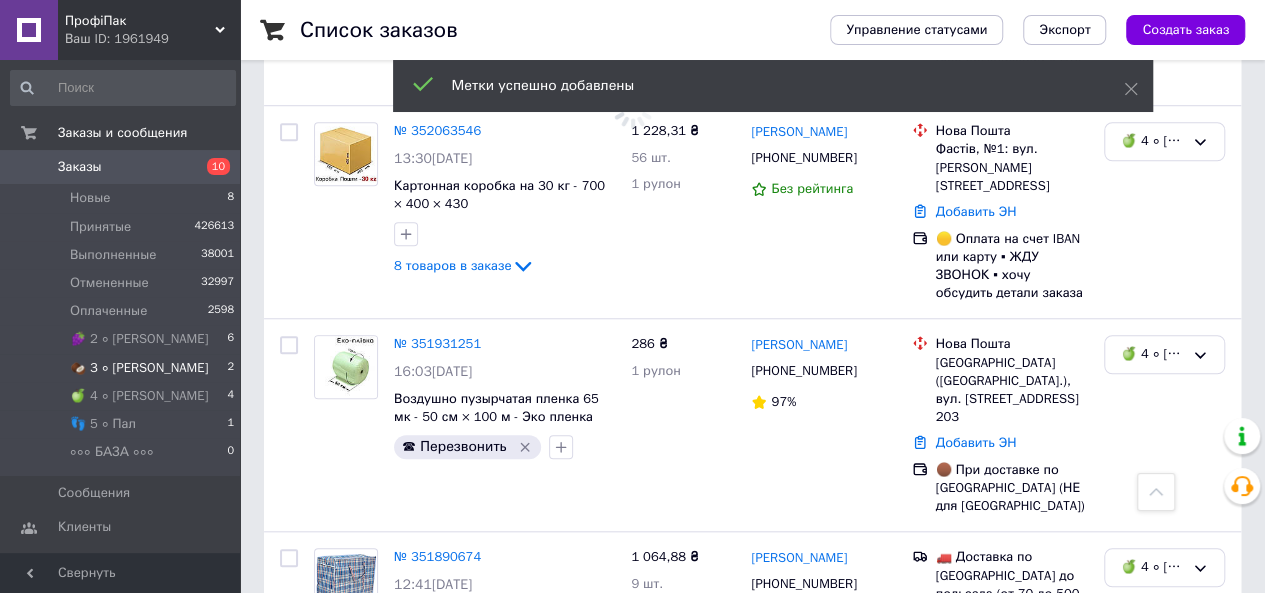 click on "🥥 3 ∘ [PERSON_NAME]" at bounding box center [139, 368] 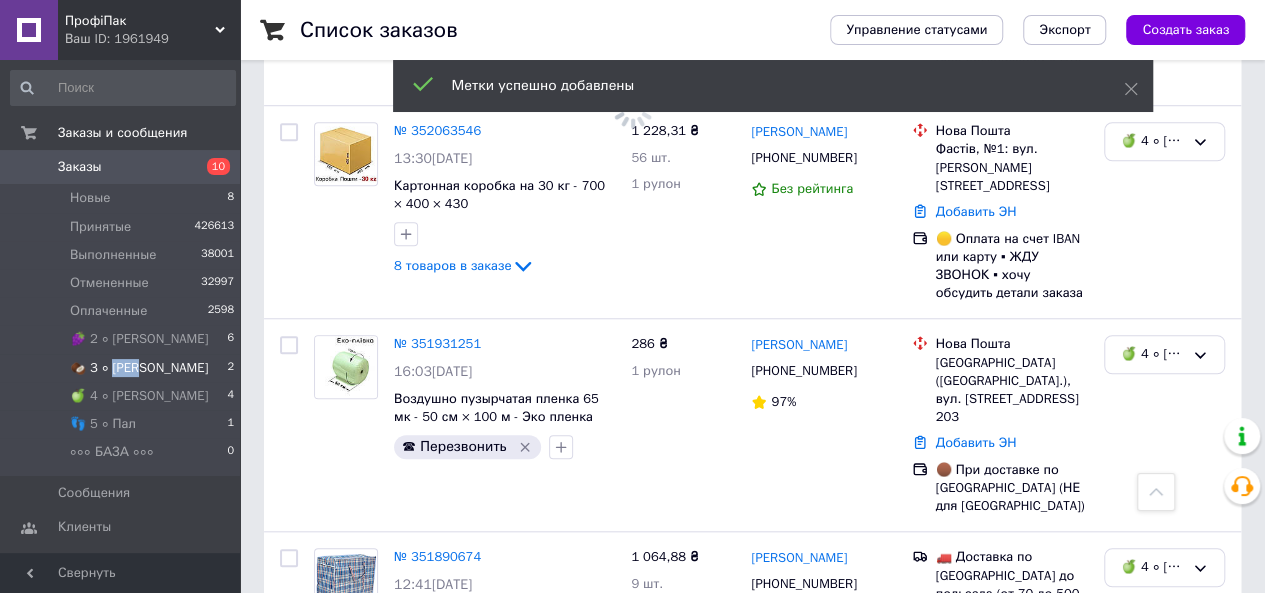 click on "🥥 3 ∘ [PERSON_NAME]" at bounding box center [139, 368] 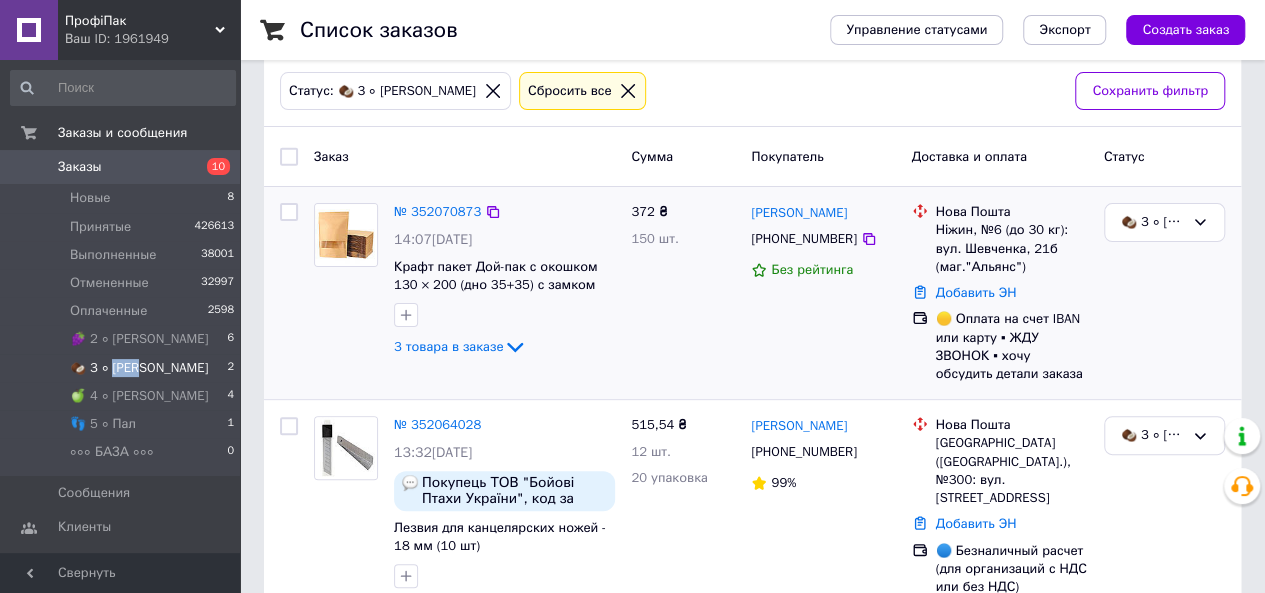 scroll, scrollTop: 164, scrollLeft: 0, axis: vertical 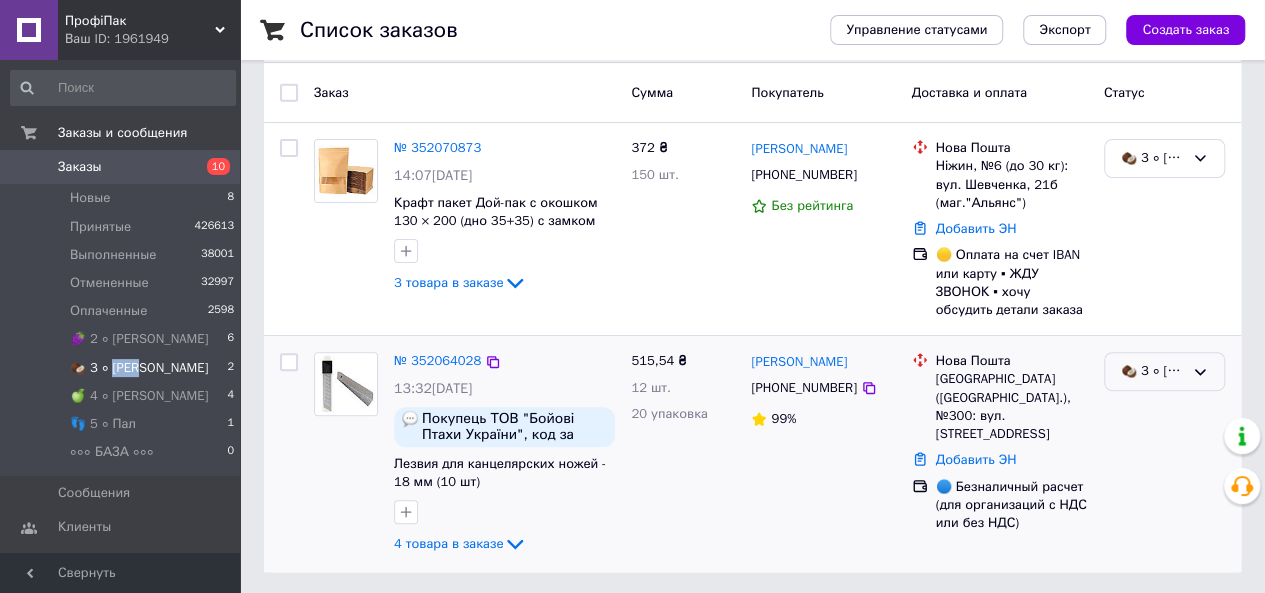 click on "🥥 3 ∘ [PERSON_NAME]" at bounding box center (1164, 371) 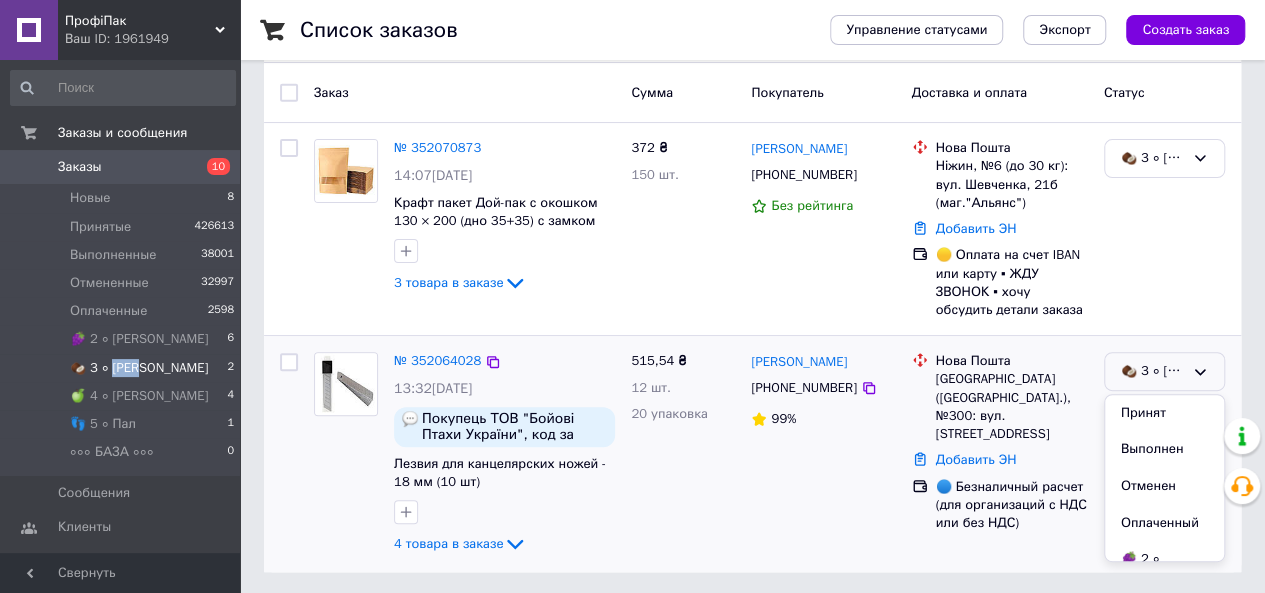 click on "Принят" at bounding box center [1164, 413] 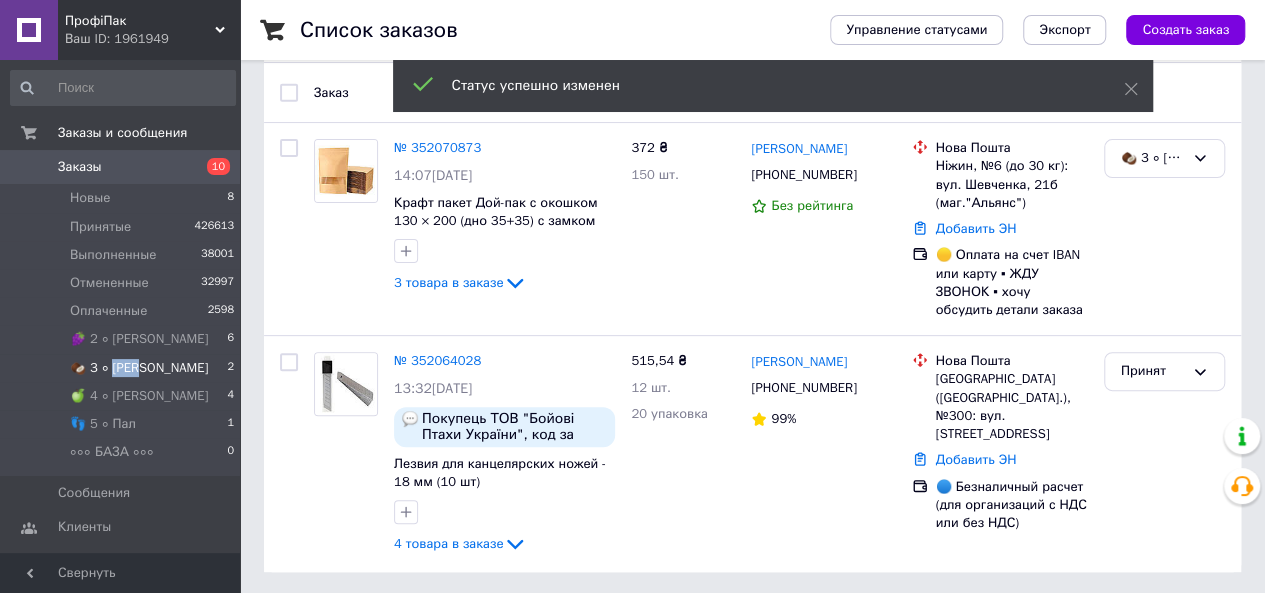 scroll, scrollTop: 0, scrollLeft: 0, axis: both 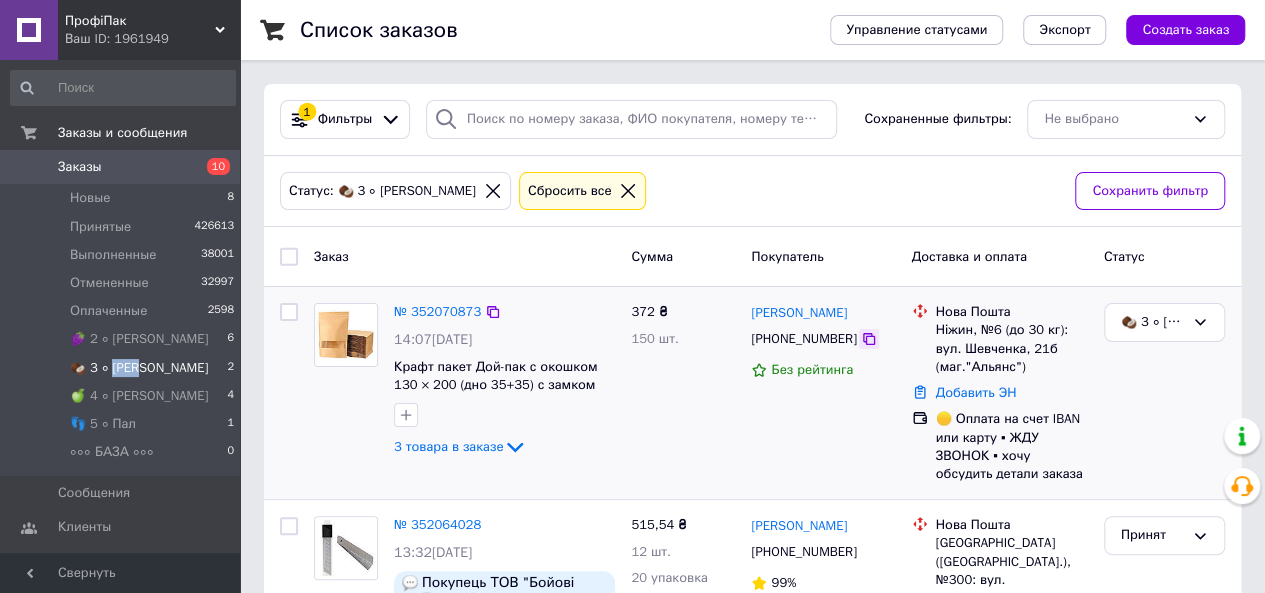 click 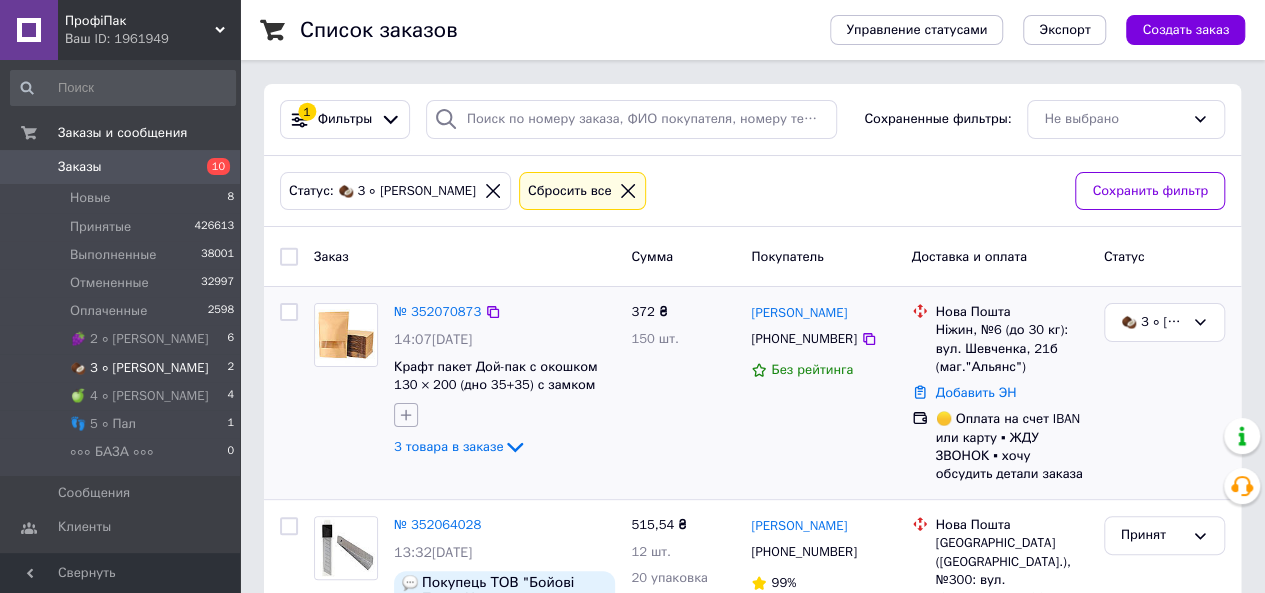 click 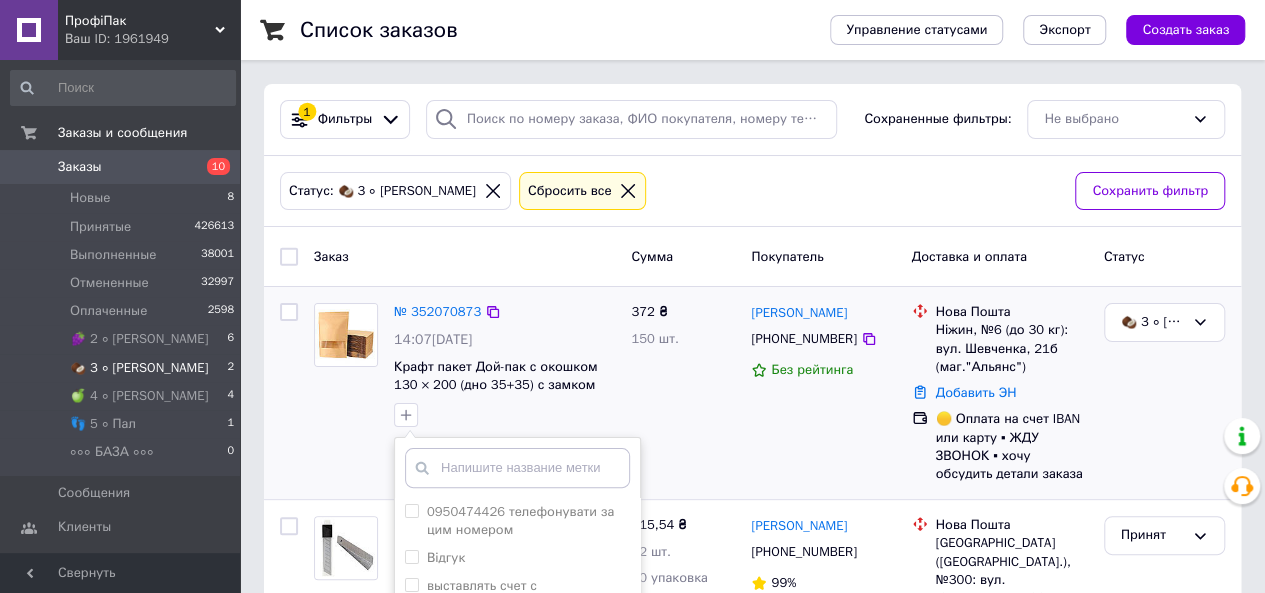 scroll, scrollTop: 268, scrollLeft: 0, axis: vertical 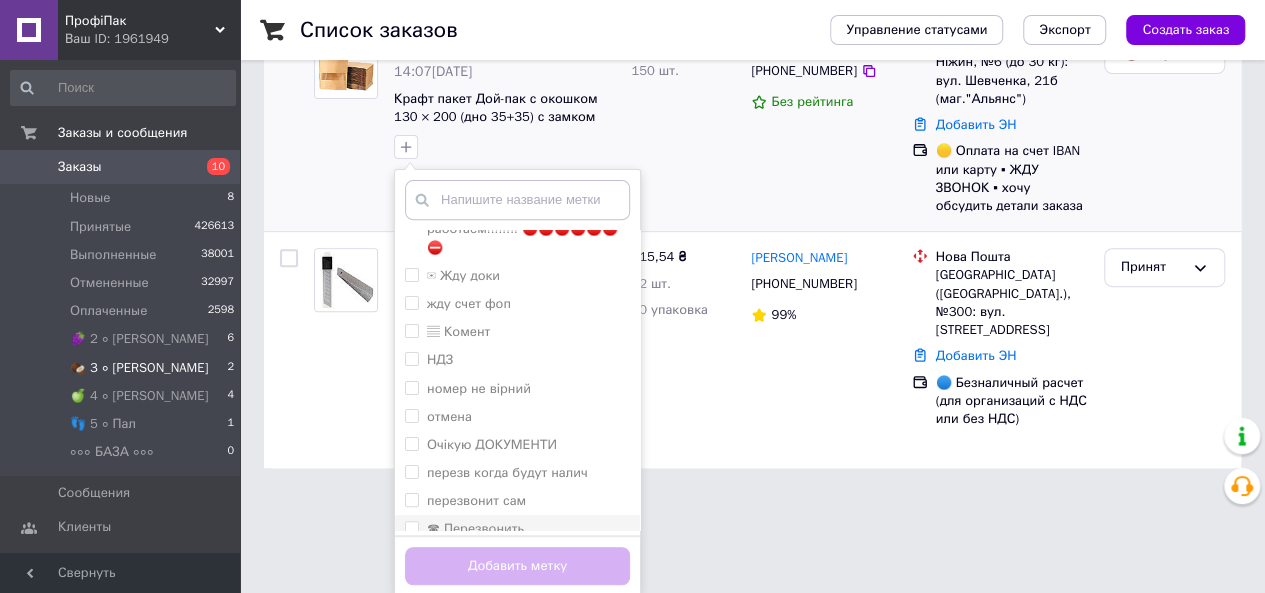 click on "☎ Перезвонить" at bounding box center (411, 527) 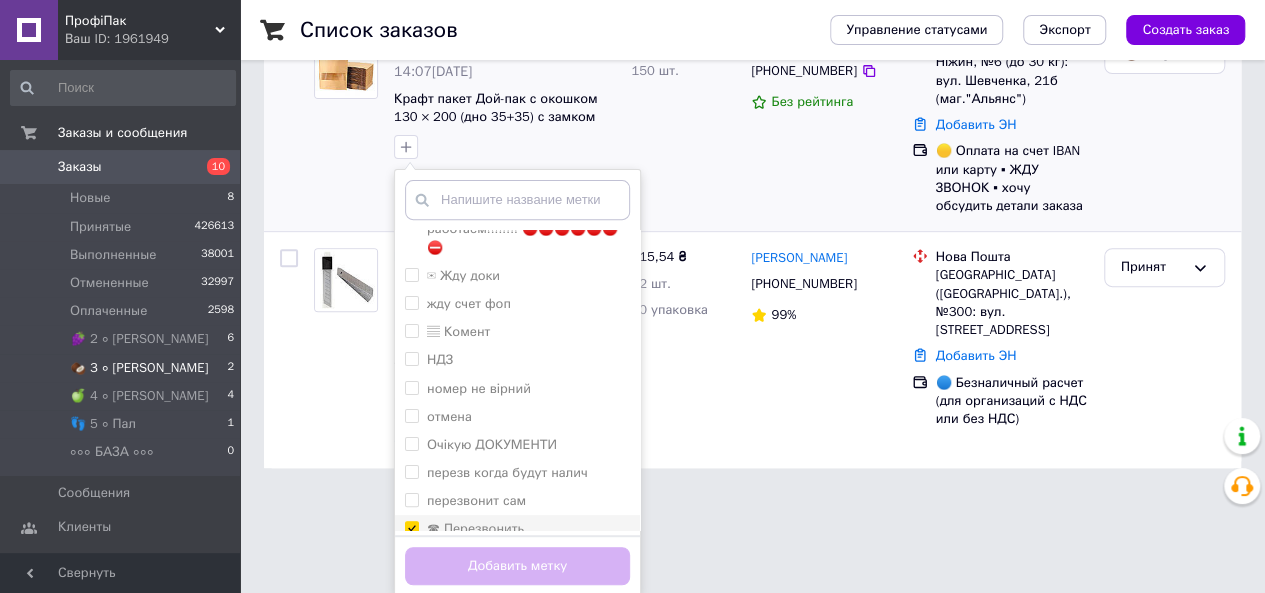 checkbox on "true" 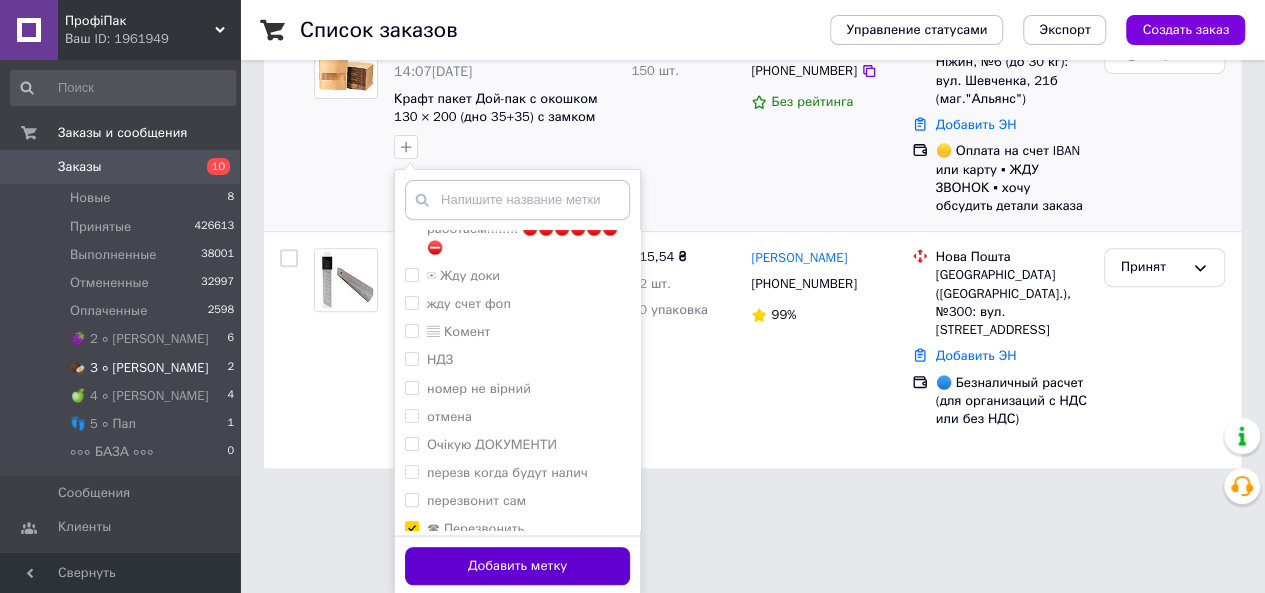click on "Добавить метку" at bounding box center [517, 566] 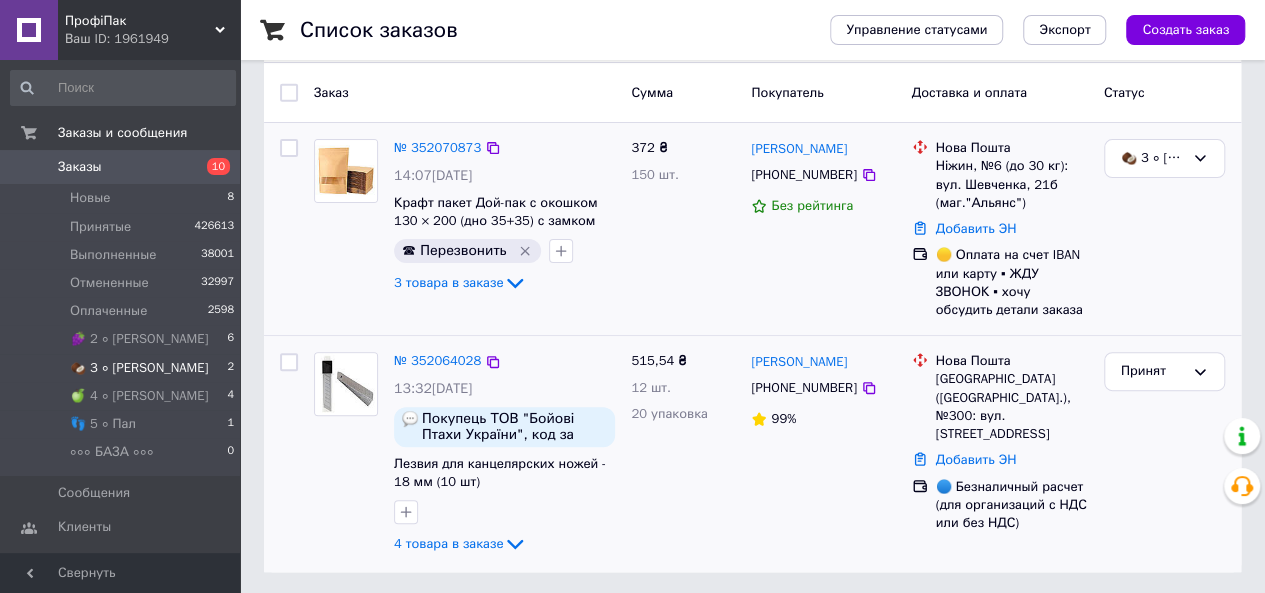 scroll, scrollTop: 0, scrollLeft: 0, axis: both 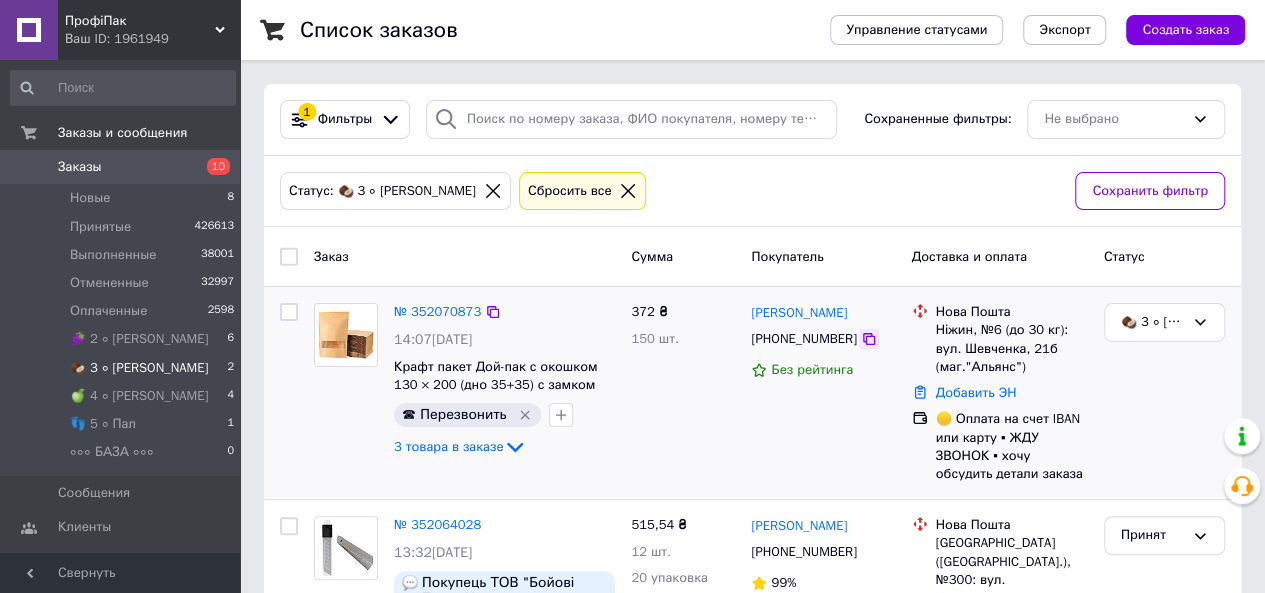 click 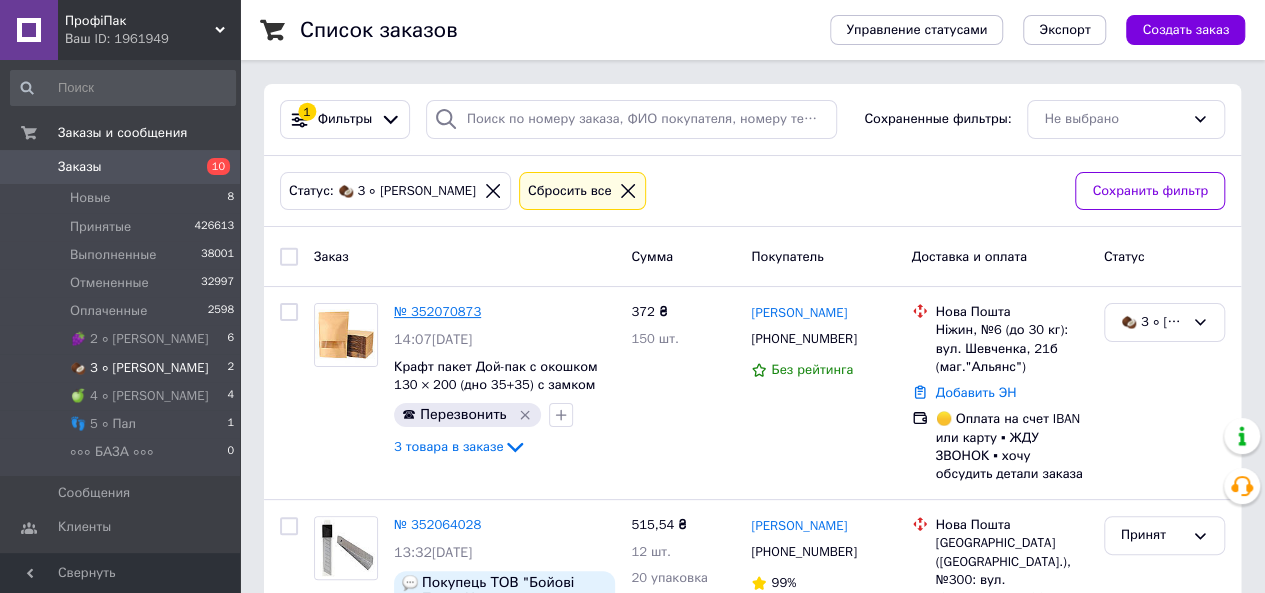 click on "№ 352070873" at bounding box center [437, 311] 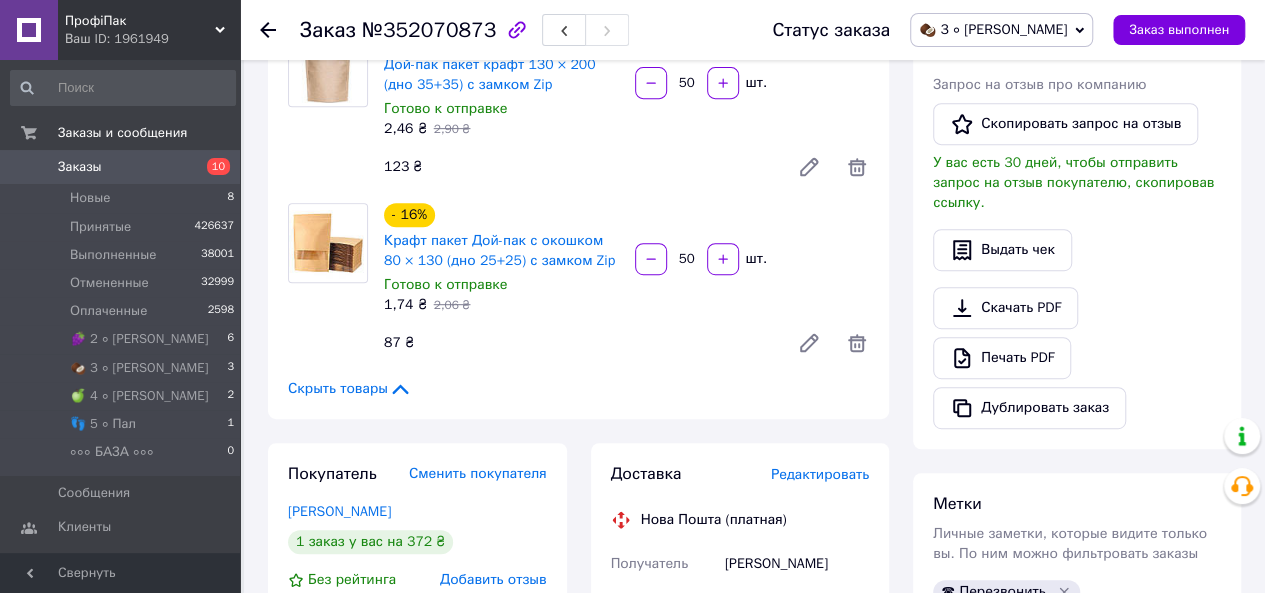 scroll, scrollTop: 500, scrollLeft: 0, axis: vertical 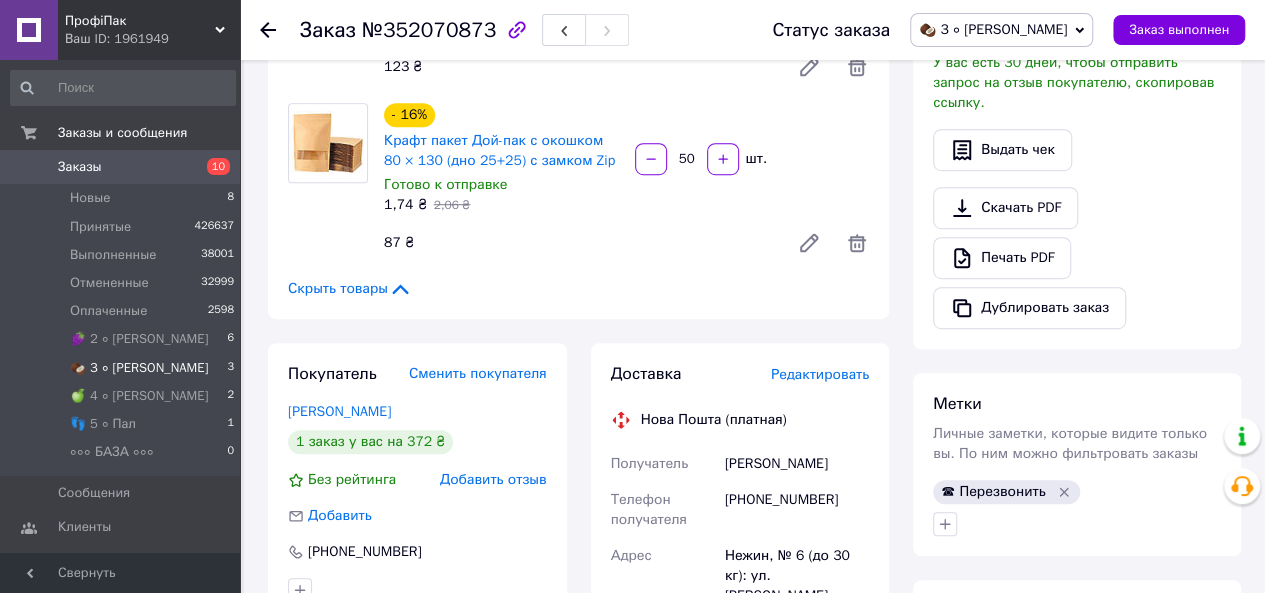 click on "🥥 3 ∘ [PERSON_NAME]" at bounding box center (139, 368) 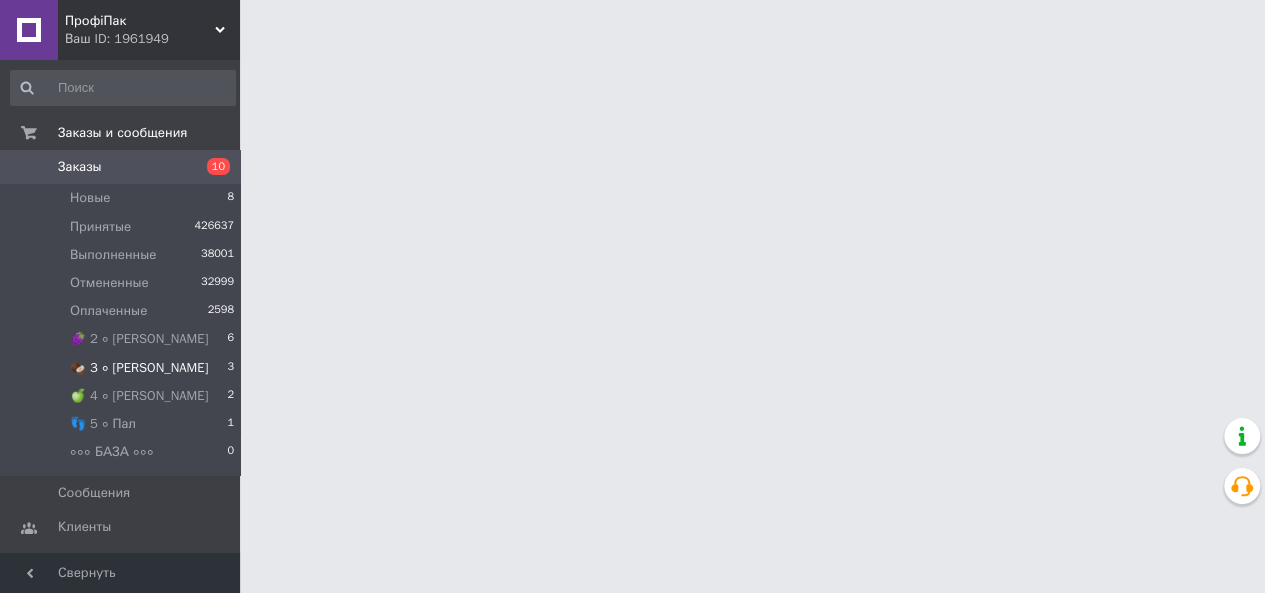 scroll, scrollTop: 0, scrollLeft: 0, axis: both 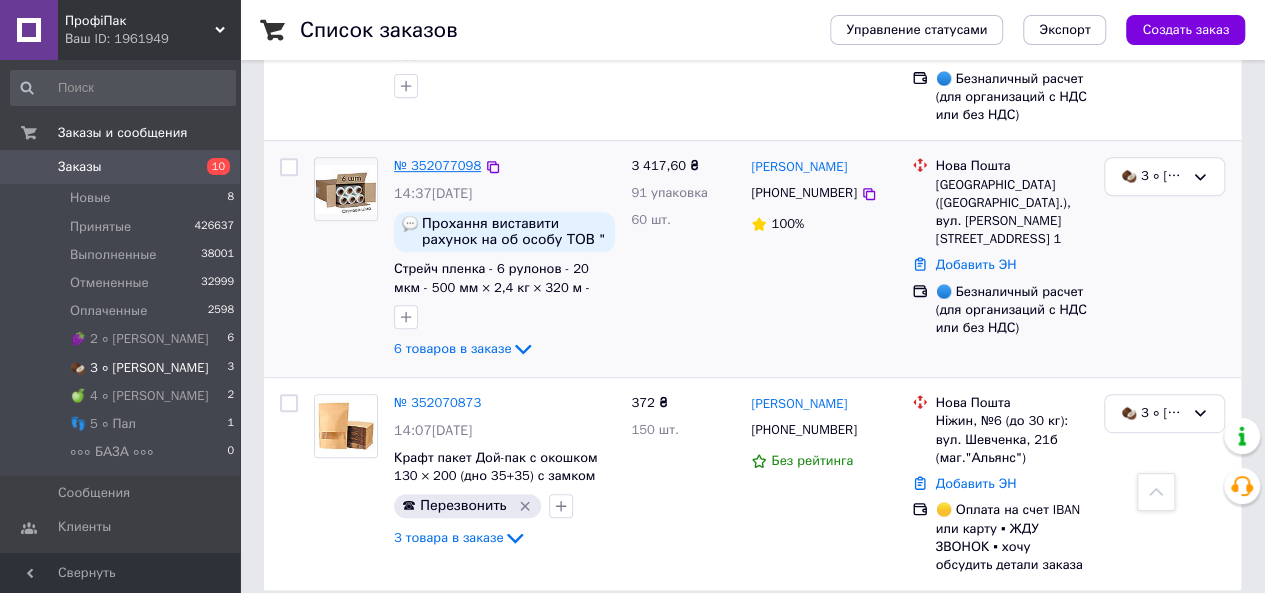 click on "№ 352077098" at bounding box center (437, 165) 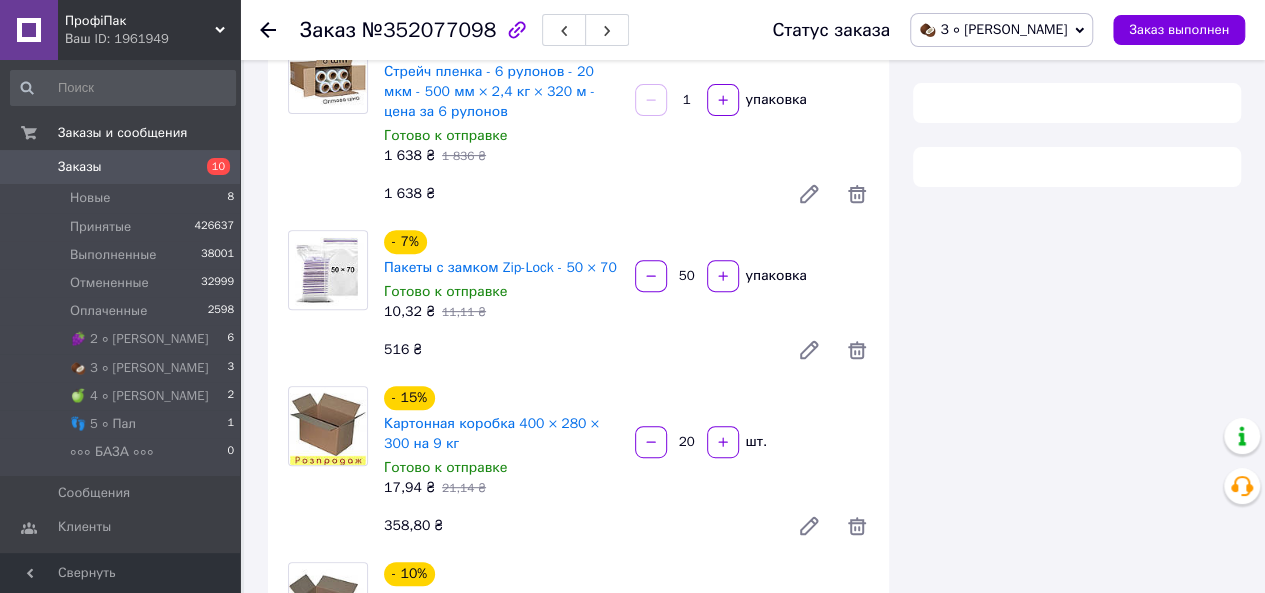 scroll, scrollTop: 0, scrollLeft: 0, axis: both 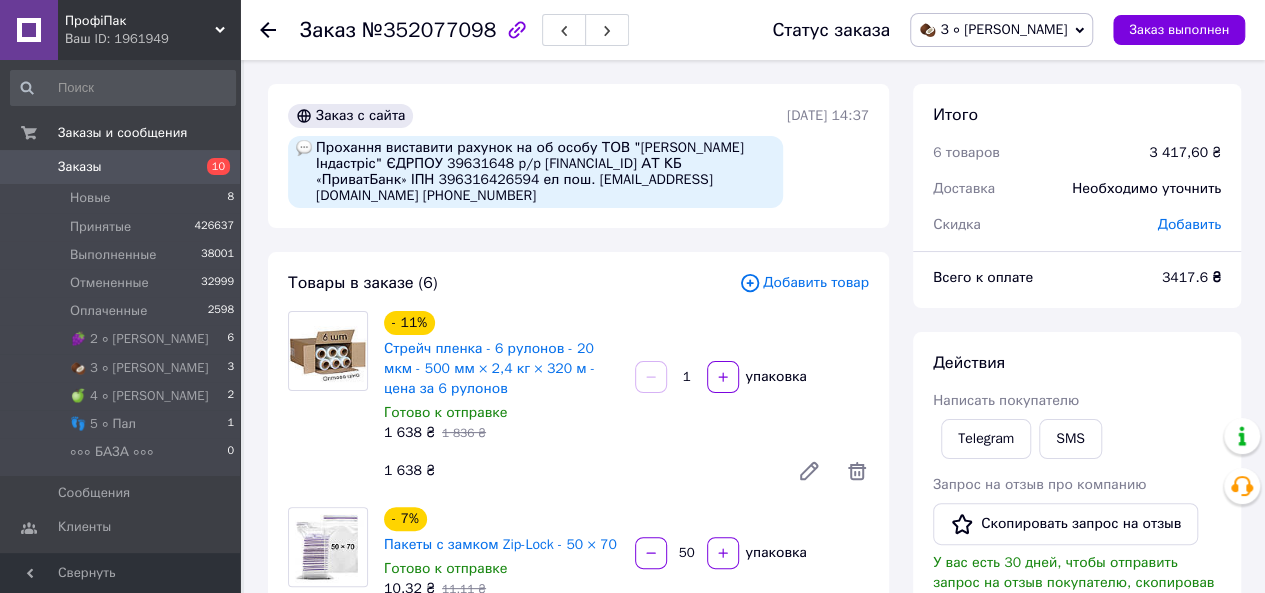 click on "Прохання виставити рахунок на об особу
ТОВ "[PERSON_NAME] Індастріс"
ЄДРПОУ 39631648
p/p [FINANCIAL_ID] АТ КБ «ПриватБанк»
ІПН 396316426594
ел пош. [EMAIL_ADDRESS][DOMAIN_NAME] [PHONE_NUMBER]" at bounding box center [535, 172] 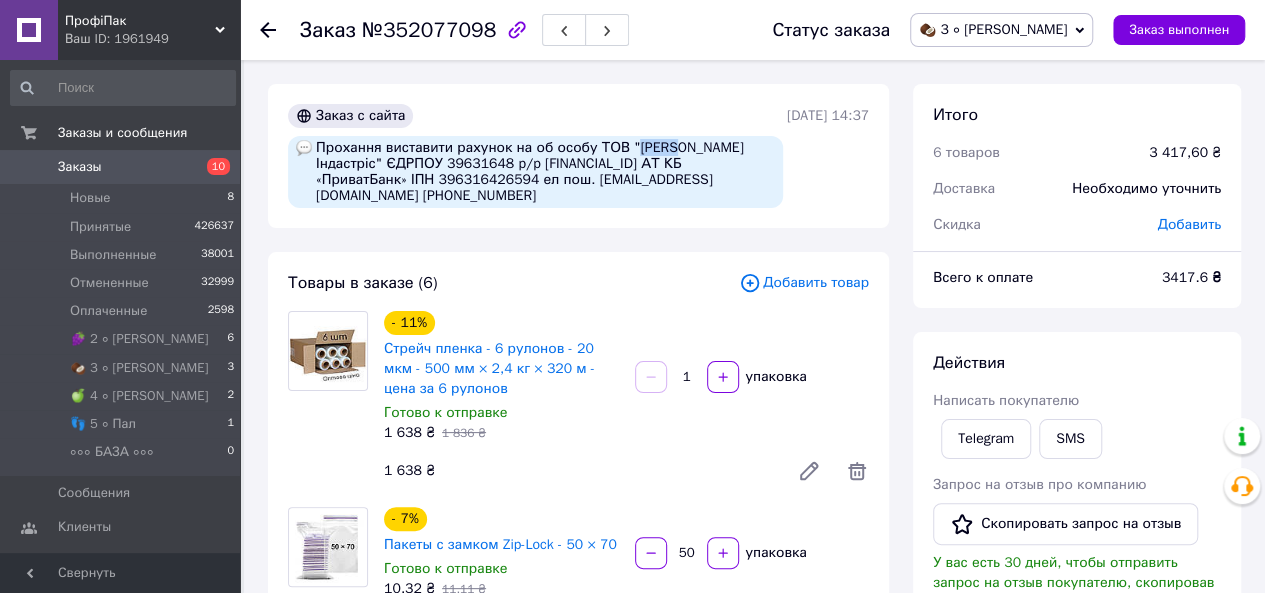 copy on "[PERSON_NAME]" 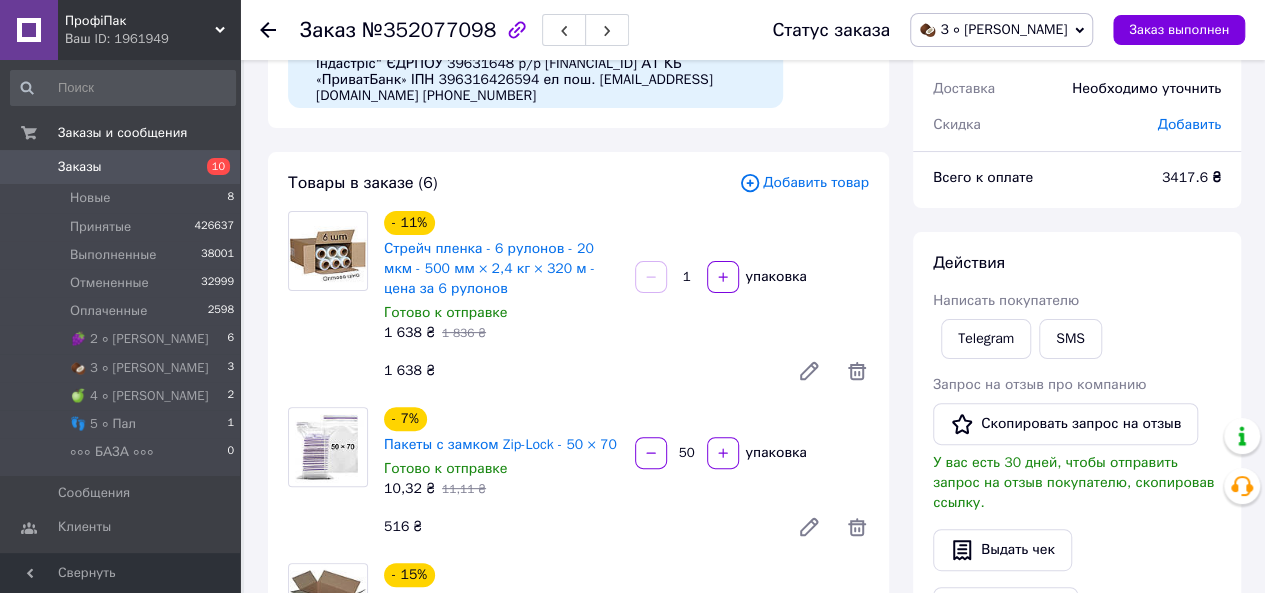 scroll, scrollTop: 0, scrollLeft: 0, axis: both 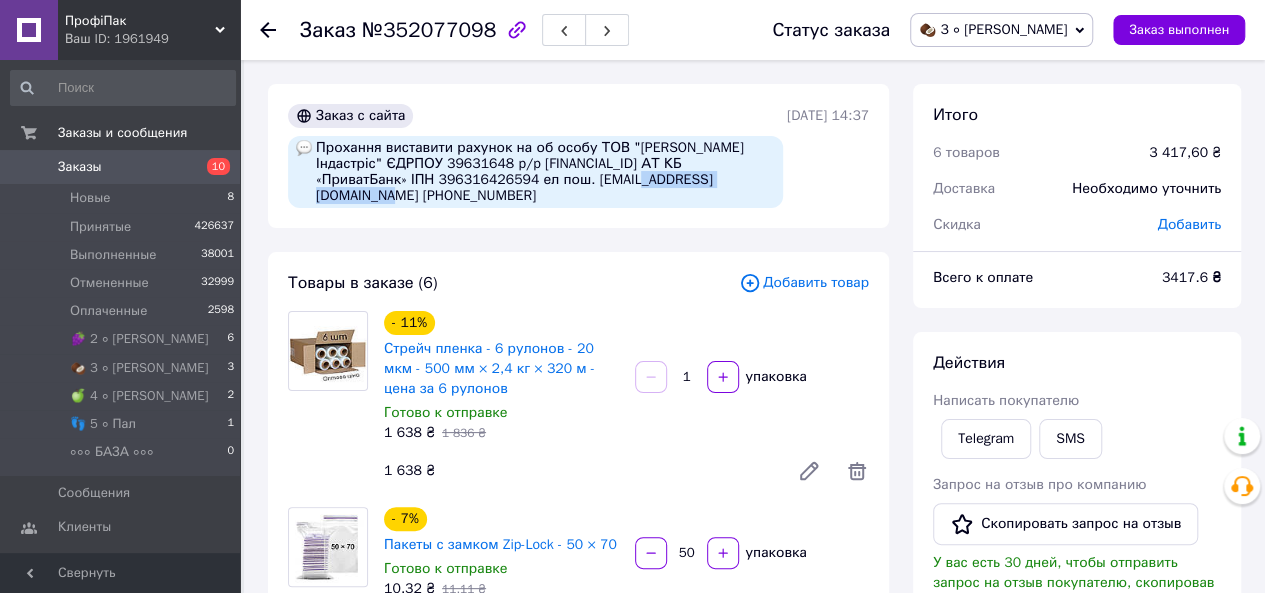 drag, startPoint x: 584, startPoint y: 178, endPoint x: 710, endPoint y: 177, distance: 126.00397 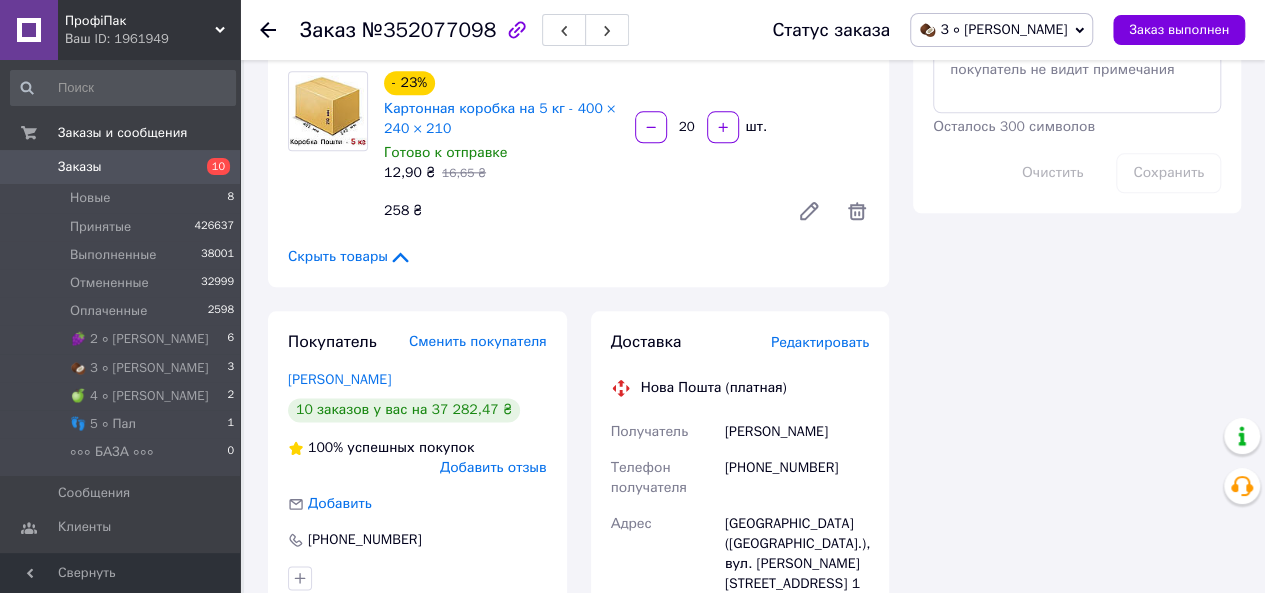scroll, scrollTop: 1300, scrollLeft: 0, axis: vertical 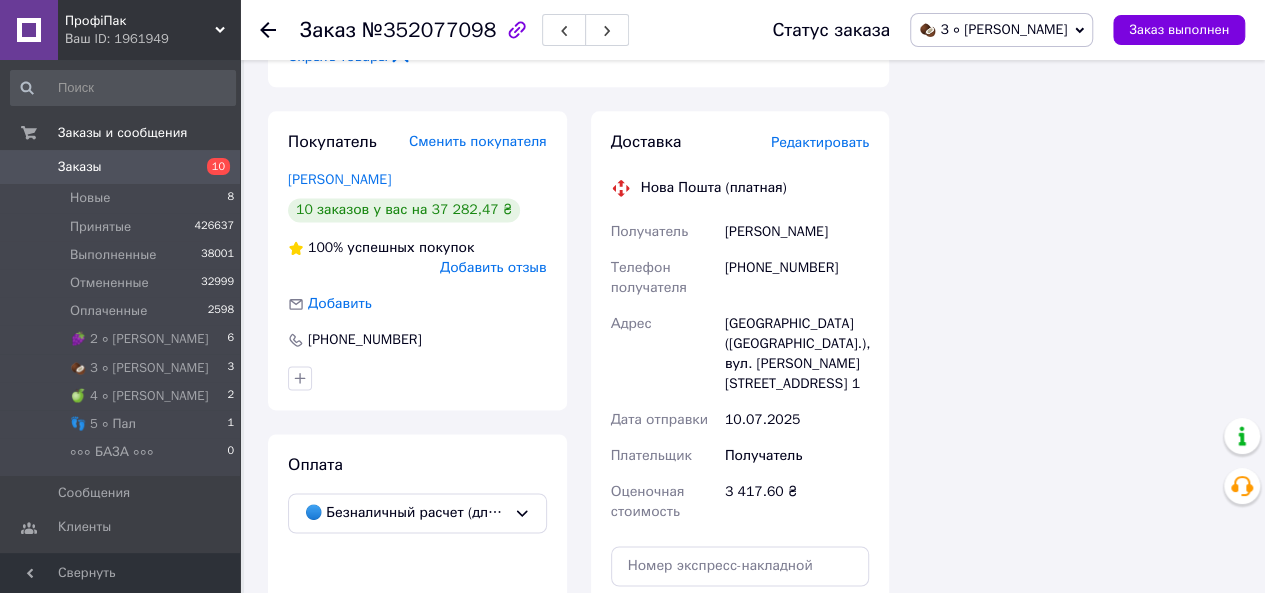 click on "[GEOGRAPHIC_DATA] ([GEOGRAPHIC_DATA].), вул. [PERSON_NAME][STREET_ADDRESS] 1" at bounding box center [797, 354] 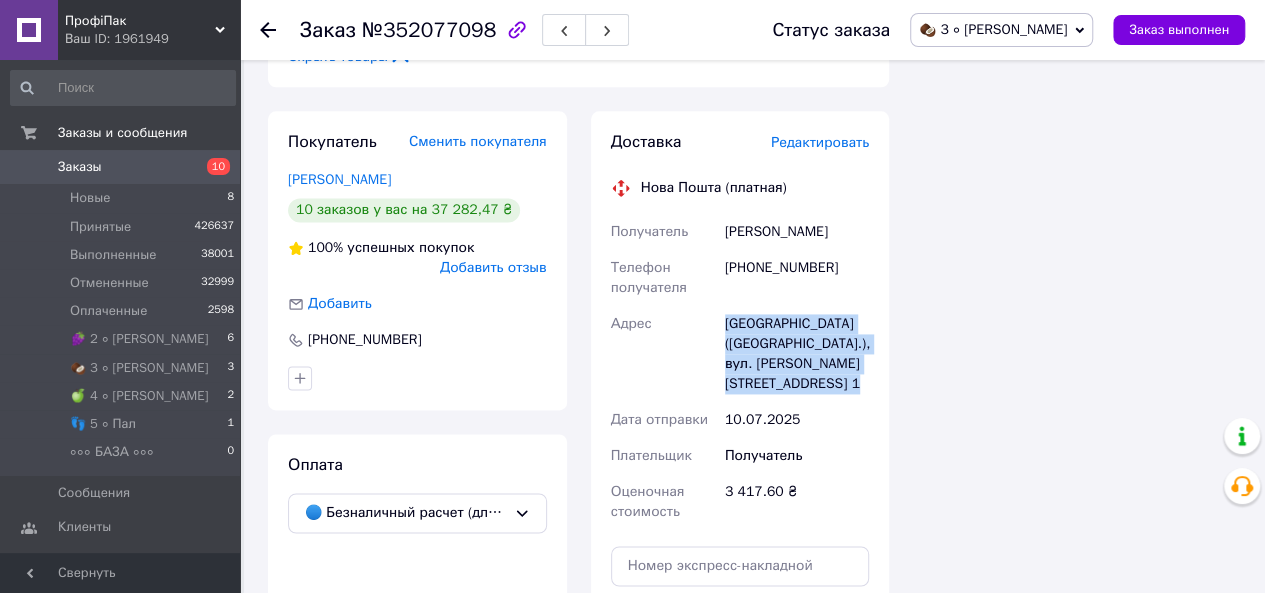click on "[GEOGRAPHIC_DATA] ([GEOGRAPHIC_DATA].), вул. [PERSON_NAME][STREET_ADDRESS] 1" at bounding box center [797, 354] 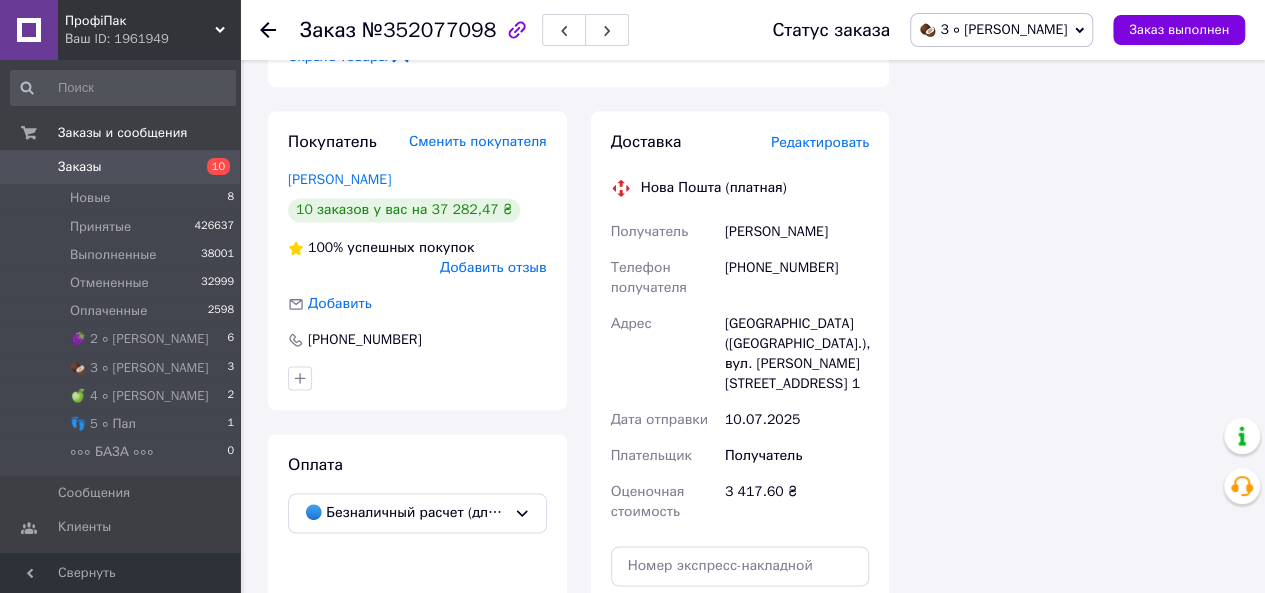 click on "[GEOGRAPHIC_DATA] ([GEOGRAPHIC_DATA].), вул. [PERSON_NAME][STREET_ADDRESS] 1" at bounding box center (797, 354) 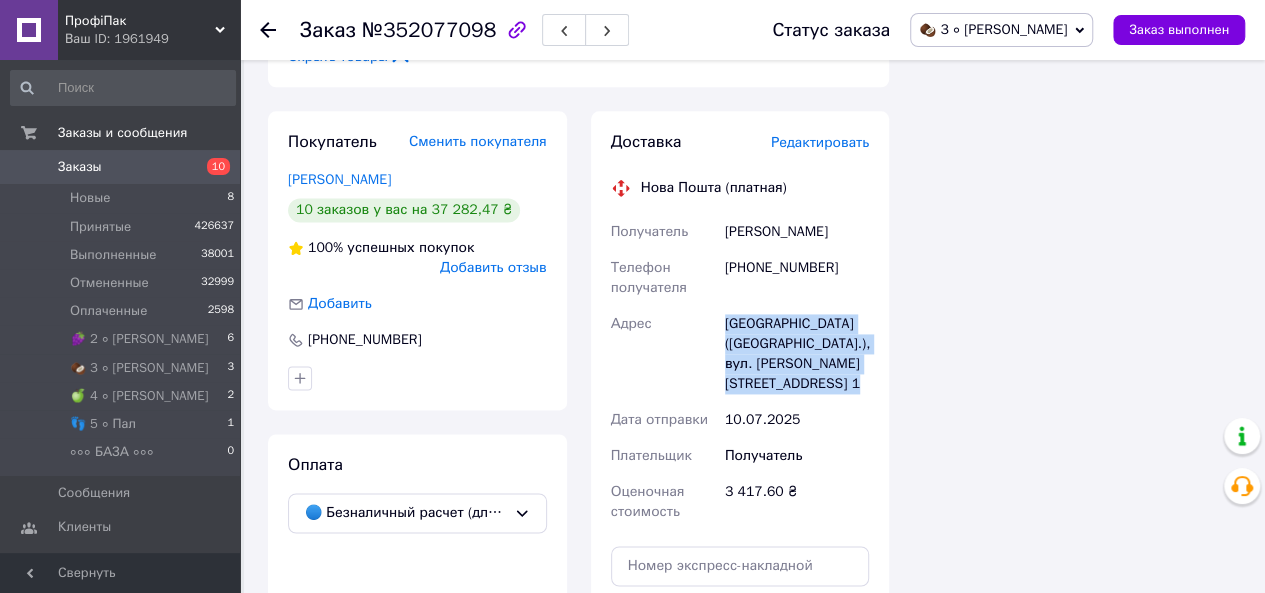 click on "[GEOGRAPHIC_DATA] ([GEOGRAPHIC_DATA].), вул. [PERSON_NAME][STREET_ADDRESS] 1" at bounding box center (797, 354) 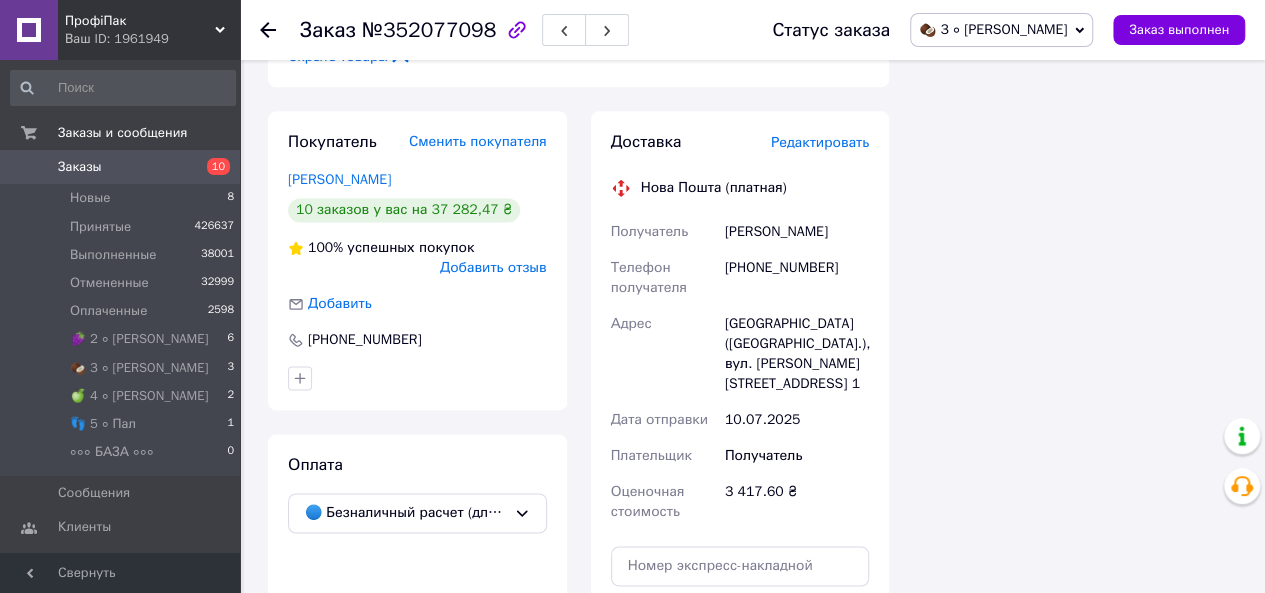 click on "[GEOGRAPHIC_DATA] ([GEOGRAPHIC_DATA].), вул. [PERSON_NAME][STREET_ADDRESS] 1" at bounding box center [797, 354] 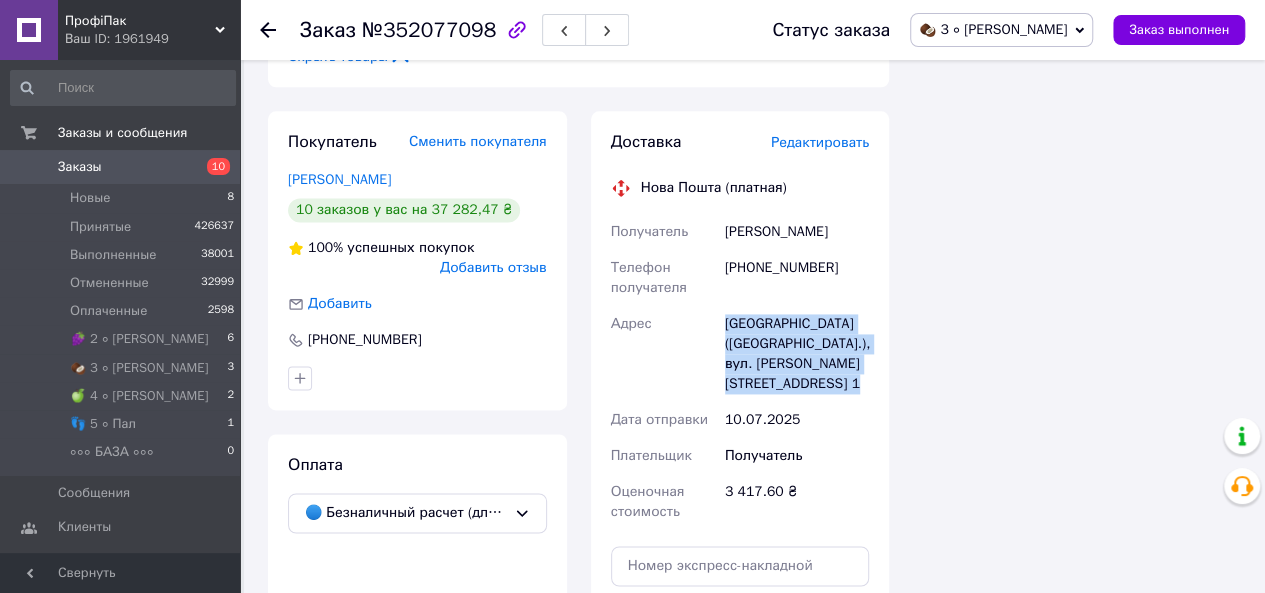 click on "[GEOGRAPHIC_DATA] ([GEOGRAPHIC_DATA].), вул. [PERSON_NAME][STREET_ADDRESS] 1" at bounding box center (797, 354) 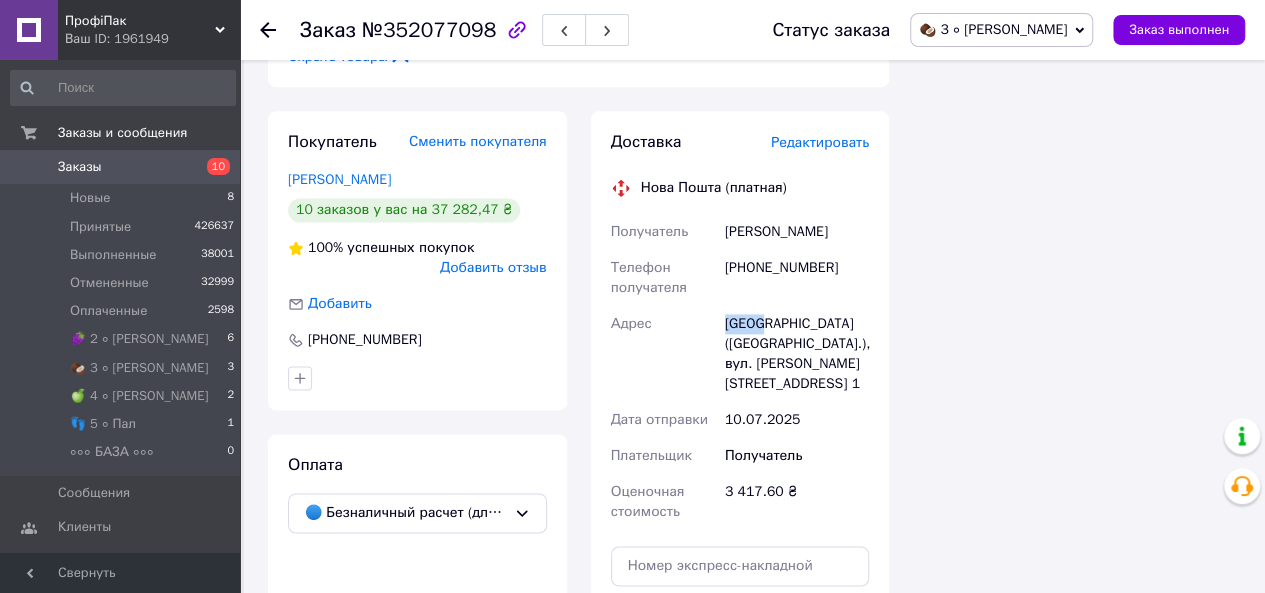 click on "[GEOGRAPHIC_DATA] ([GEOGRAPHIC_DATA].), вул. [PERSON_NAME][STREET_ADDRESS] 1" at bounding box center [797, 354] 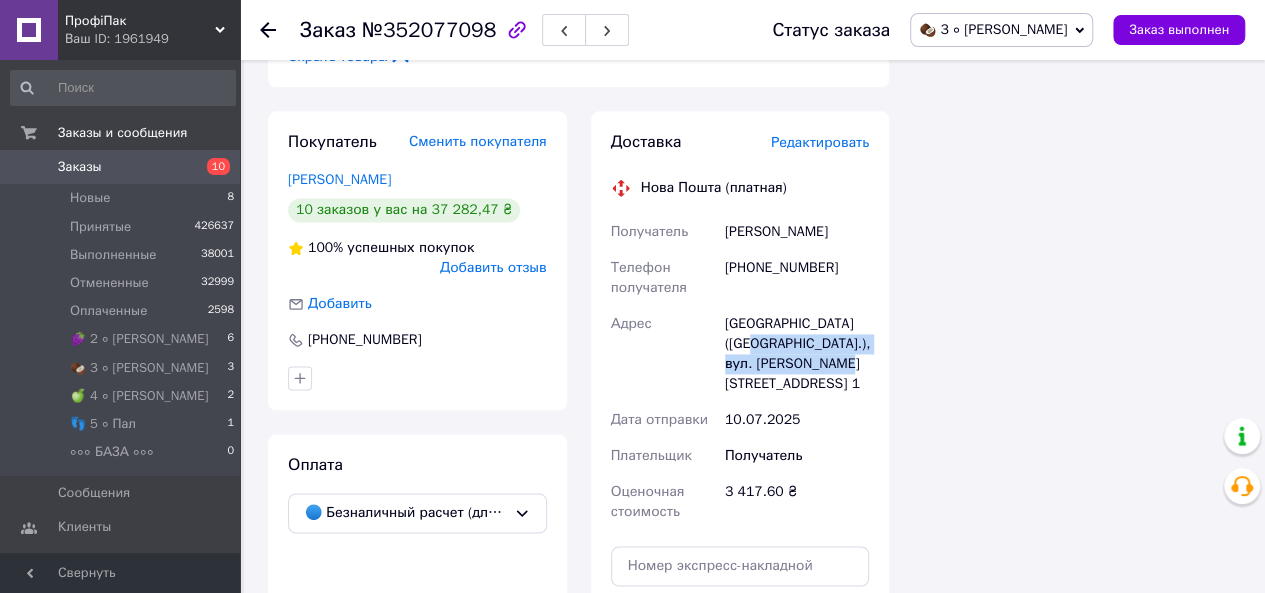 drag, startPoint x: 725, startPoint y: 348, endPoint x: 818, endPoint y: 369, distance: 95.34149 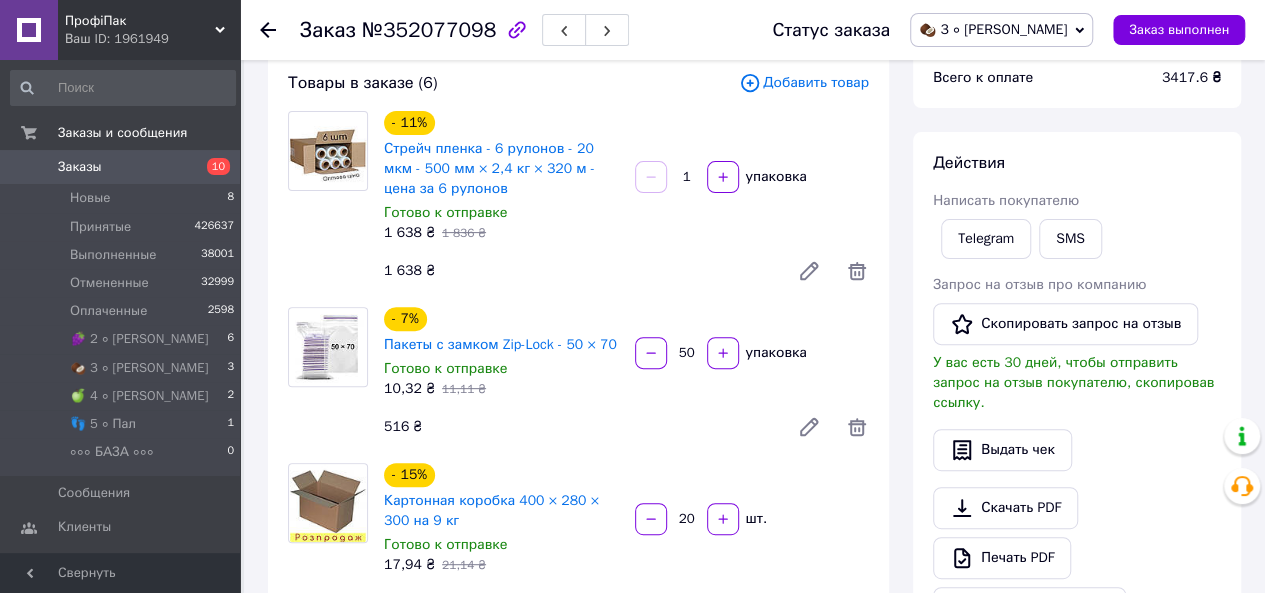 scroll, scrollTop: 100, scrollLeft: 0, axis: vertical 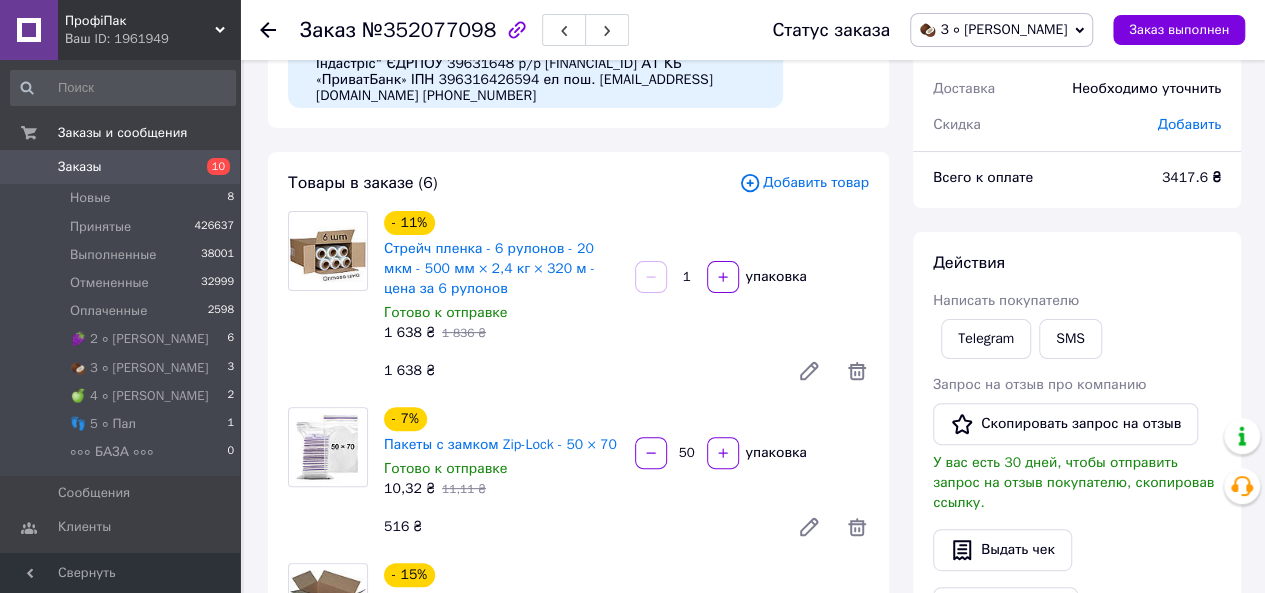 click on "🥥 3 ∘ [PERSON_NAME]" at bounding box center (1001, 30) 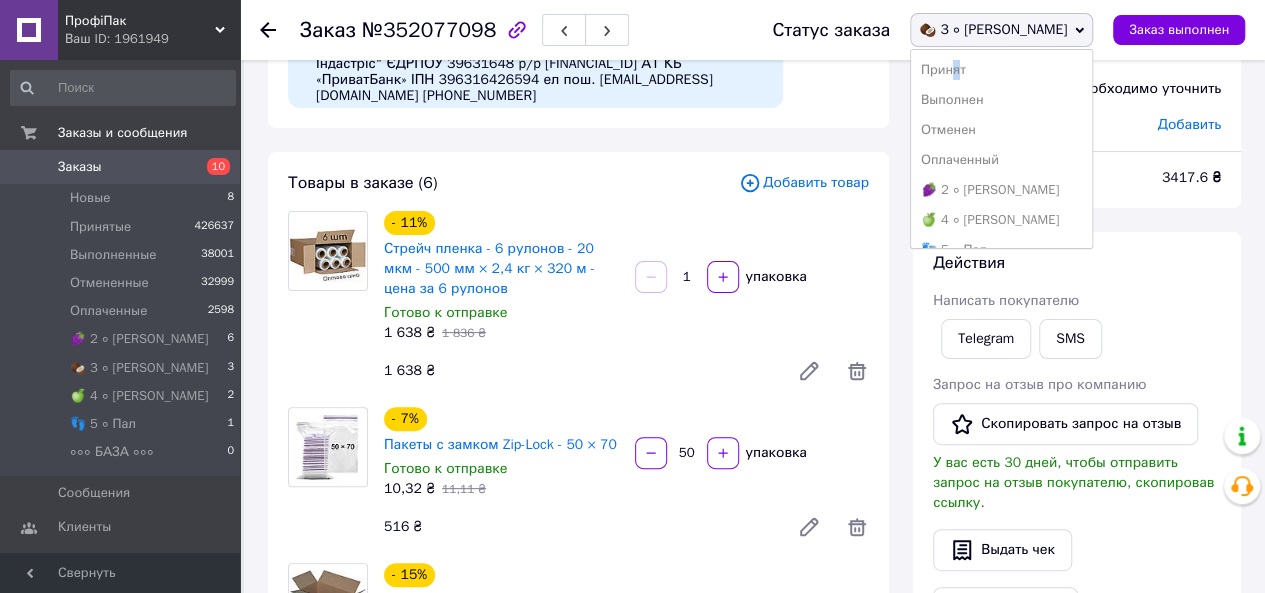 click on "Принят" at bounding box center [1001, 70] 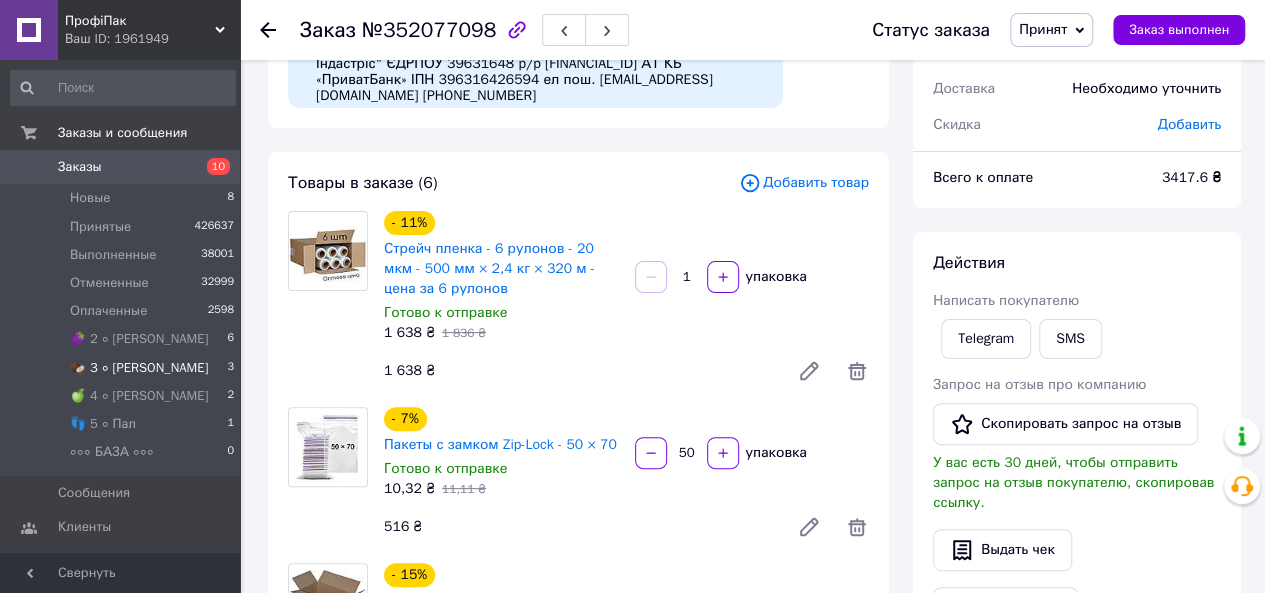 click on "🥥 3 ∘ [PERSON_NAME] 3" at bounding box center [123, 368] 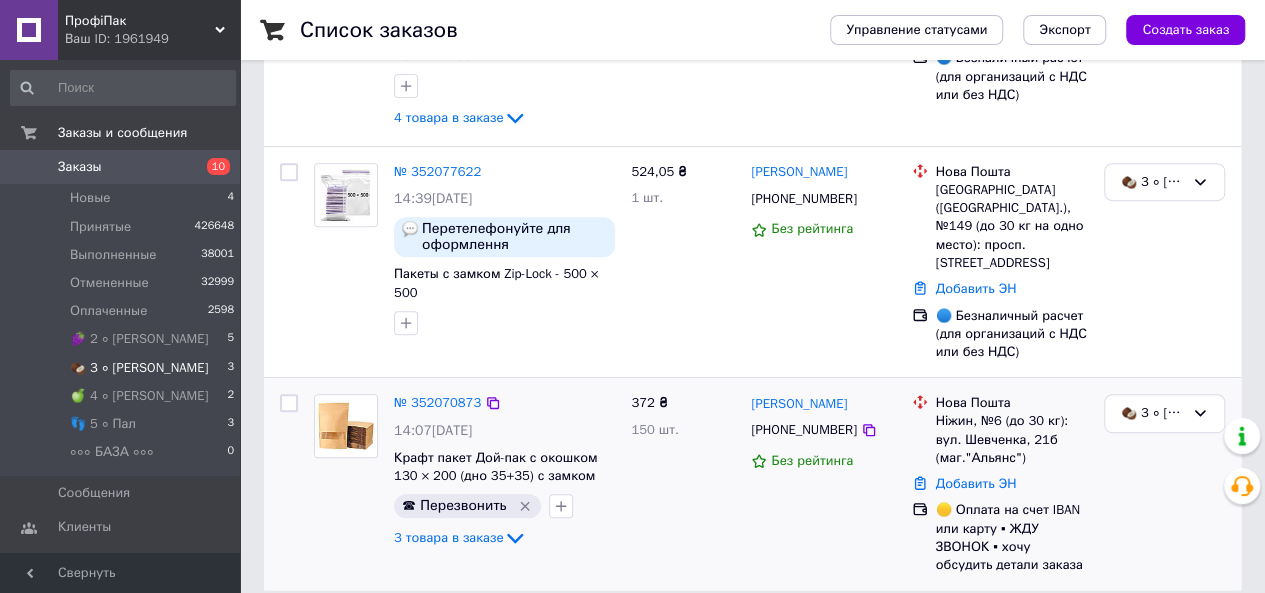 scroll, scrollTop: 61, scrollLeft: 0, axis: vertical 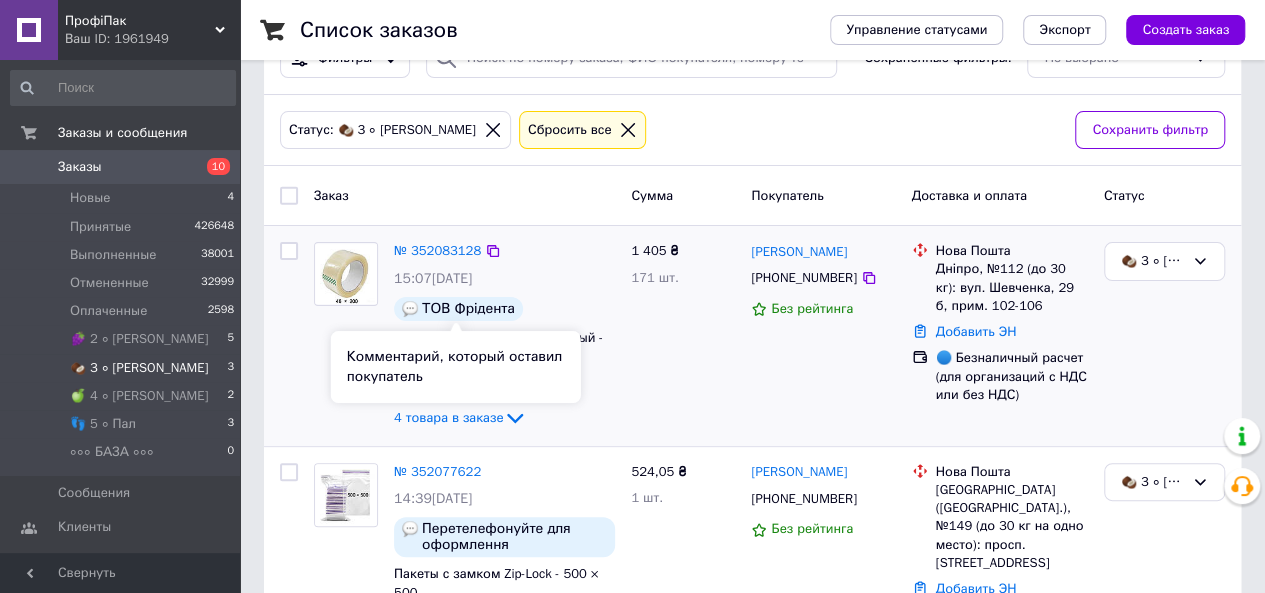 click on "ТОВ Фрідента" at bounding box center (468, 309) 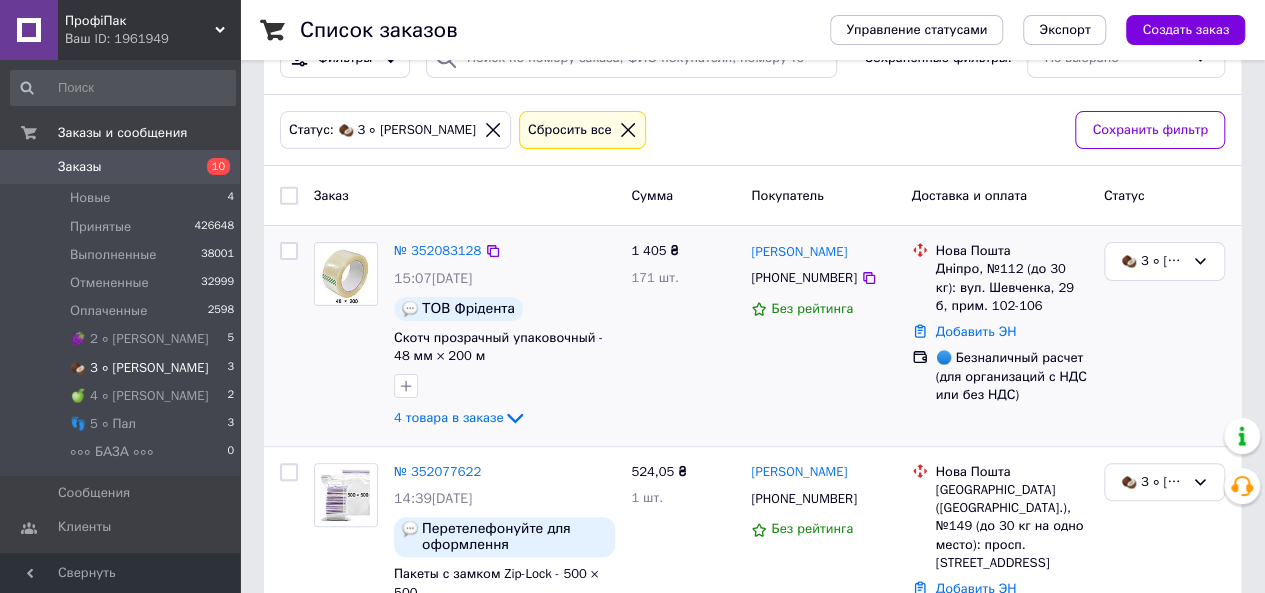 click on "ТОВ Фрідента" at bounding box center (468, 309) 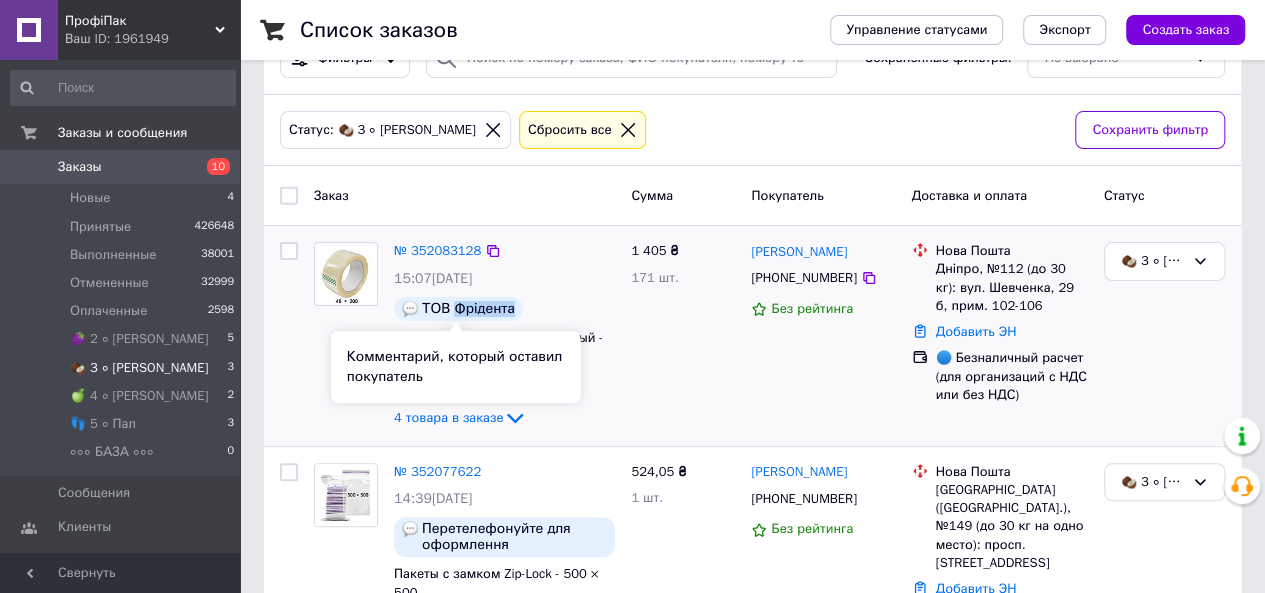 click on "ТОВ Фрідента" at bounding box center [468, 309] 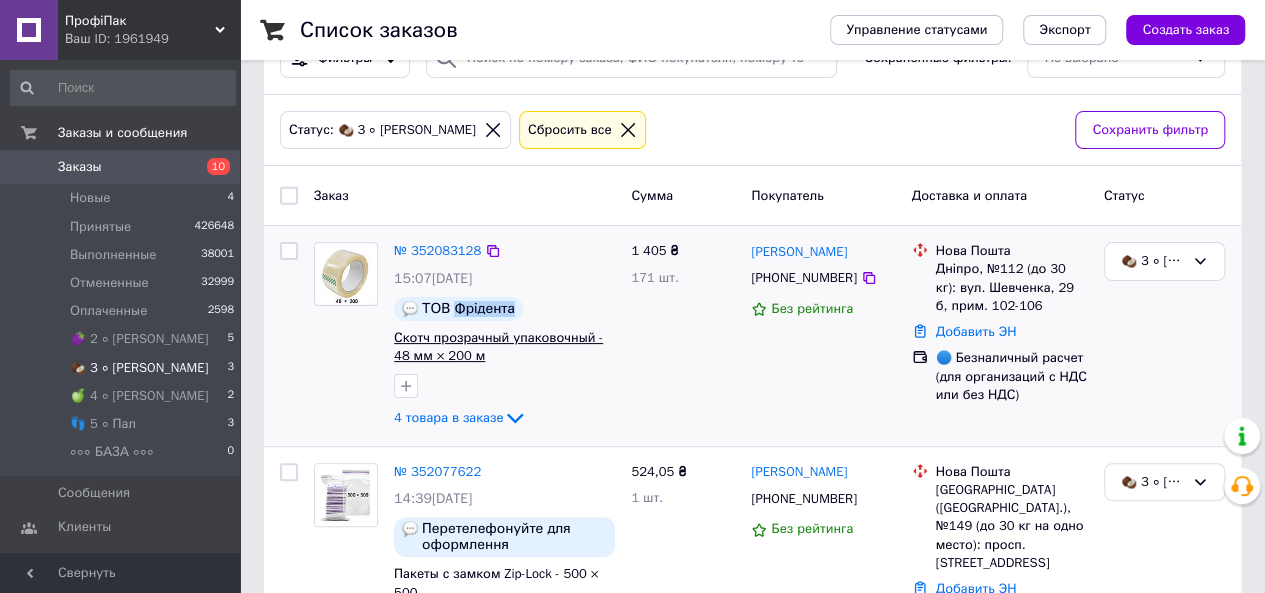 copy on "Фрідента" 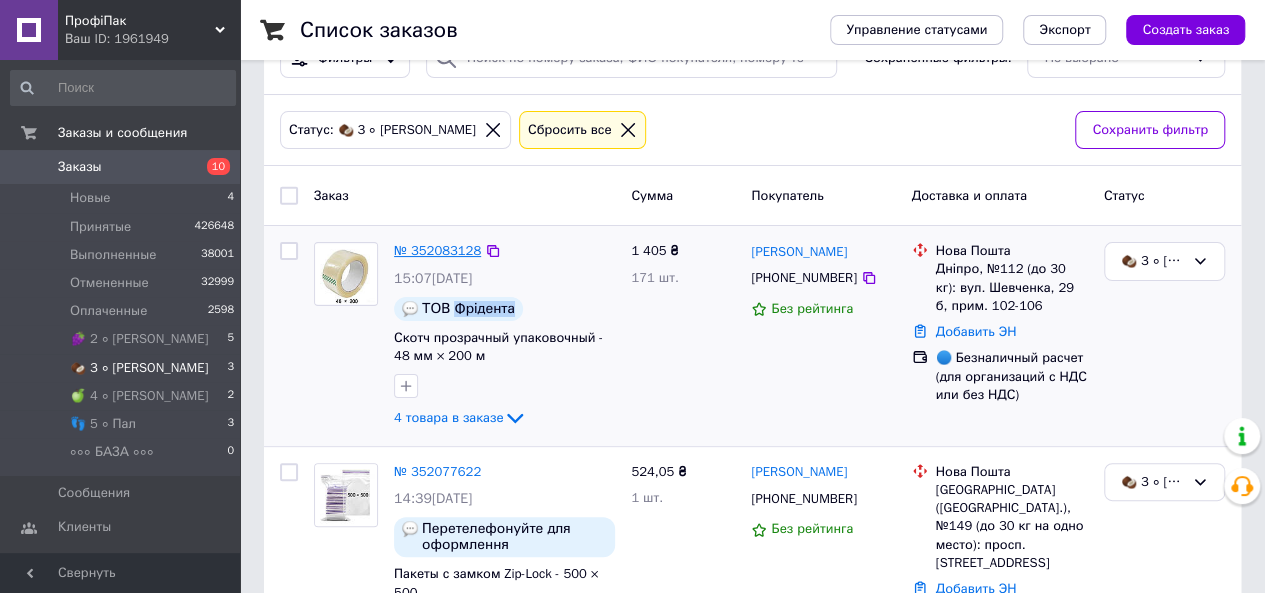 click on "№ 352083128" at bounding box center [437, 250] 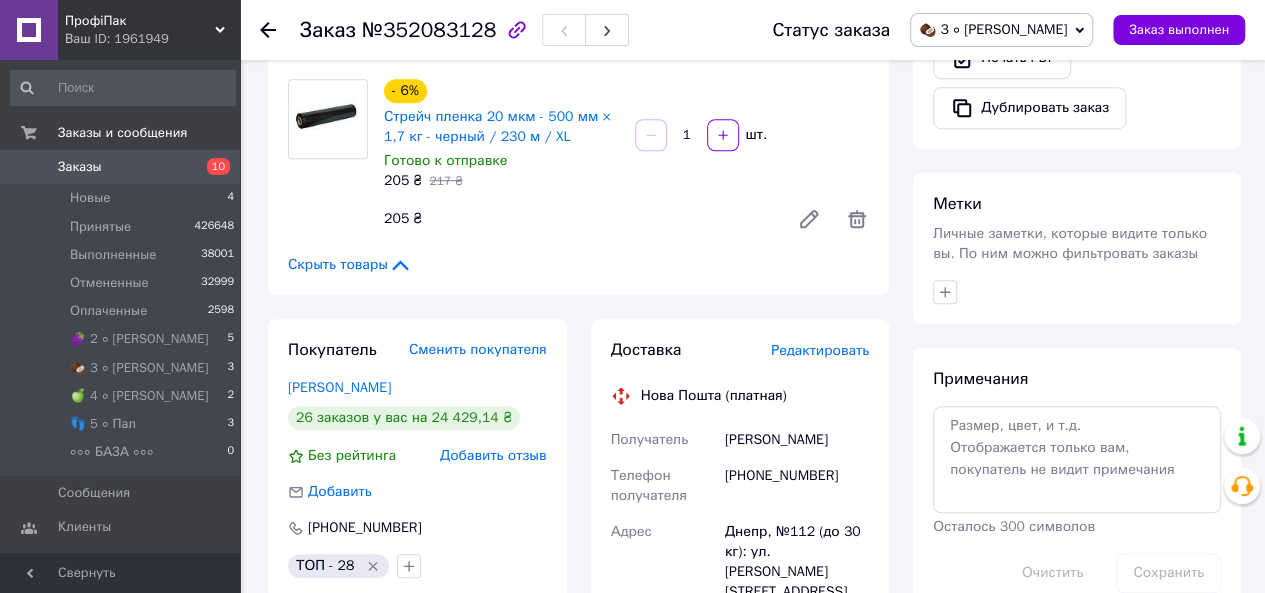 scroll, scrollTop: 800, scrollLeft: 0, axis: vertical 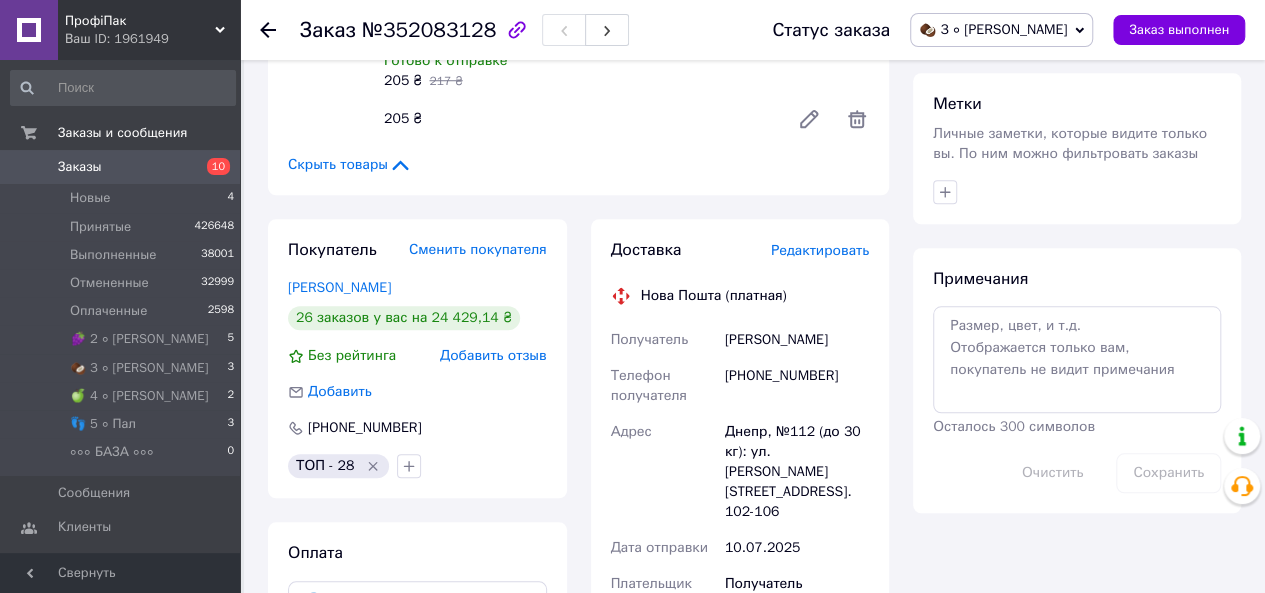 click on "[PERSON_NAME]" at bounding box center (797, 340) 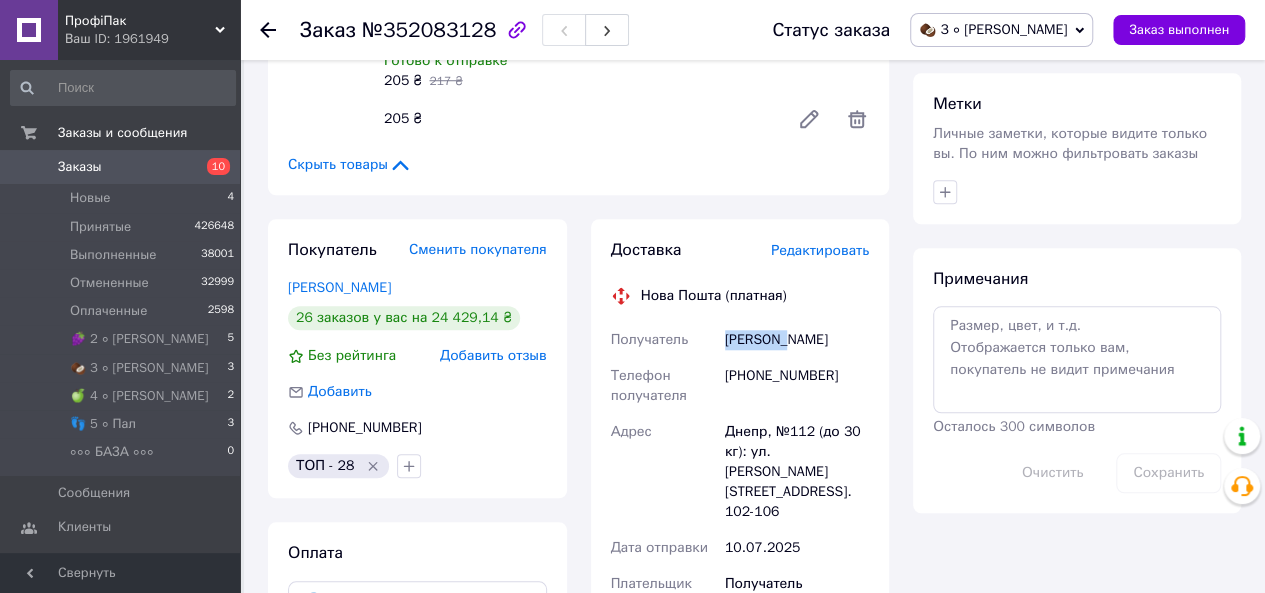 click on "[PERSON_NAME]" at bounding box center [797, 340] 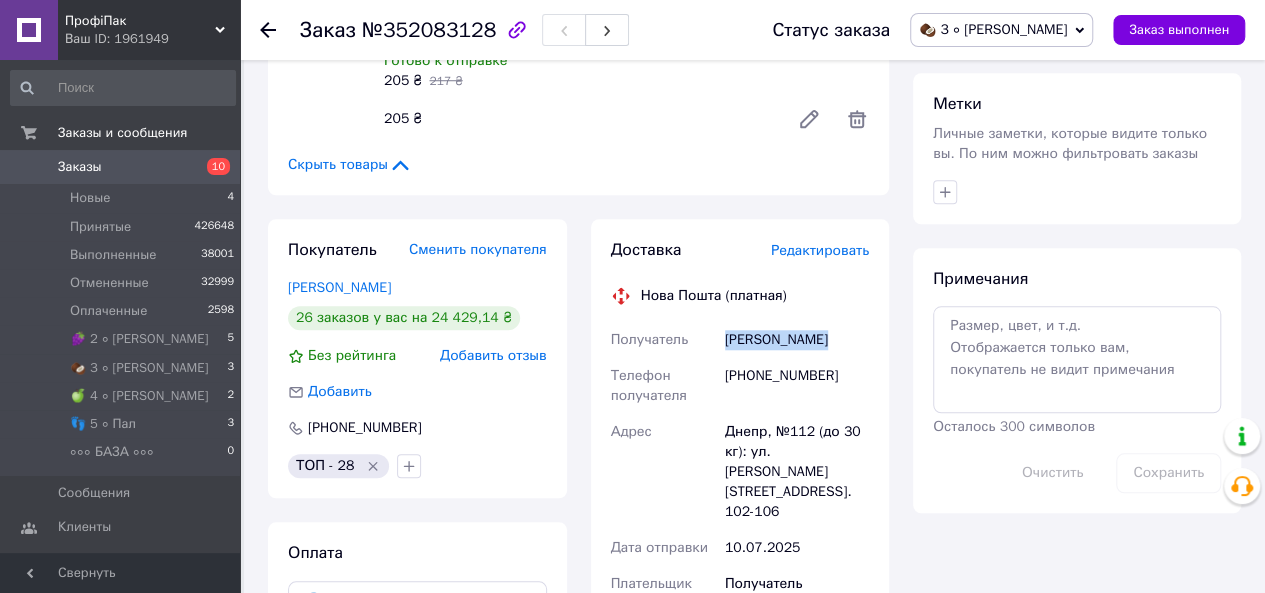 drag, startPoint x: 818, startPoint y: 343, endPoint x: 708, endPoint y: 351, distance: 110.29053 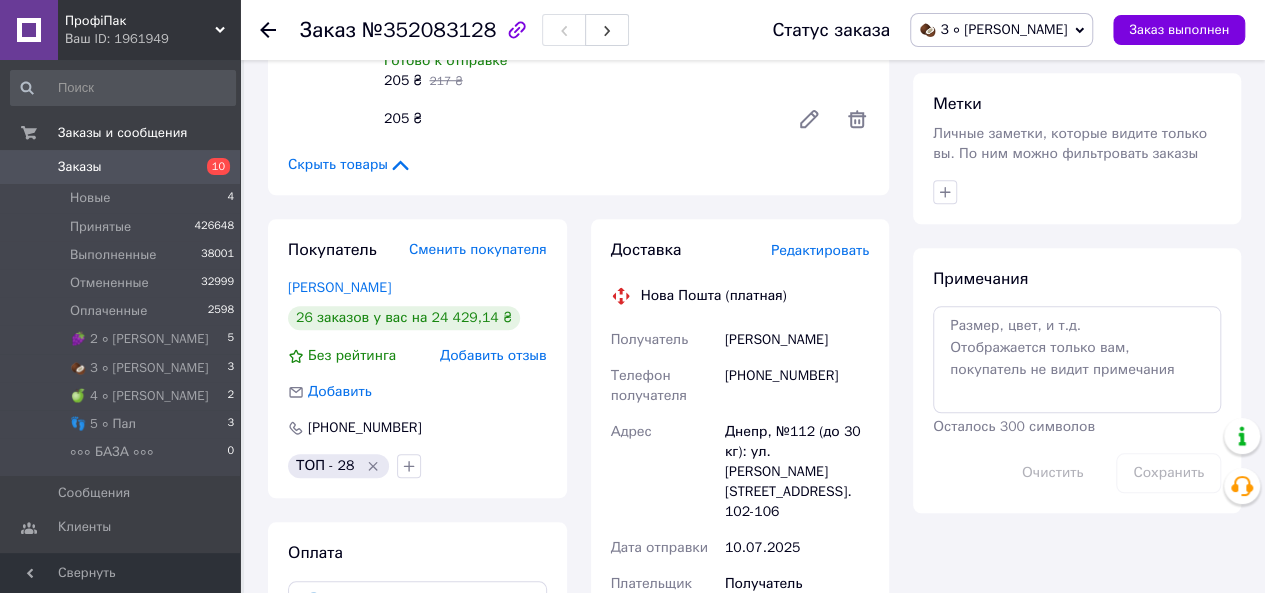 click on "Днепр, №112 (до 30 кг): ул. [PERSON_NAME][STREET_ADDRESS]. 102-106" at bounding box center (797, 472) 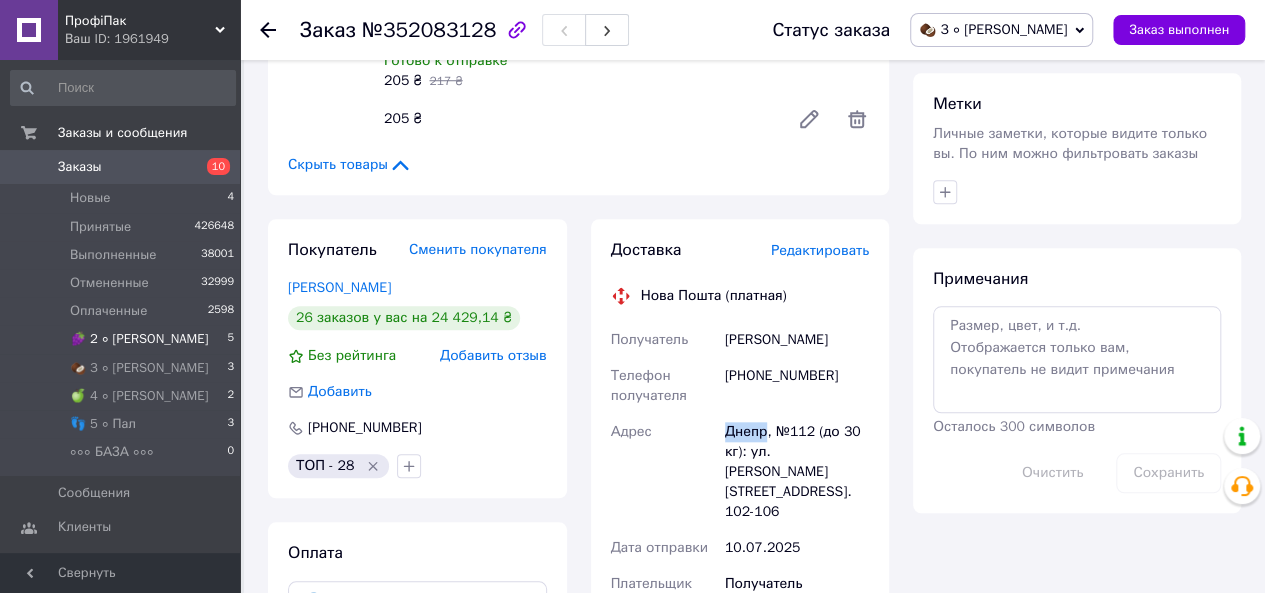 click on "Новые 4 Принятые 426648 Выполненные 38001 Отмененные 32999 Оплаченные 2598 🍇 2 ∘ [PERSON_NAME] 5 🥥 3 ∘ [PERSON_NAME] 3 🍏 4 ∘ [PERSON_NAME] 2 👣 5 ∘ Пал 3 ∘∘∘ БАЗА ∘∘∘ 0" at bounding box center [123, 330] 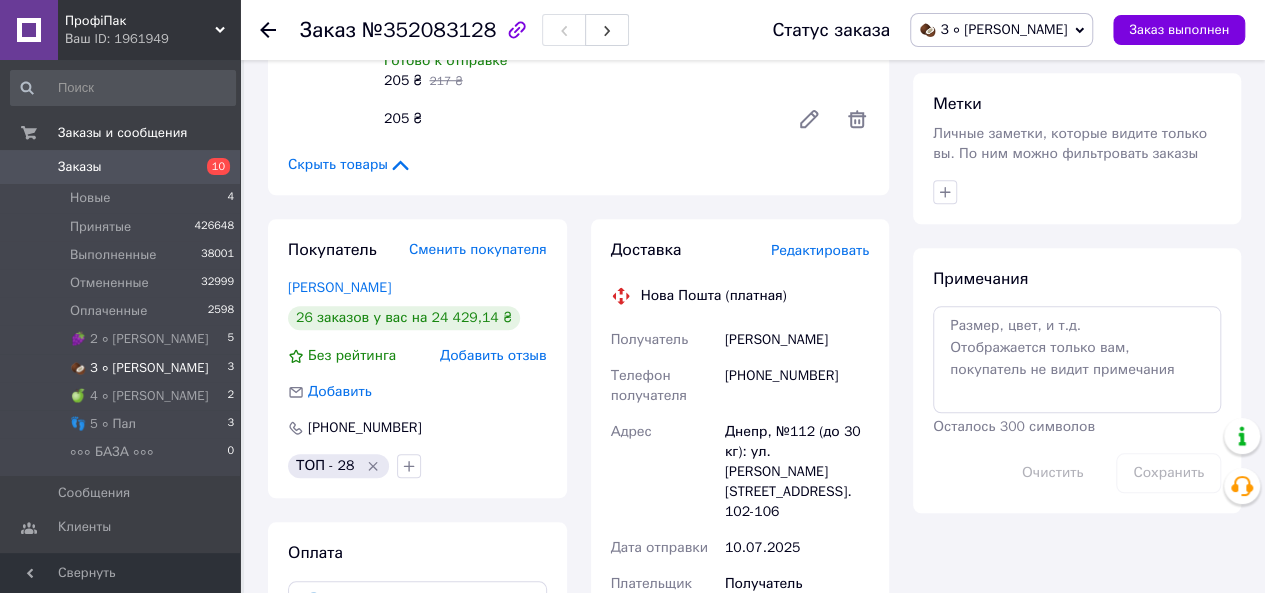 click on "🥥 3 ∘ [PERSON_NAME]" at bounding box center (139, 368) 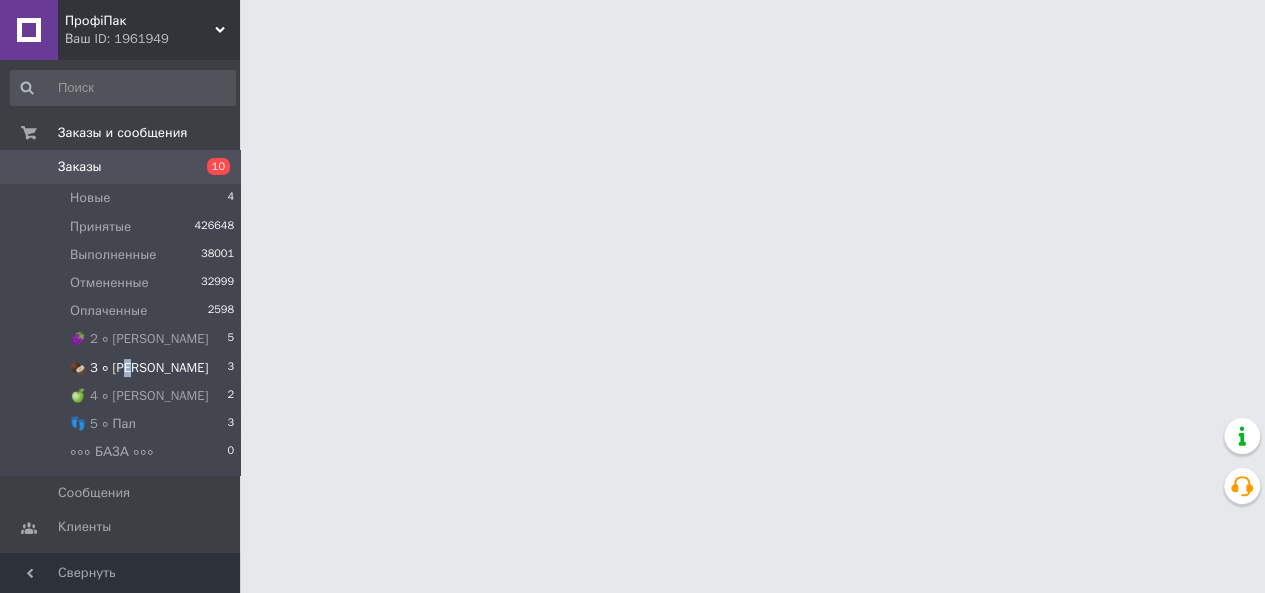 scroll, scrollTop: 0, scrollLeft: 0, axis: both 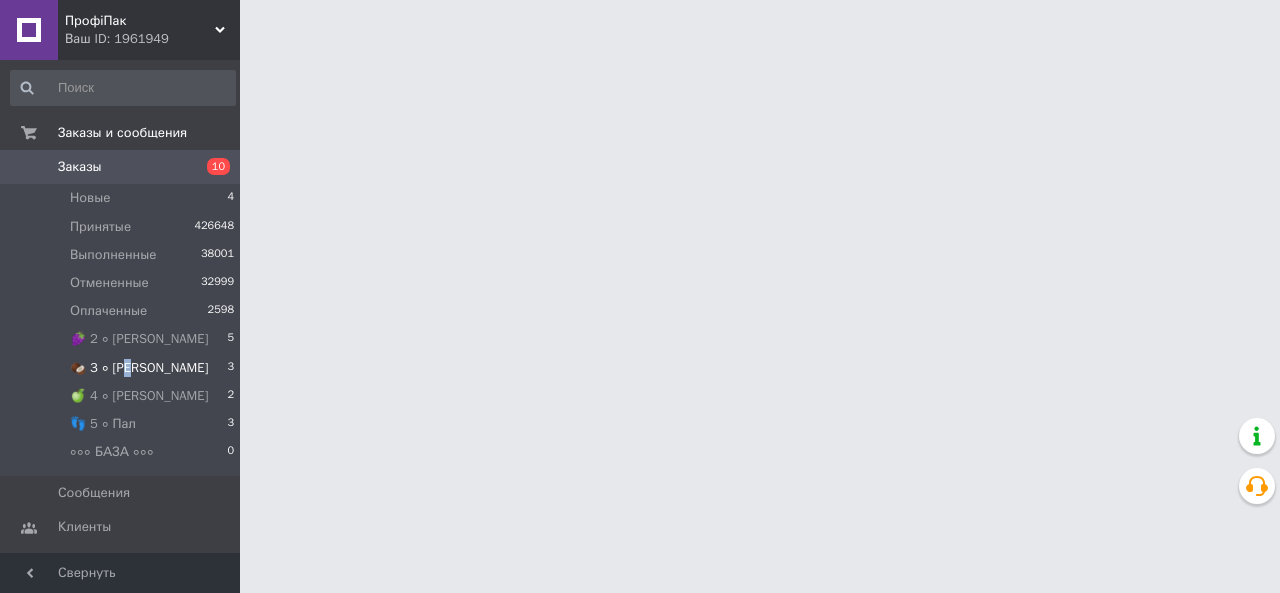 click on "🥥 3 ∘ [PERSON_NAME]" at bounding box center [139, 368] 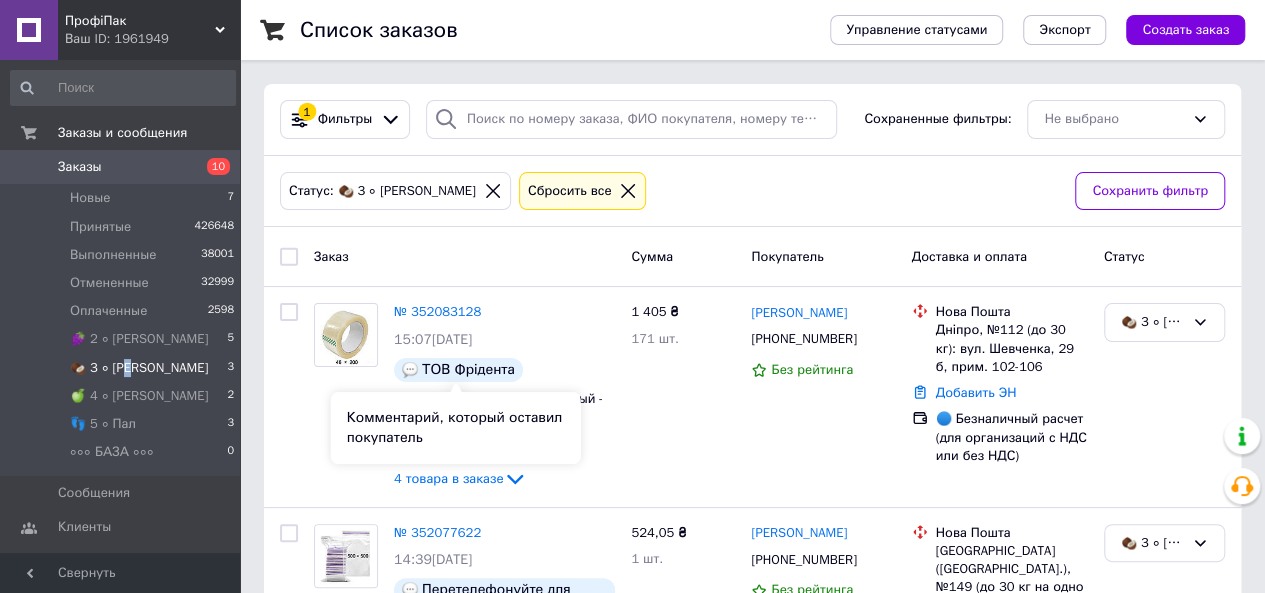 scroll, scrollTop: 300, scrollLeft: 0, axis: vertical 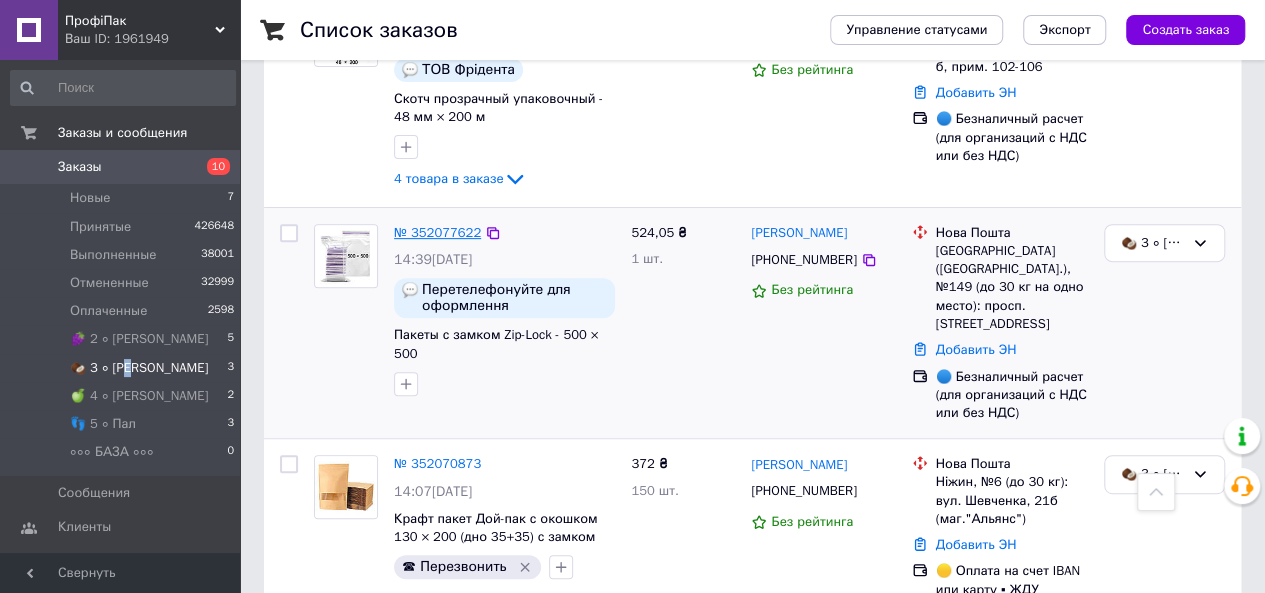 click on "№ 352077622" at bounding box center (437, 232) 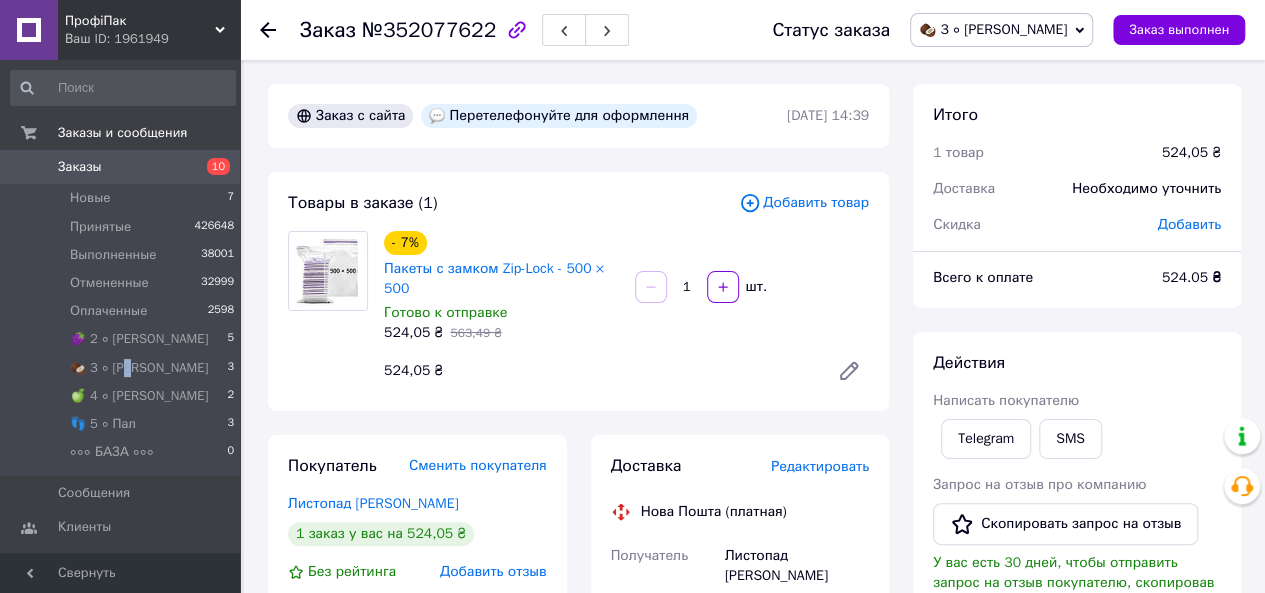 scroll, scrollTop: 100, scrollLeft: 0, axis: vertical 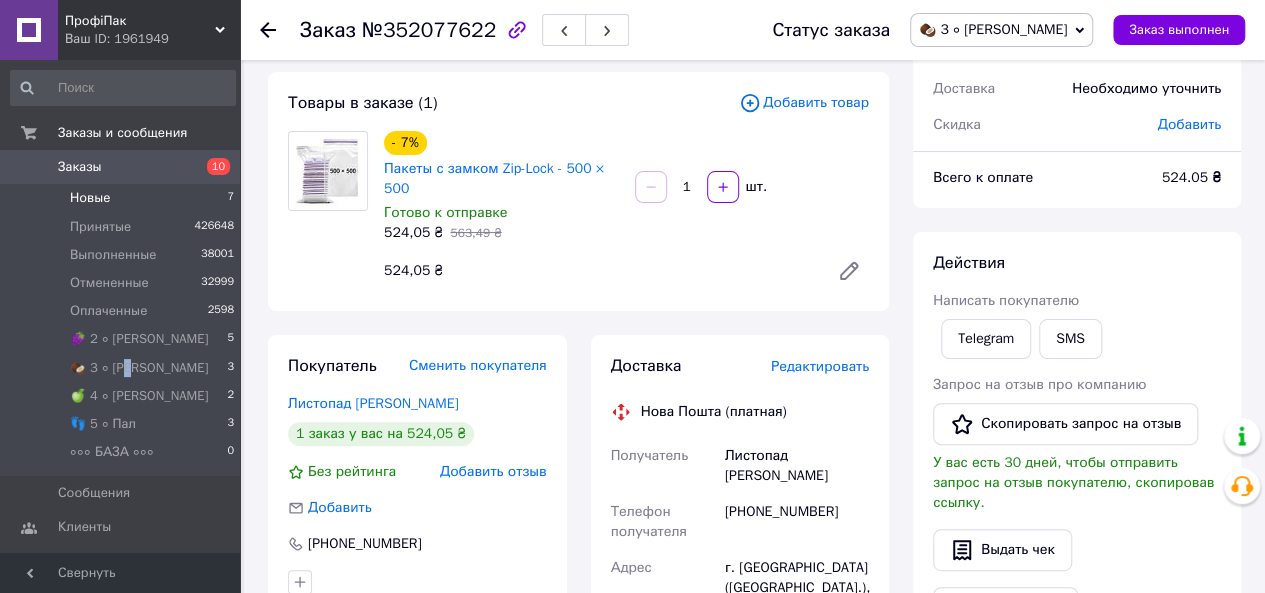 click on "Заказы 10" at bounding box center [123, 167] 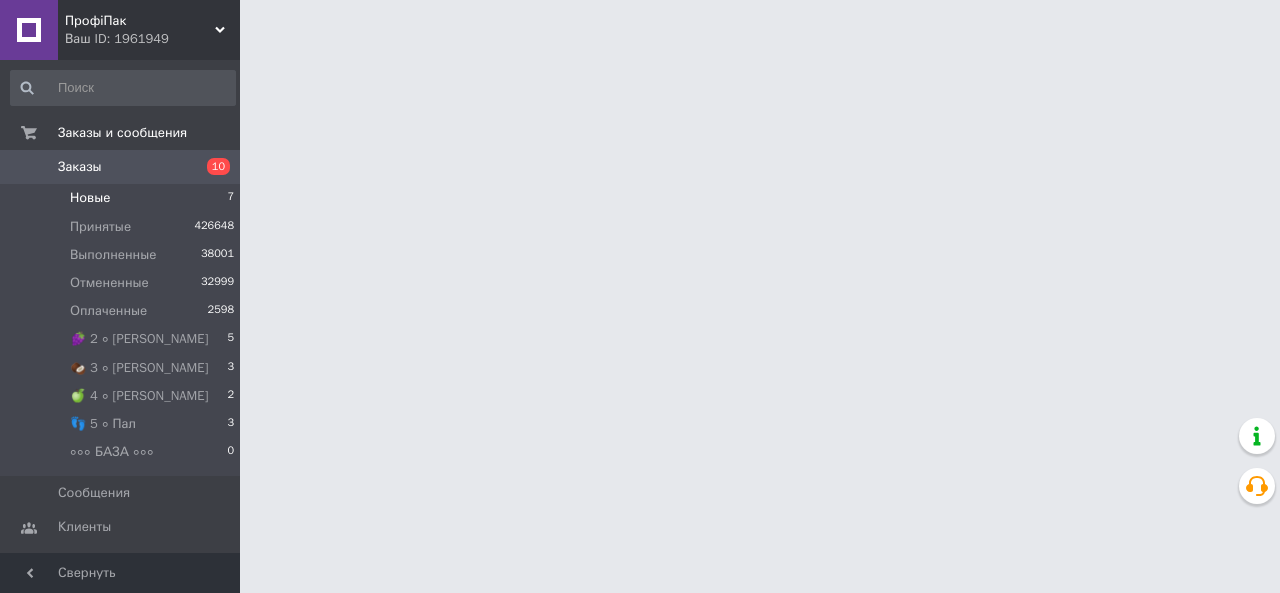 click on "Новые 7" at bounding box center (123, 198) 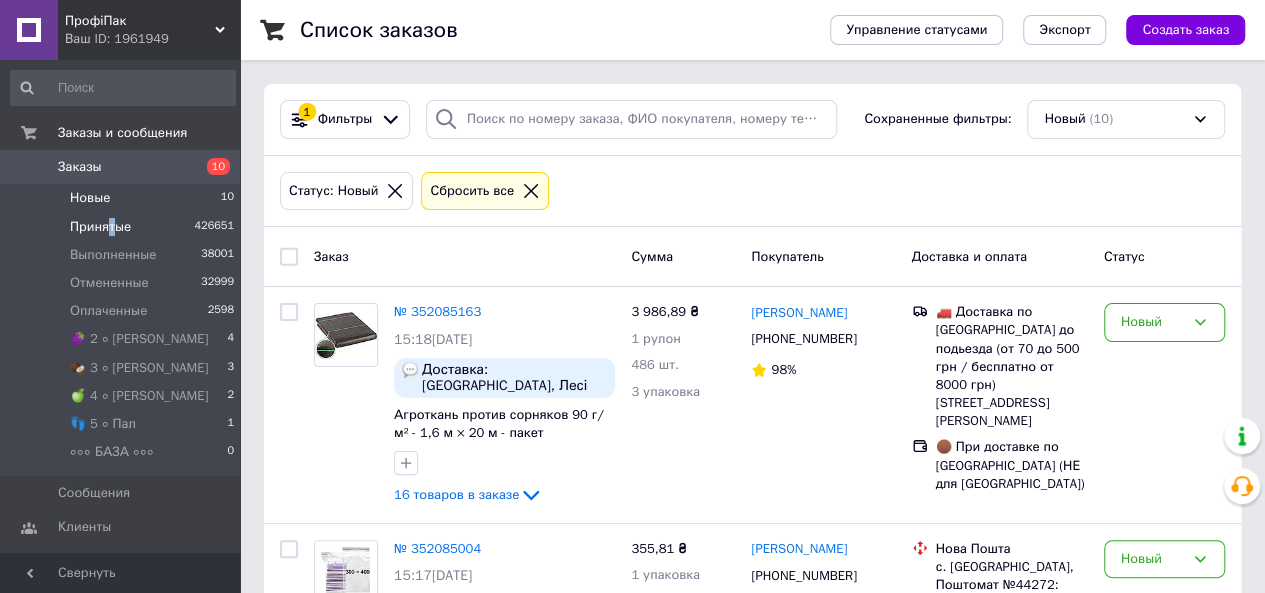 click on "Принятые" at bounding box center [100, 227] 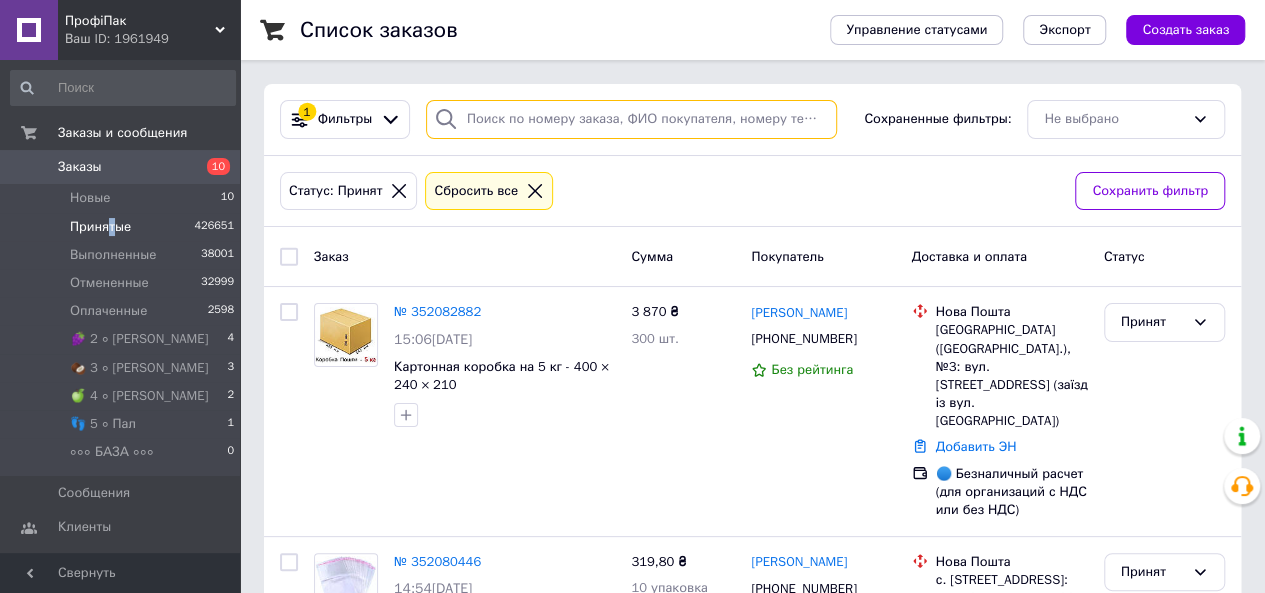 click at bounding box center (631, 119) 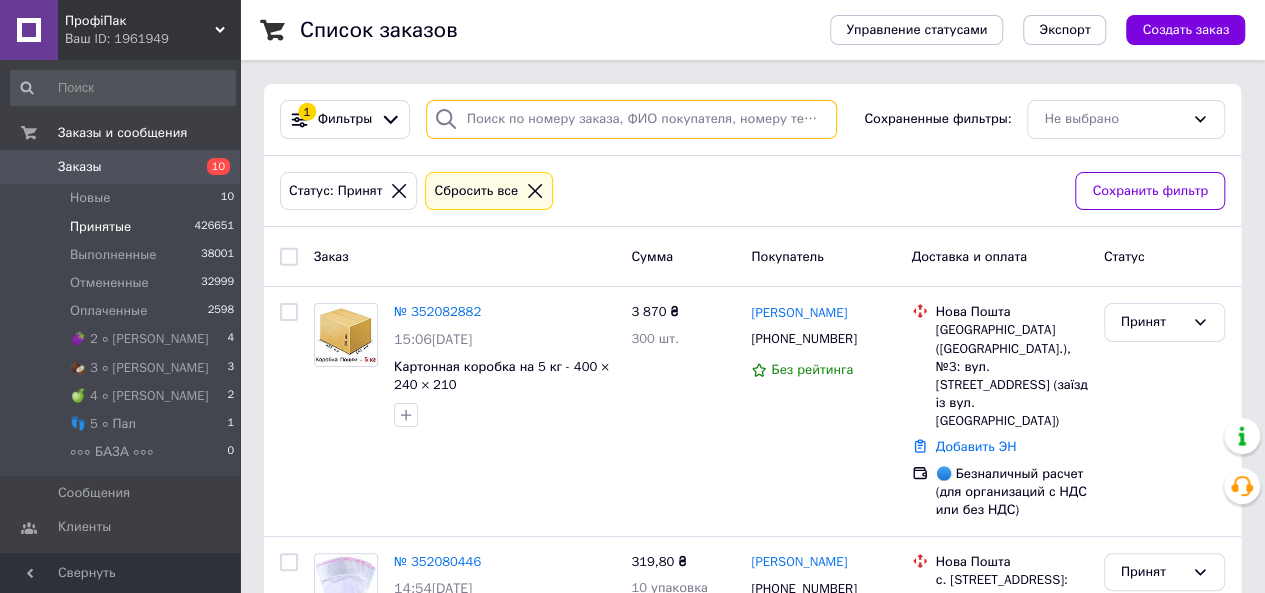 paste on "351912632" 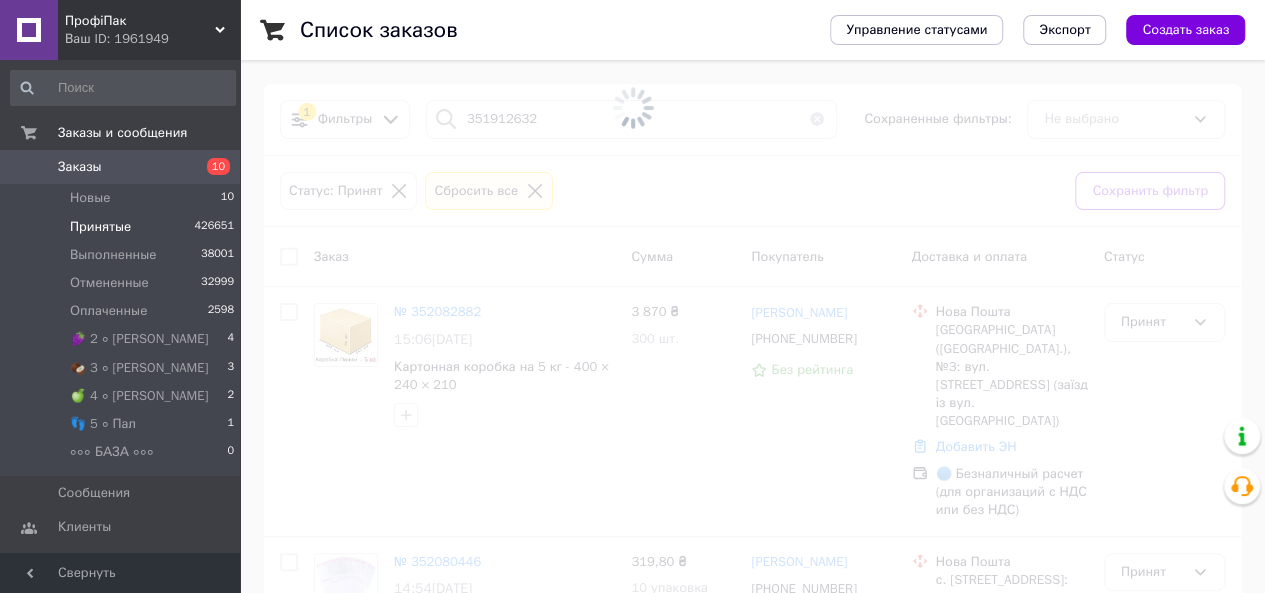 click at bounding box center (632, 108) 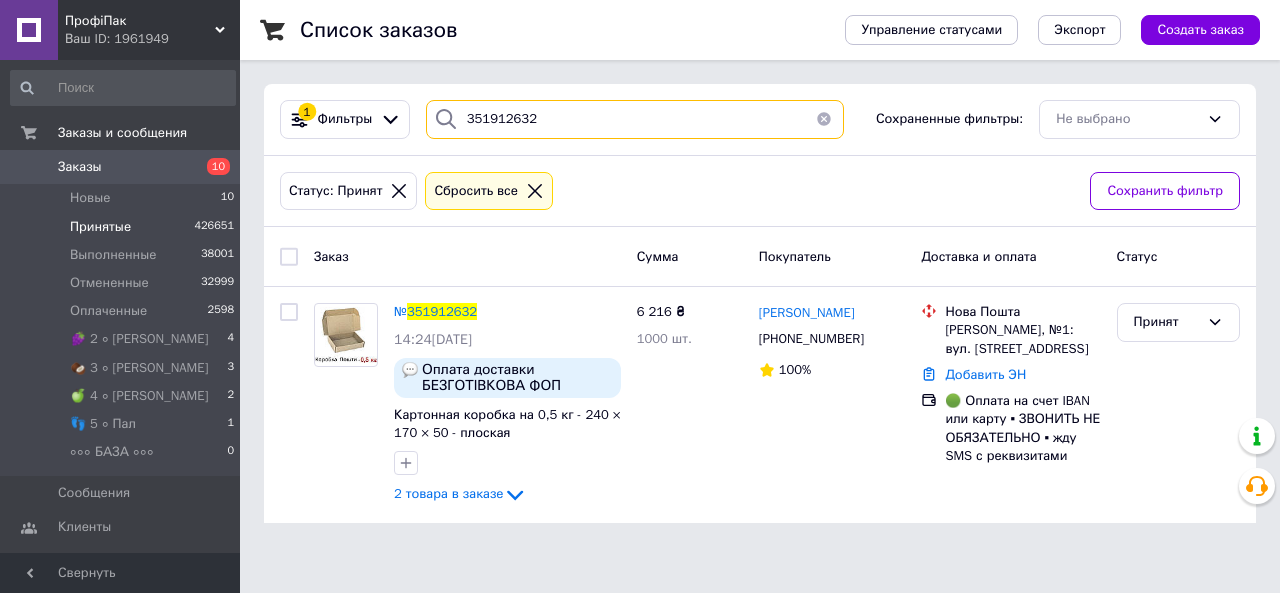 click on "351912632" at bounding box center (635, 119) 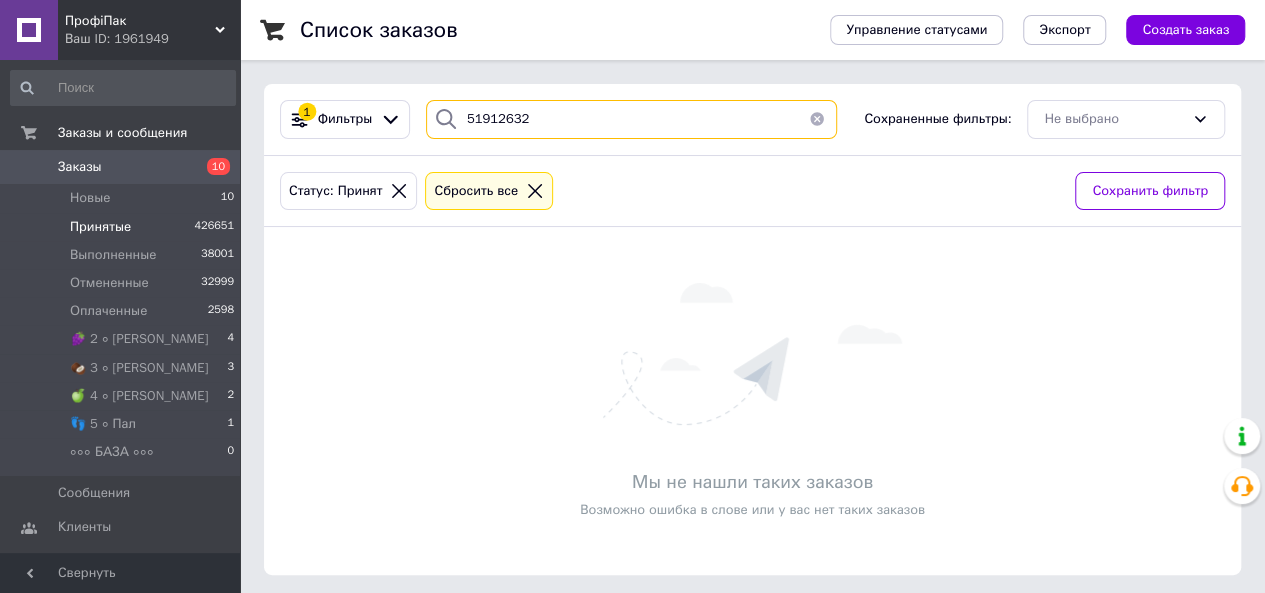 click on "51912632" at bounding box center [631, 119] 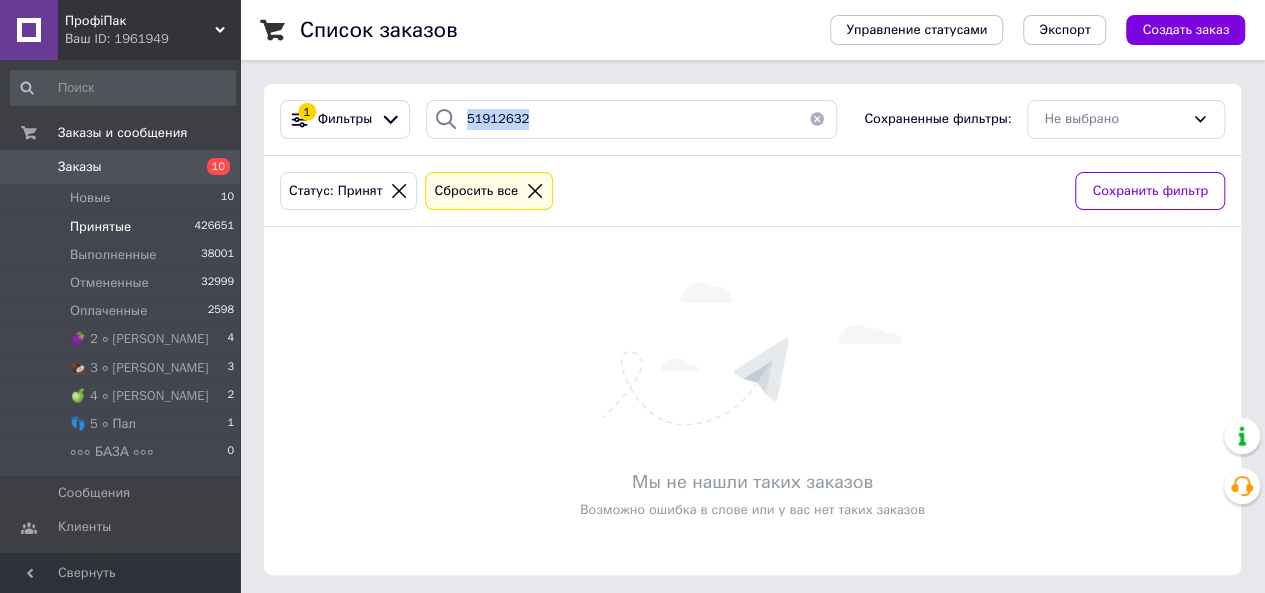 drag, startPoint x: 462, startPoint y: 120, endPoint x: 466, endPoint y: 147, distance: 27.294687 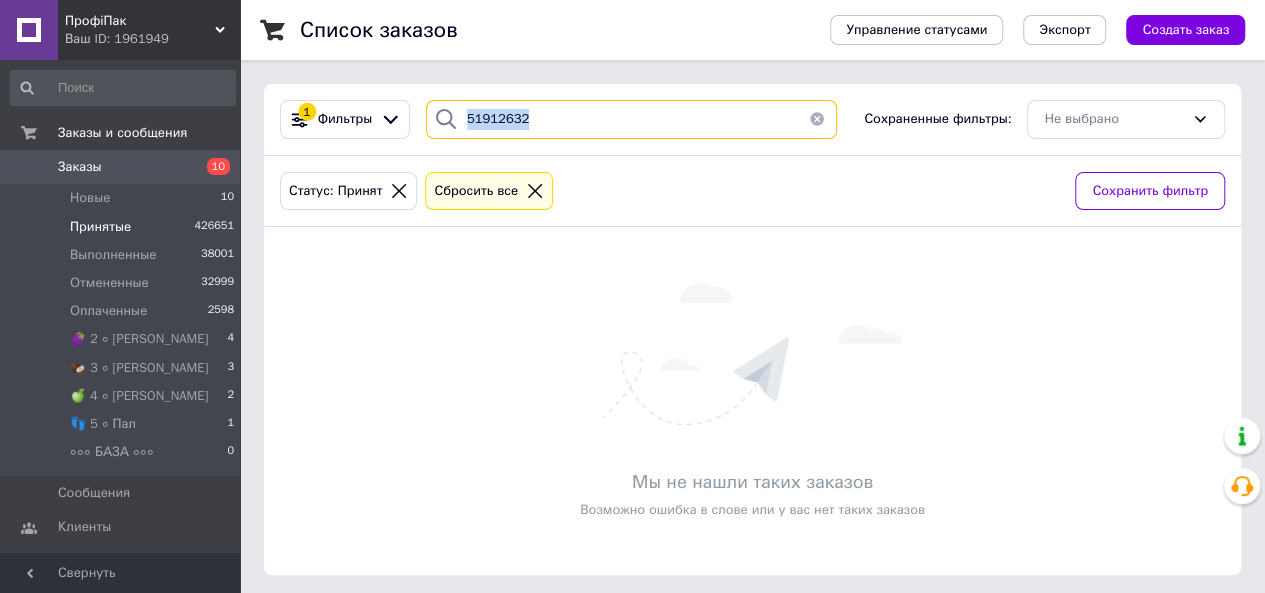 click on "51912632" at bounding box center (631, 119) 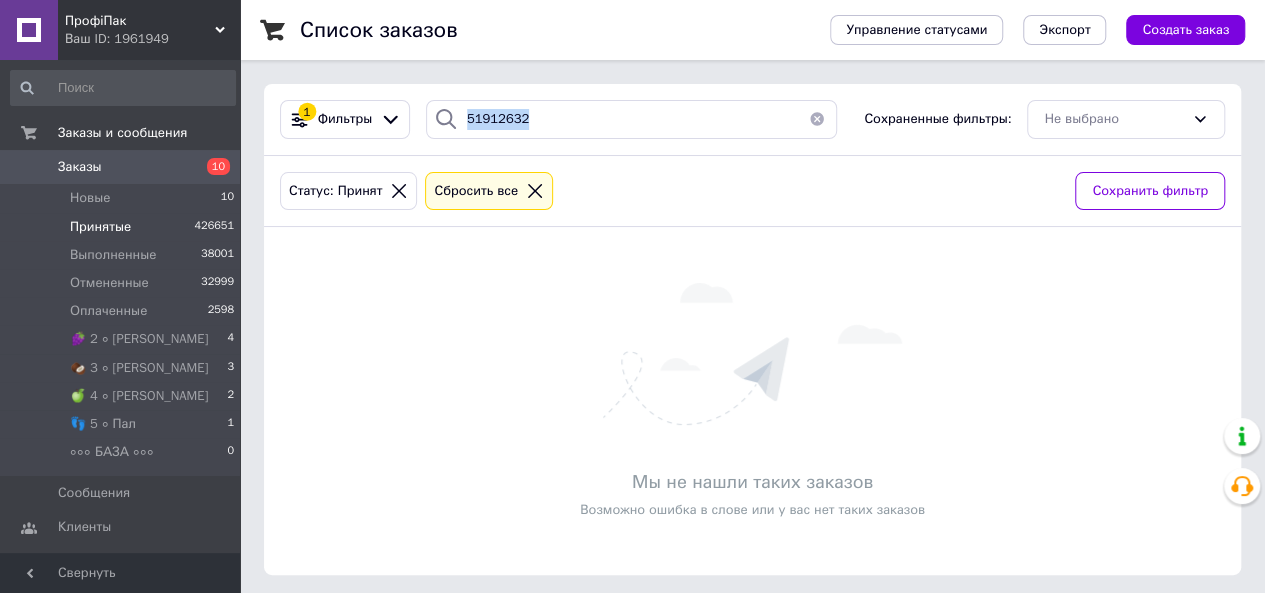 click at bounding box center [446, 119] 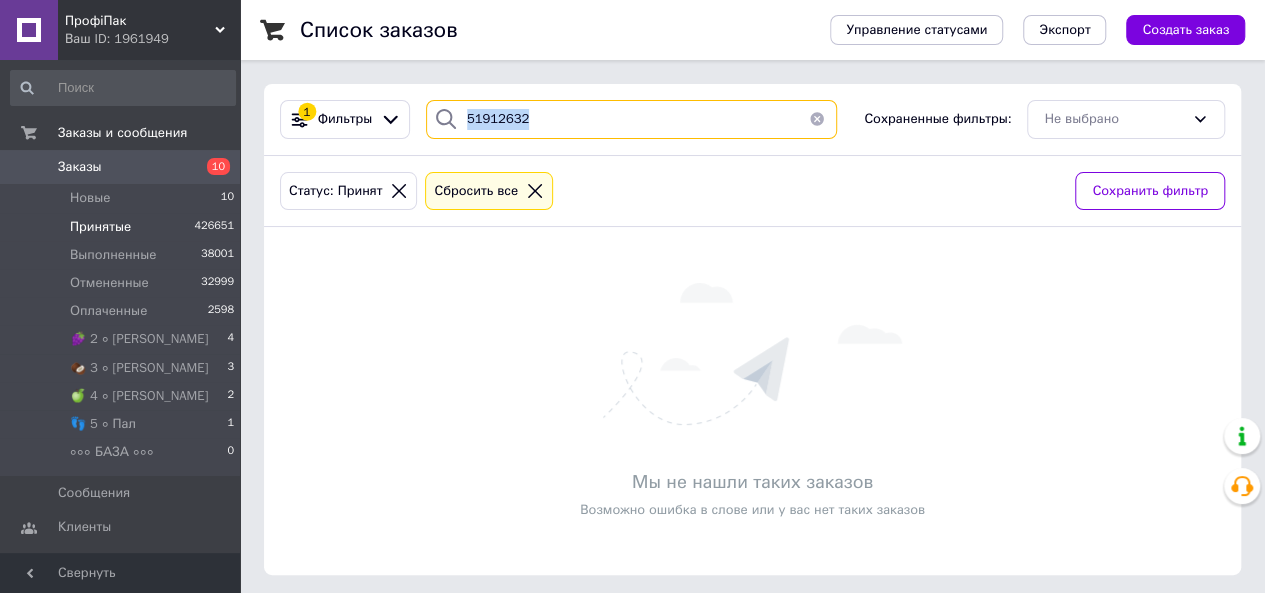 click on "51912632" at bounding box center [631, 119] 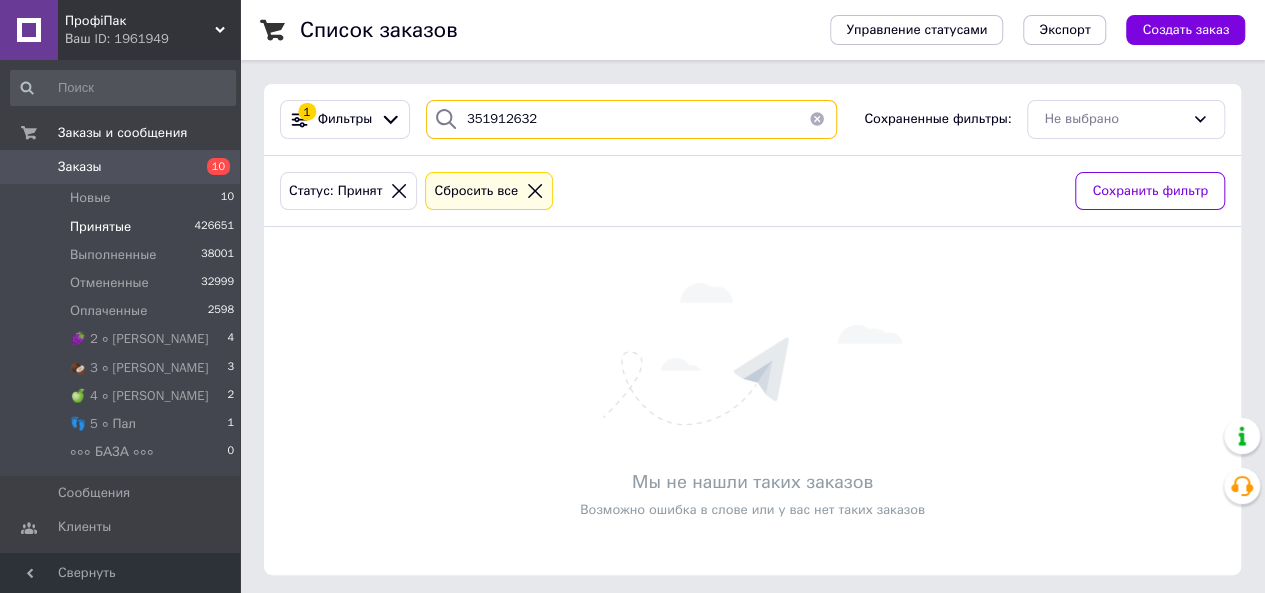 type on "351912632" 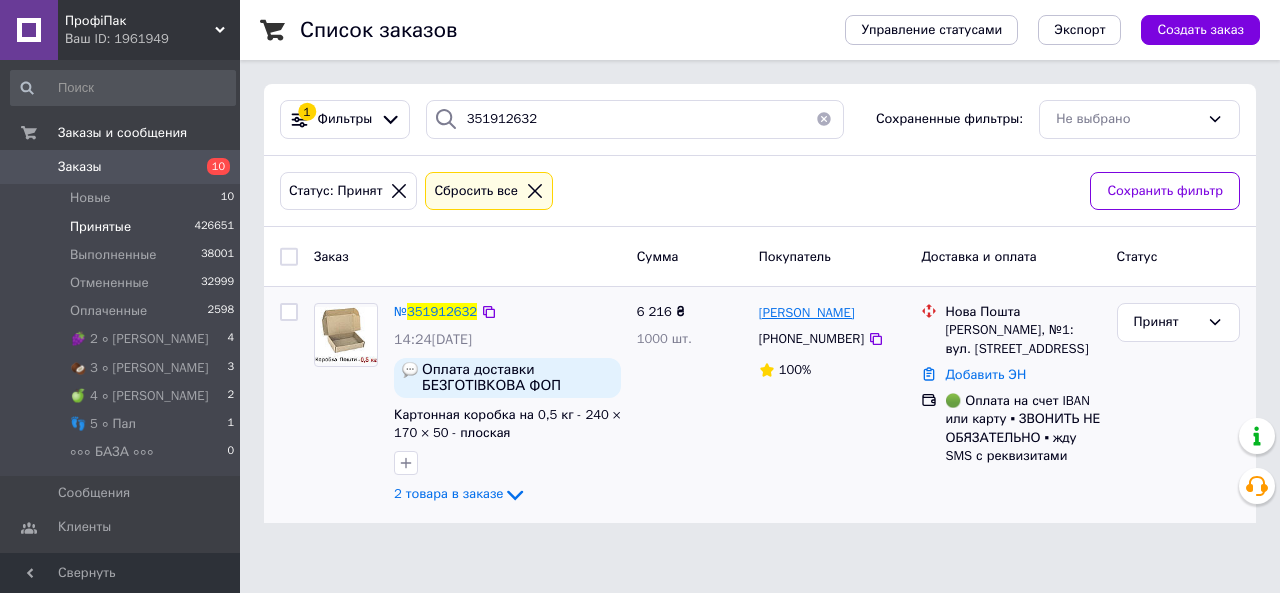 drag, startPoint x: 875, startPoint y: 310, endPoint x: 835, endPoint y: 313, distance: 40.112343 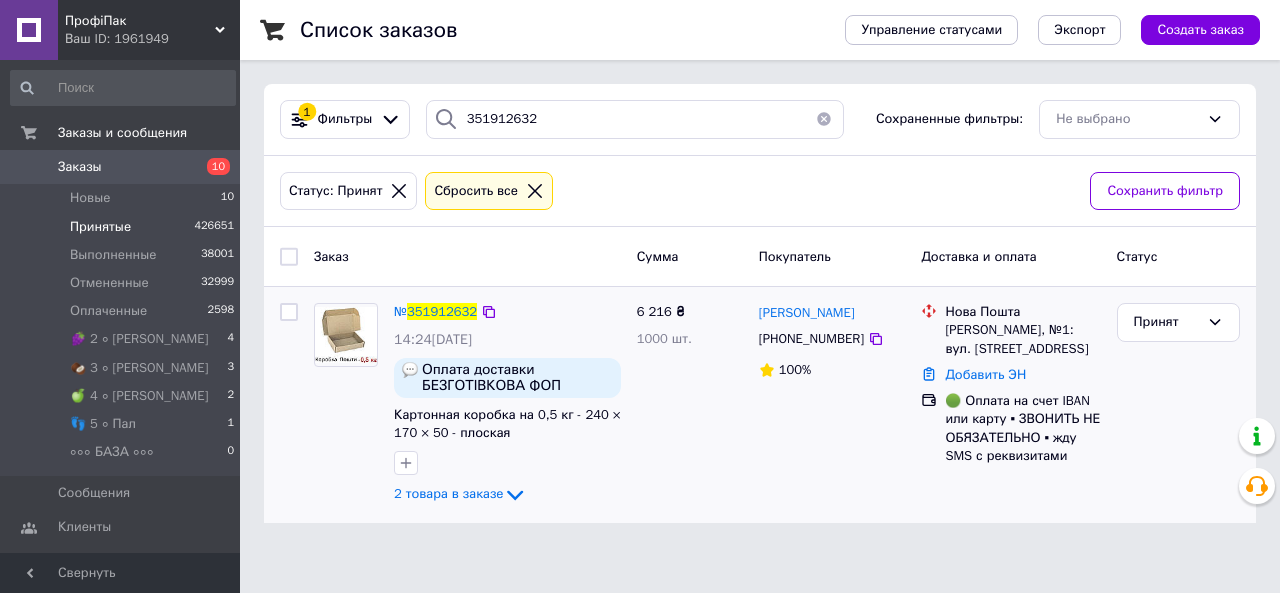 click on "№  351912632 14:24[DATE] Оплата доставки БЕЗГОТІВКОВА
ФОП [PERSON_NAME]
3131121593
Картонная коробка на 0,5 кг - 240 × 170 × 50 - плоская 2 товара в заказе 6 216 ₴ 1000 шт. [PERSON_NAME] [PHONE_NUMBER] 100% [GEOGRAPHIC_DATA][PERSON_NAME], №1: вул. [STREET_ADDRESS] Добавить ЭН 🟢 Оплата на счет IBAN или карту ▪ ЗВОНИТЬ НЕ ОБЯЗАТЕЛЬНО ▪ жду SMS с реквизитами Принят" at bounding box center (760, 405) 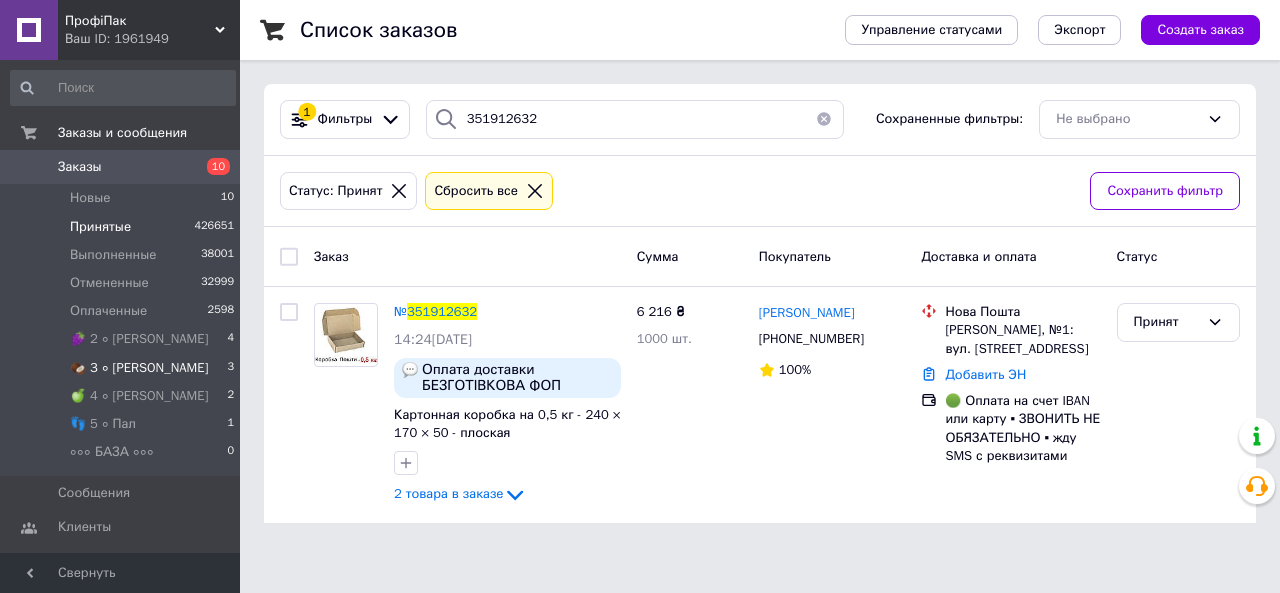 click on "🥥 3 ∘ [PERSON_NAME]" at bounding box center [139, 368] 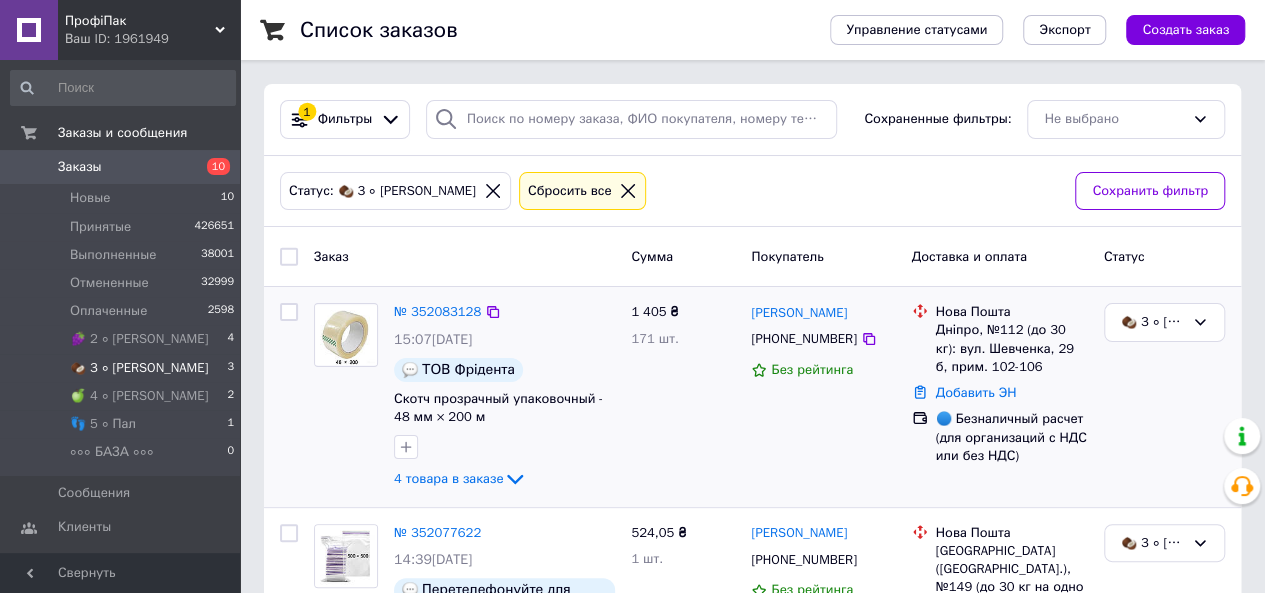 scroll, scrollTop: 361, scrollLeft: 0, axis: vertical 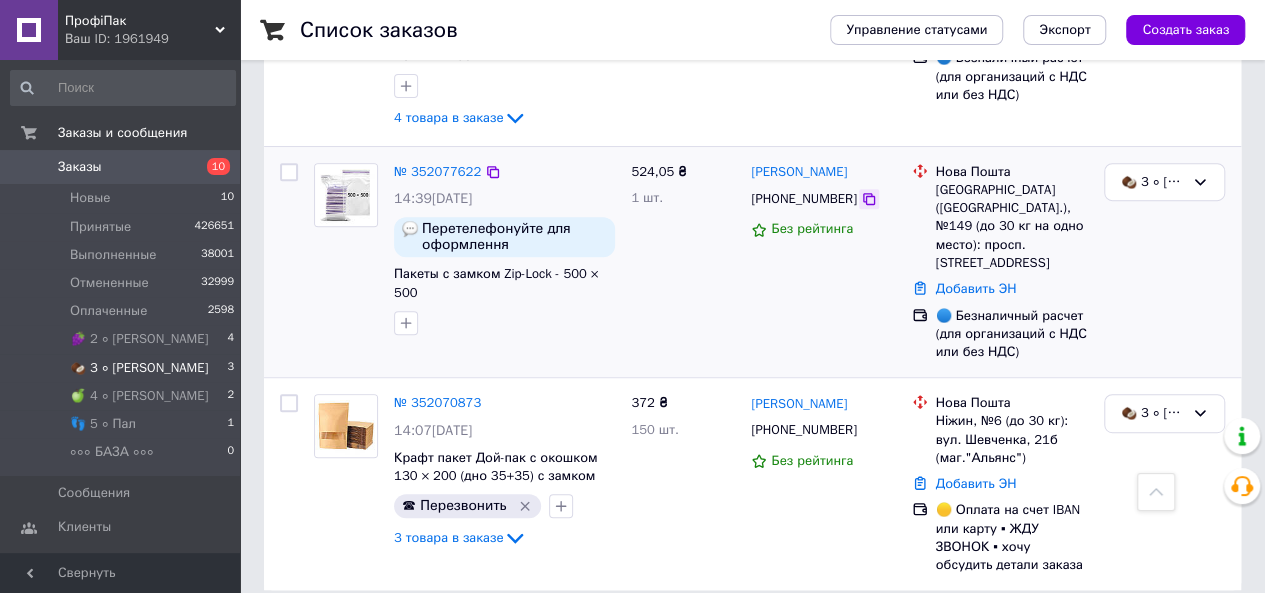 click 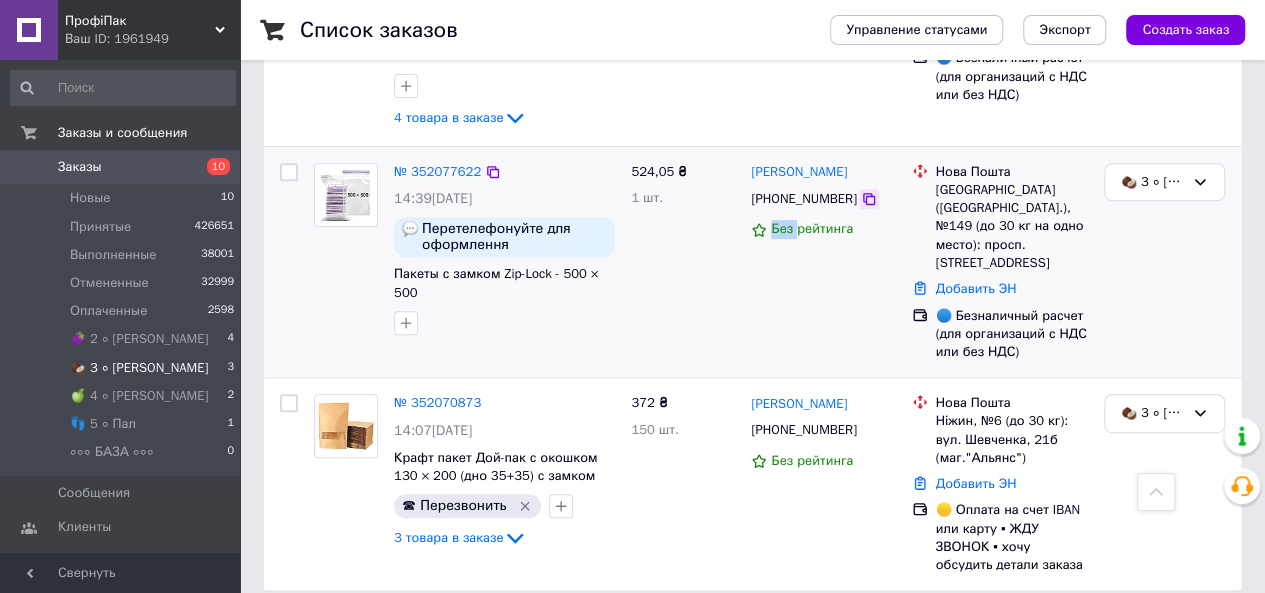 click 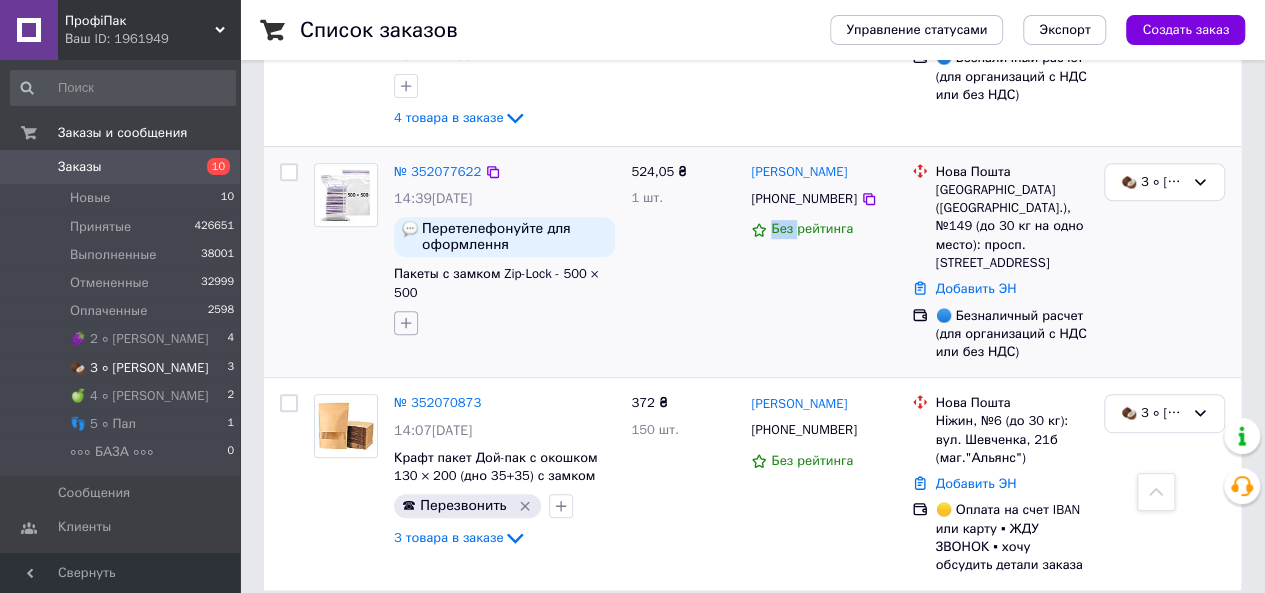 click 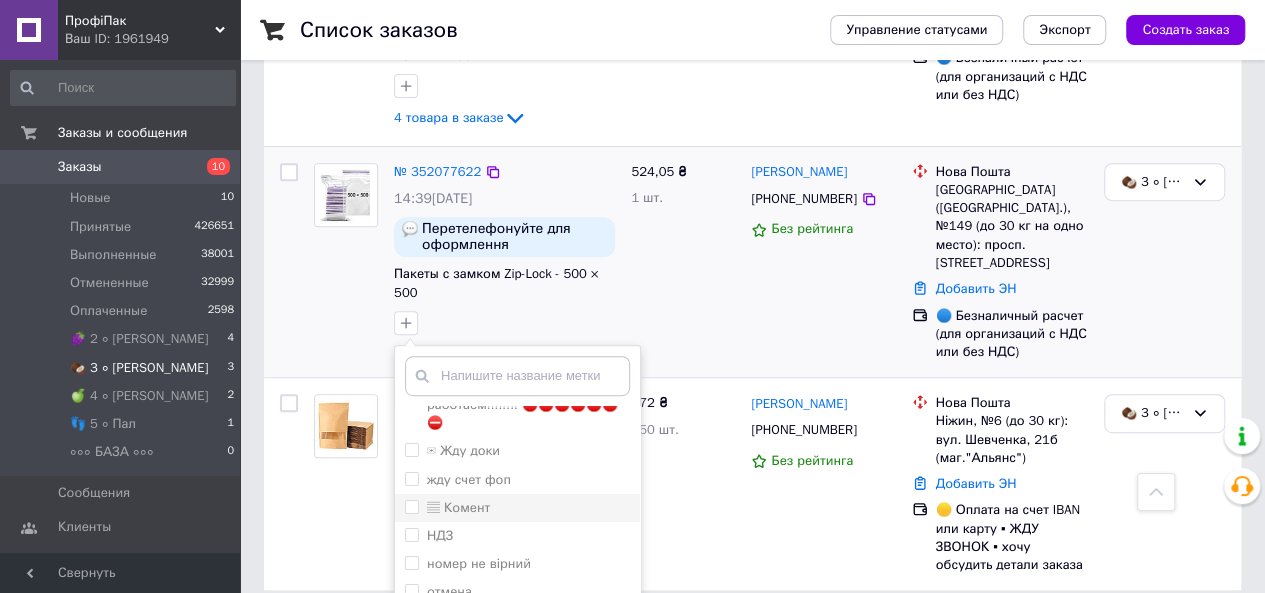 scroll, scrollTop: 300, scrollLeft: 0, axis: vertical 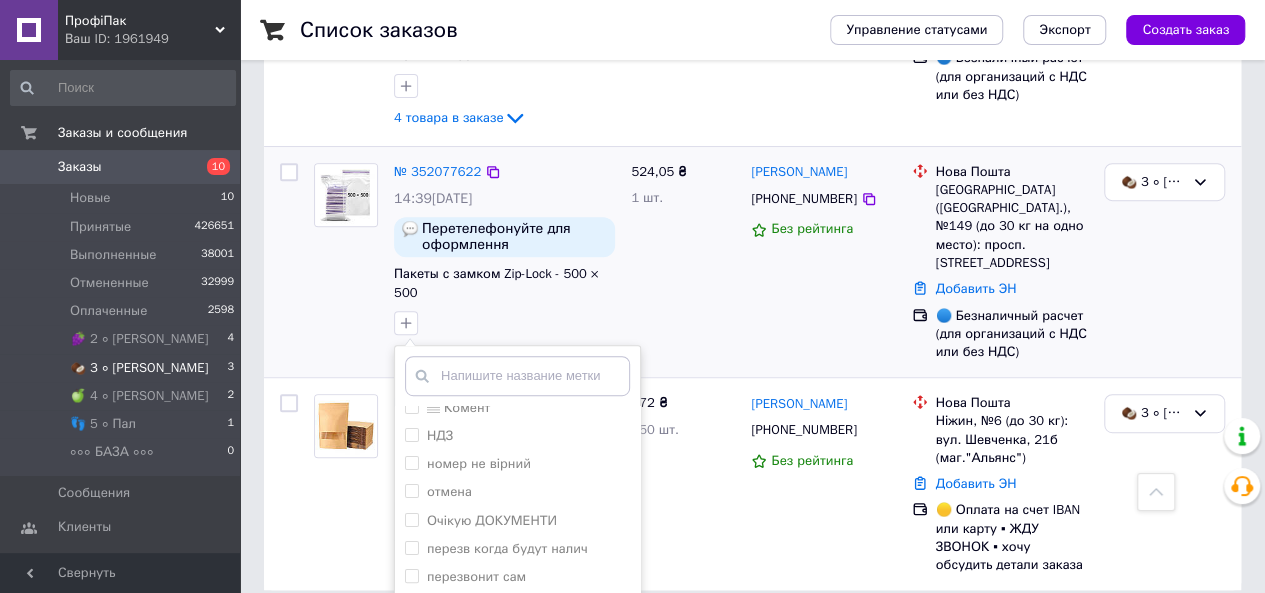 click on "524,05 ₴ 1 шт." at bounding box center [683, 262] 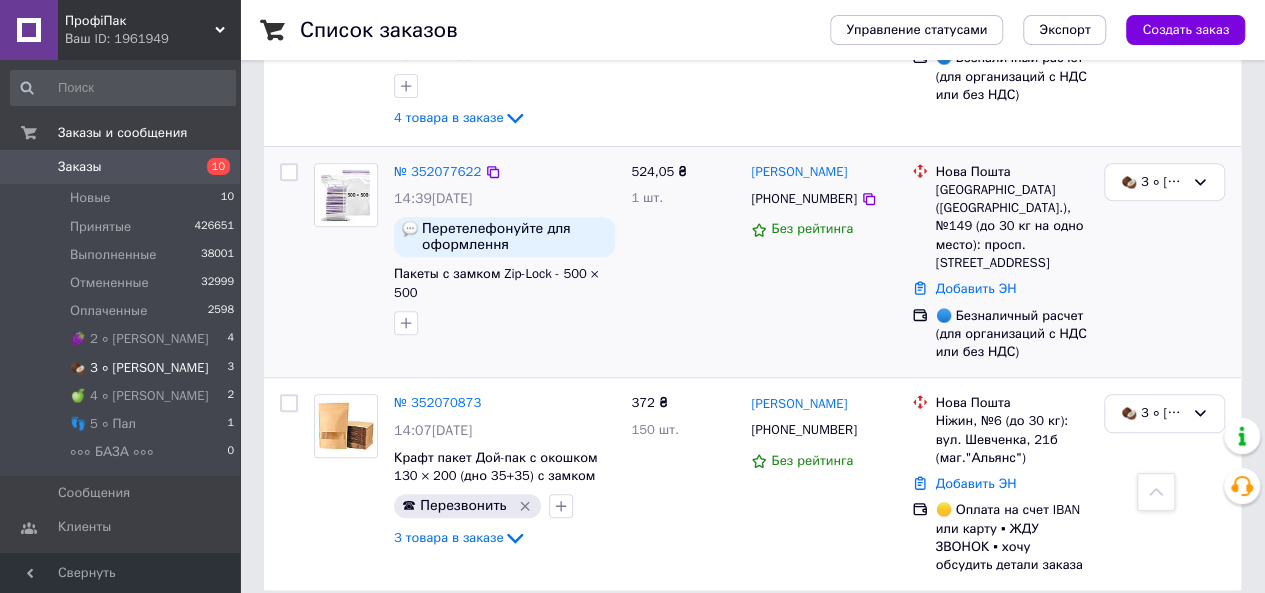click on "524,05 ₴ 1 шт." at bounding box center (683, 262) 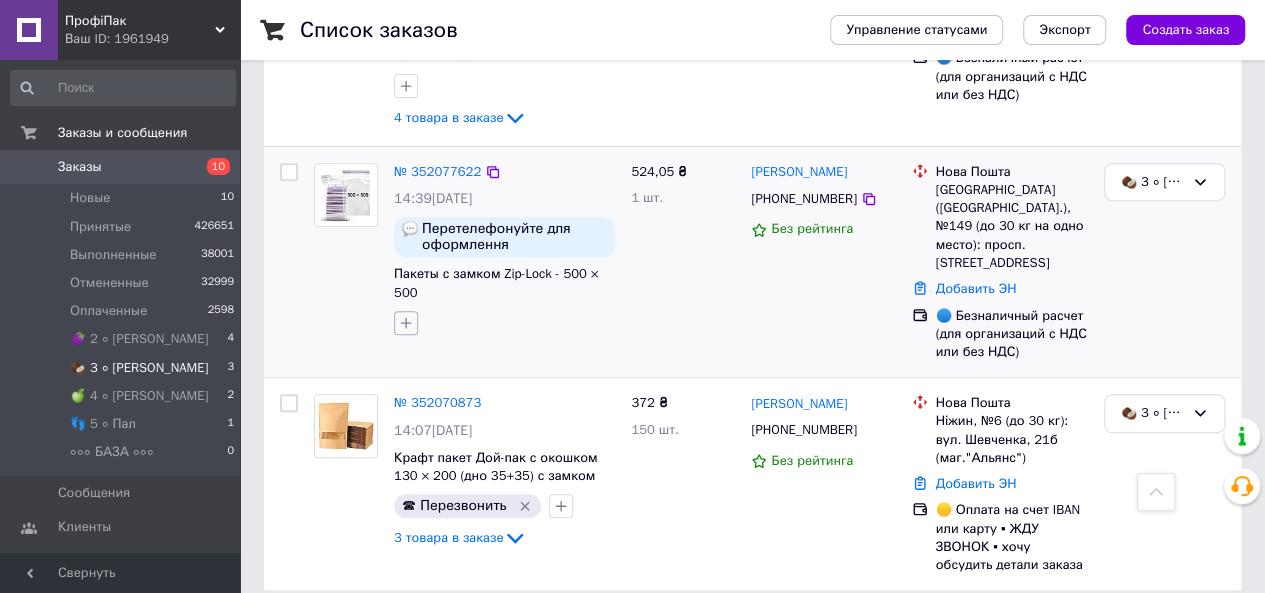 click 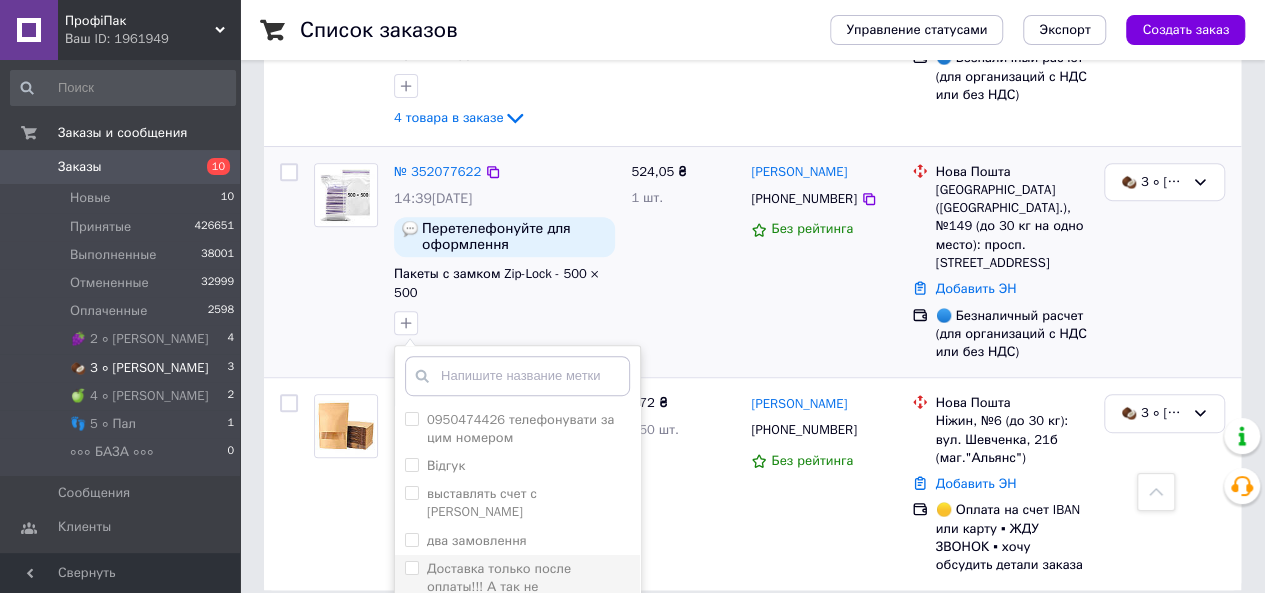 scroll, scrollTop: 200, scrollLeft: 0, axis: vertical 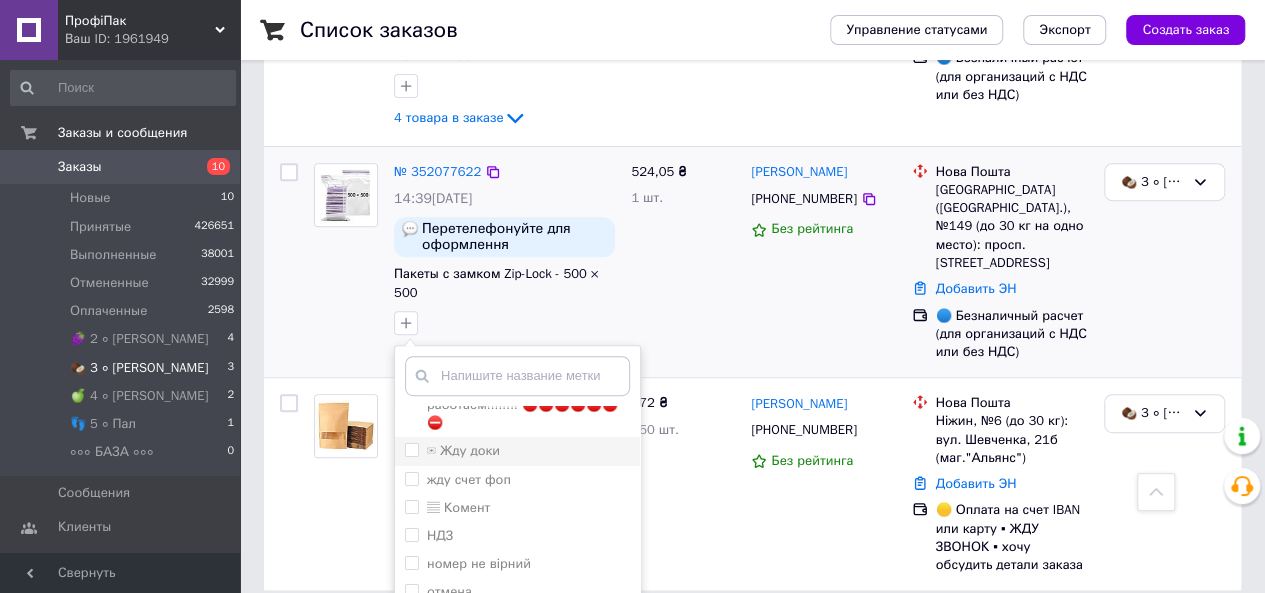 click on "✉ Жду доки" at bounding box center (411, 449) 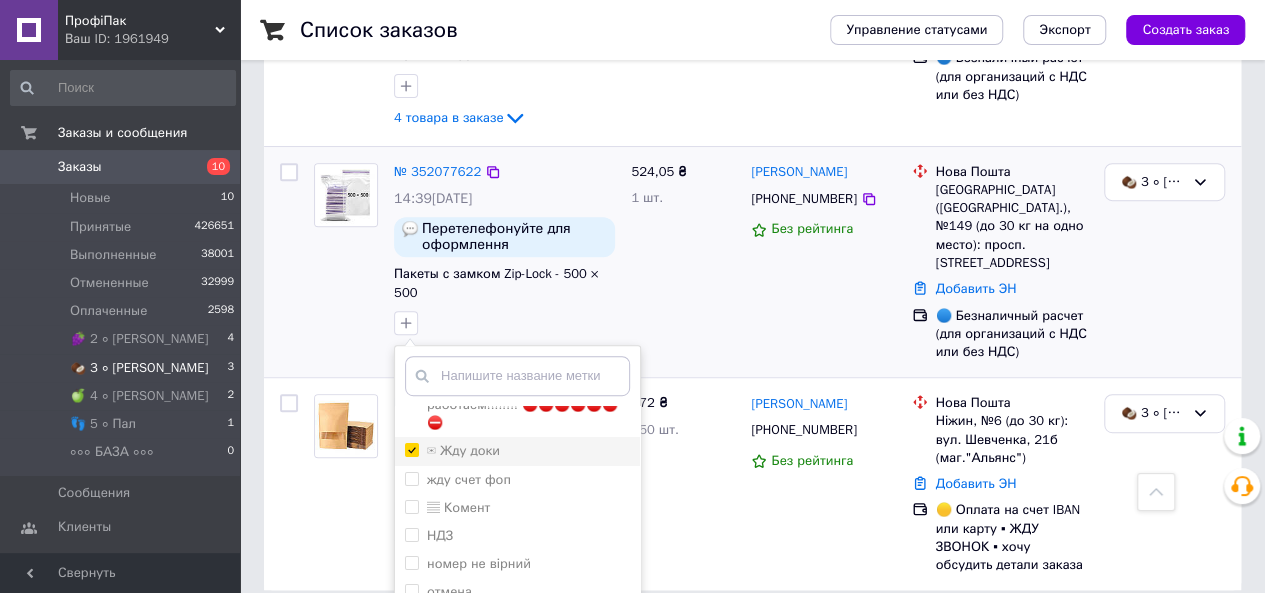 checkbox on "true" 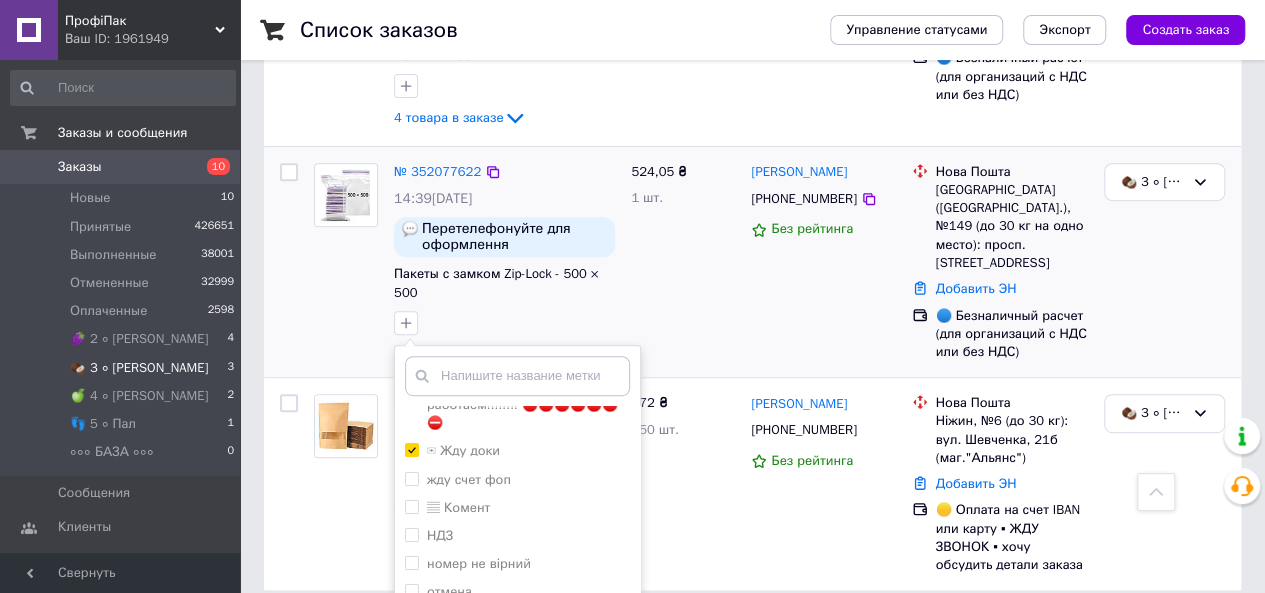 scroll, scrollTop: 336, scrollLeft: 0, axis: vertical 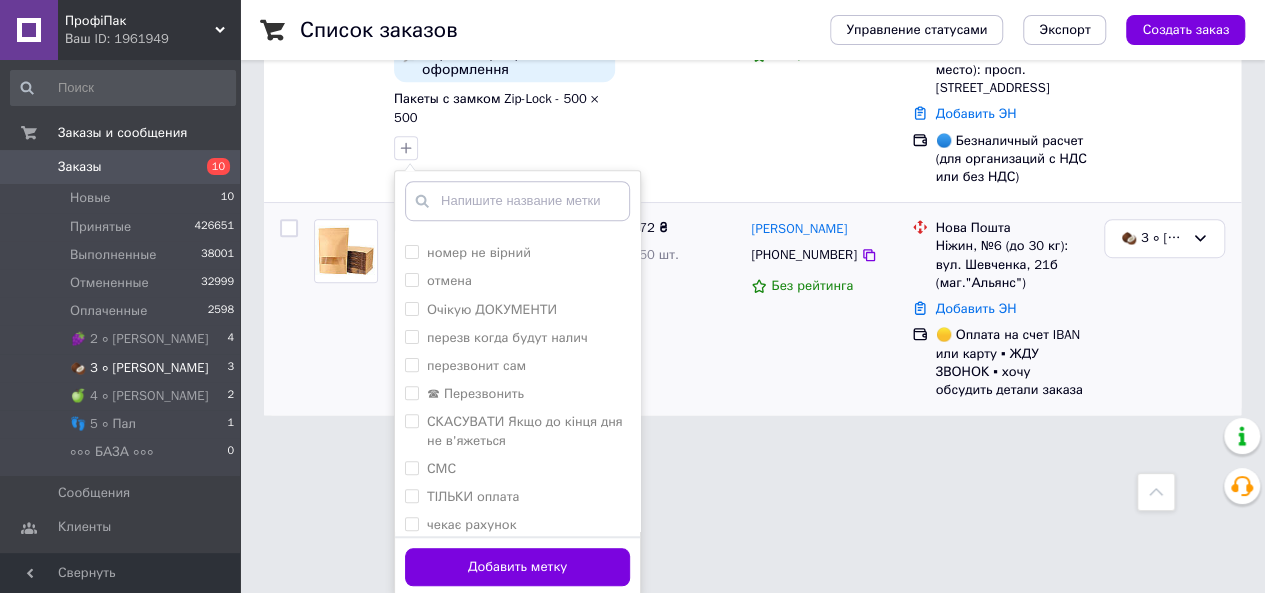 click on "Добавить метку" at bounding box center (517, 567) 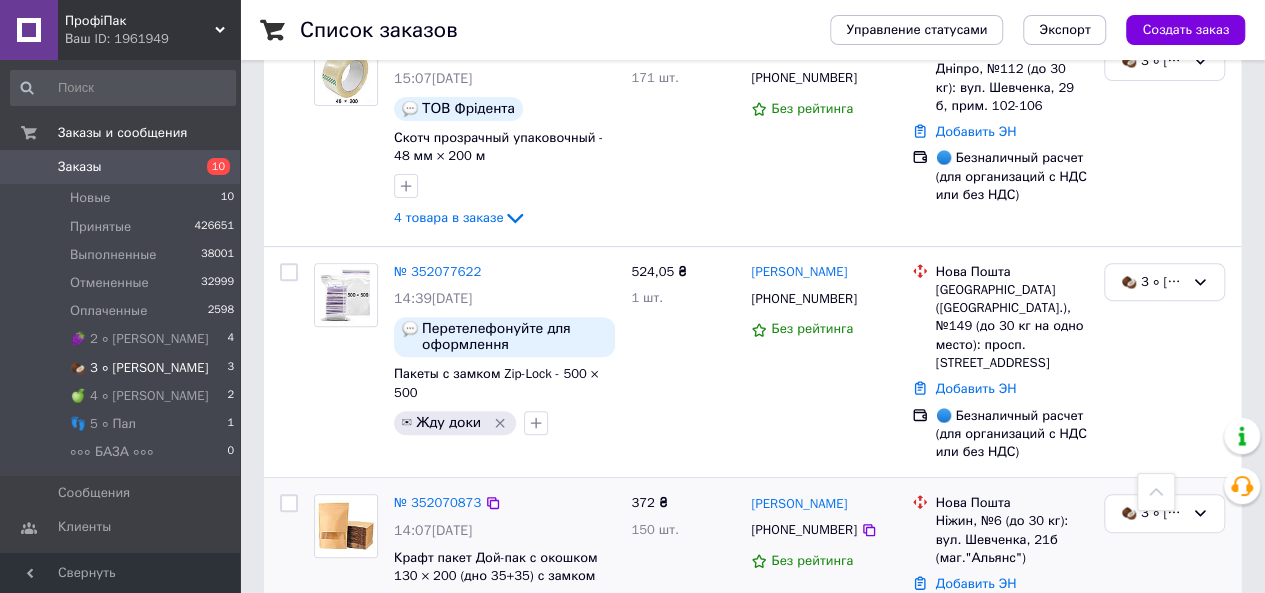 scroll, scrollTop: 161, scrollLeft: 0, axis: vertical 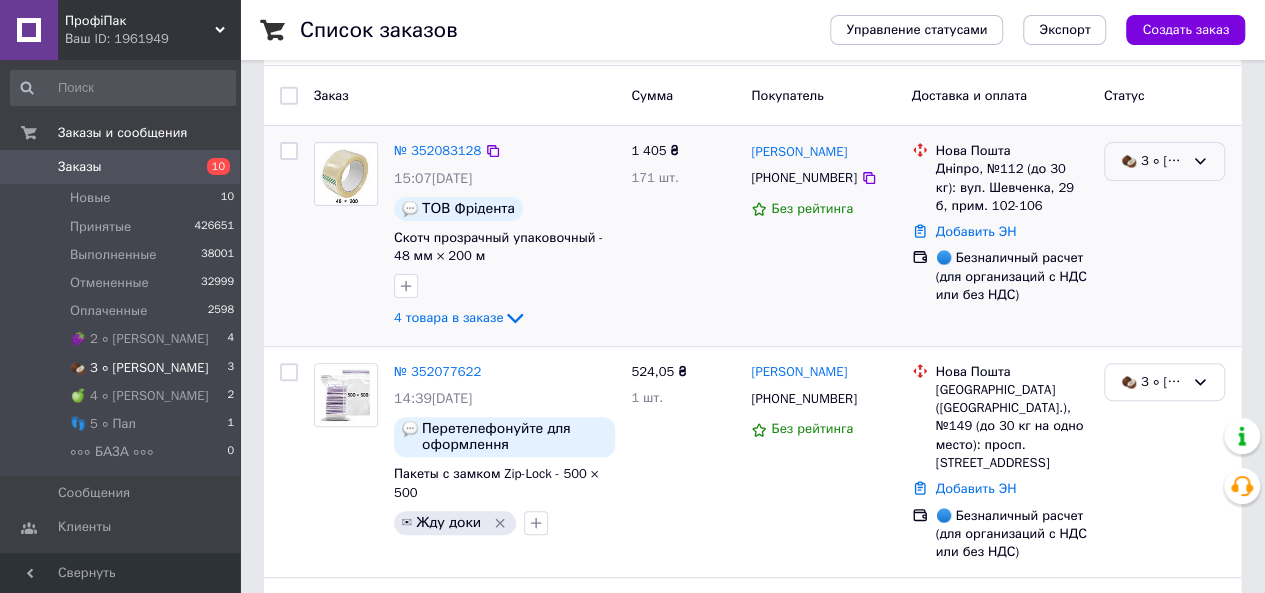 click 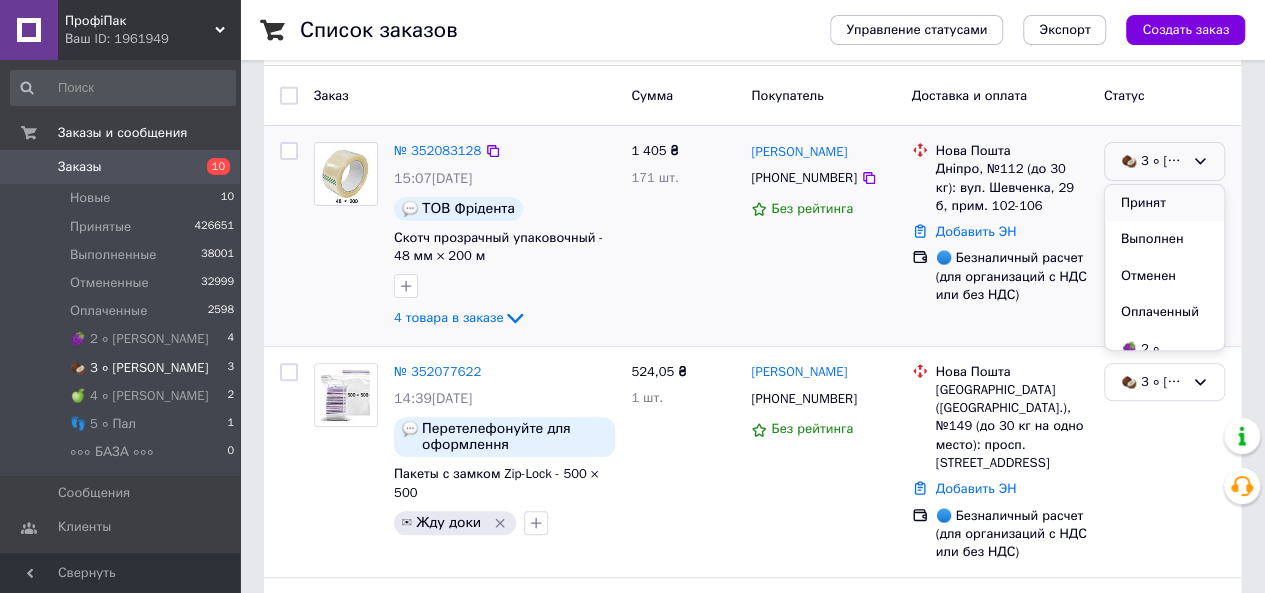 click on "Принят" at bounding box center (1164, 203) 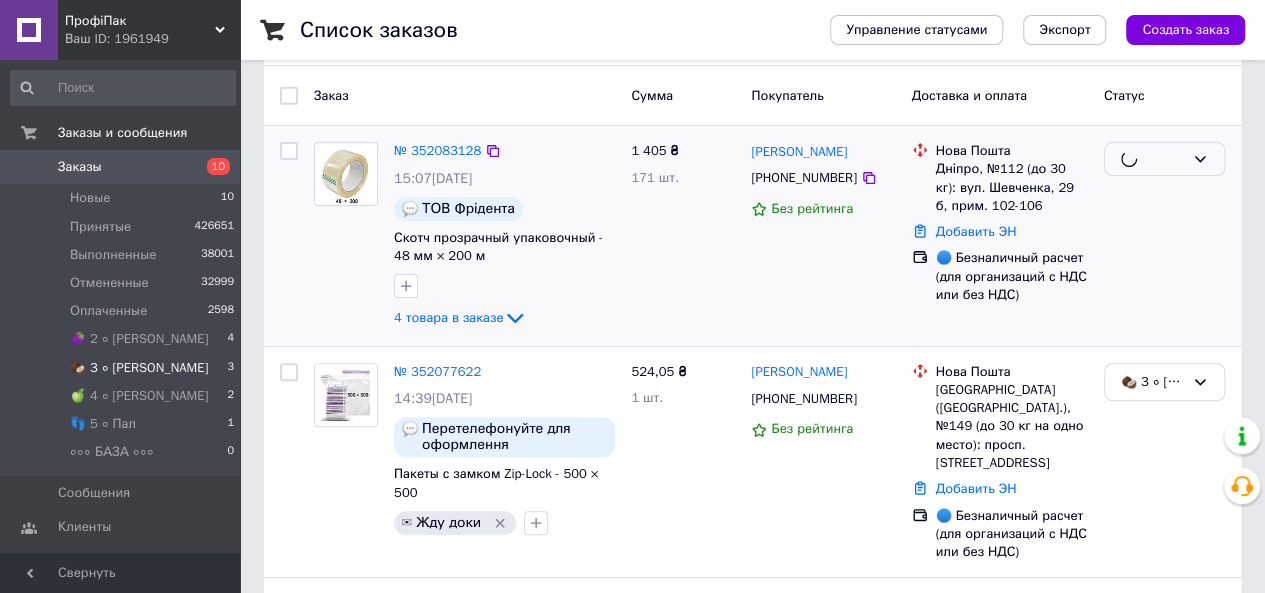 click at bounding box center (1164, 236) 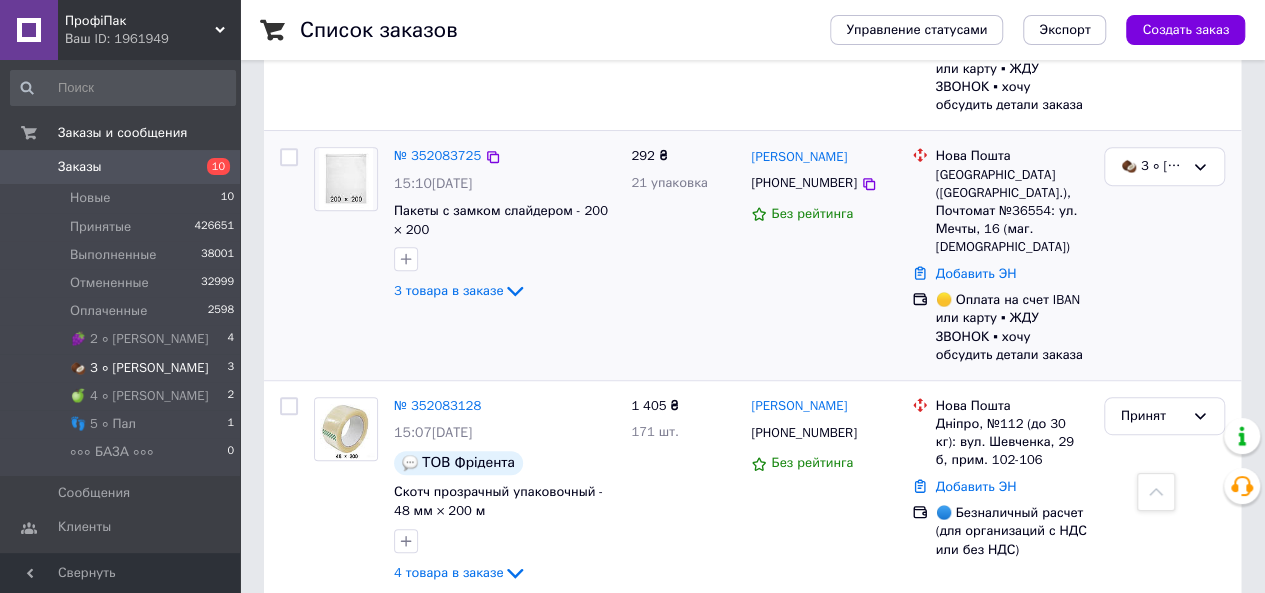 scroll, scrollTop: 287, scrollLeft: 0, axis: vertical 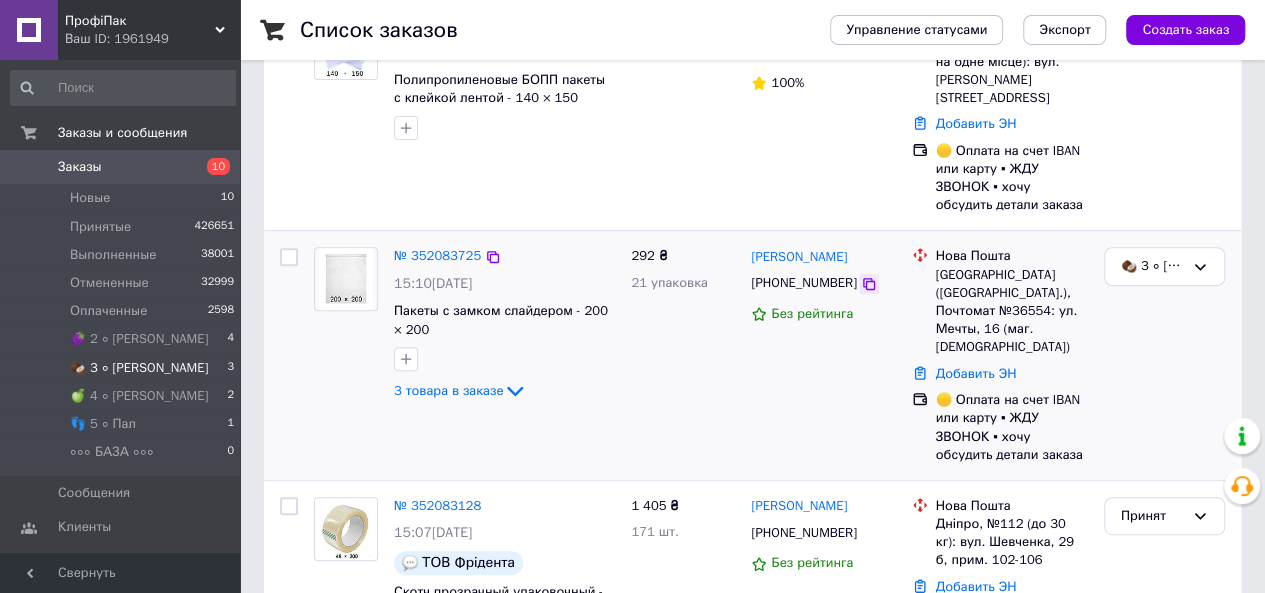 click 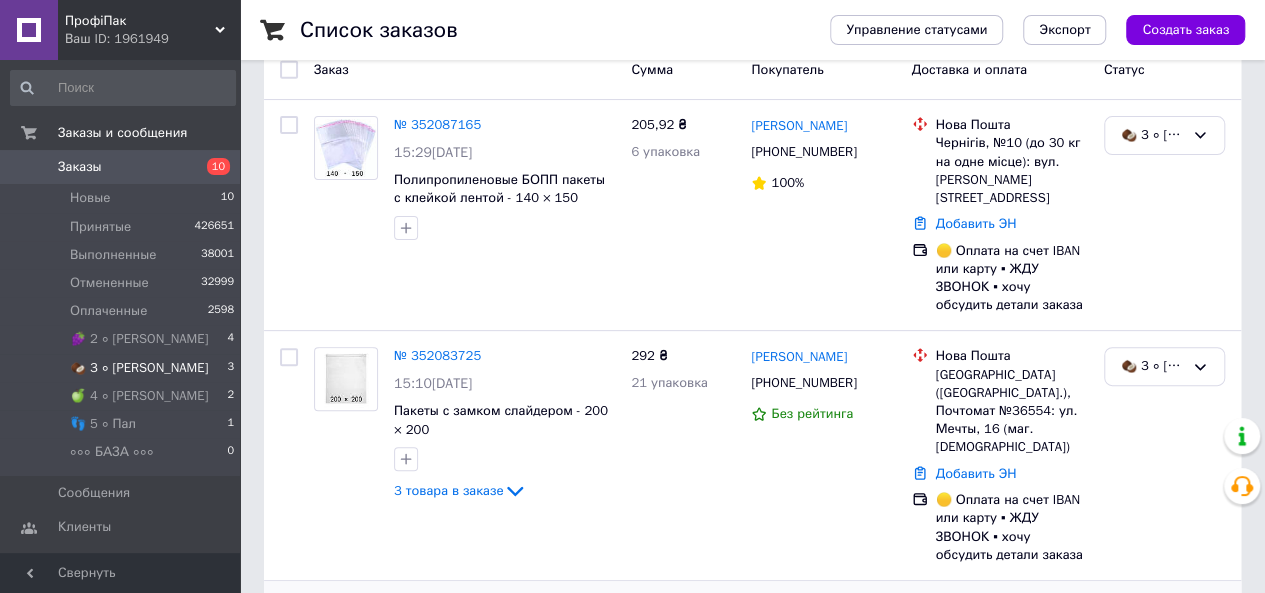 scroll, scrollTop: 87, scrollLeft: 0, axis: vertical 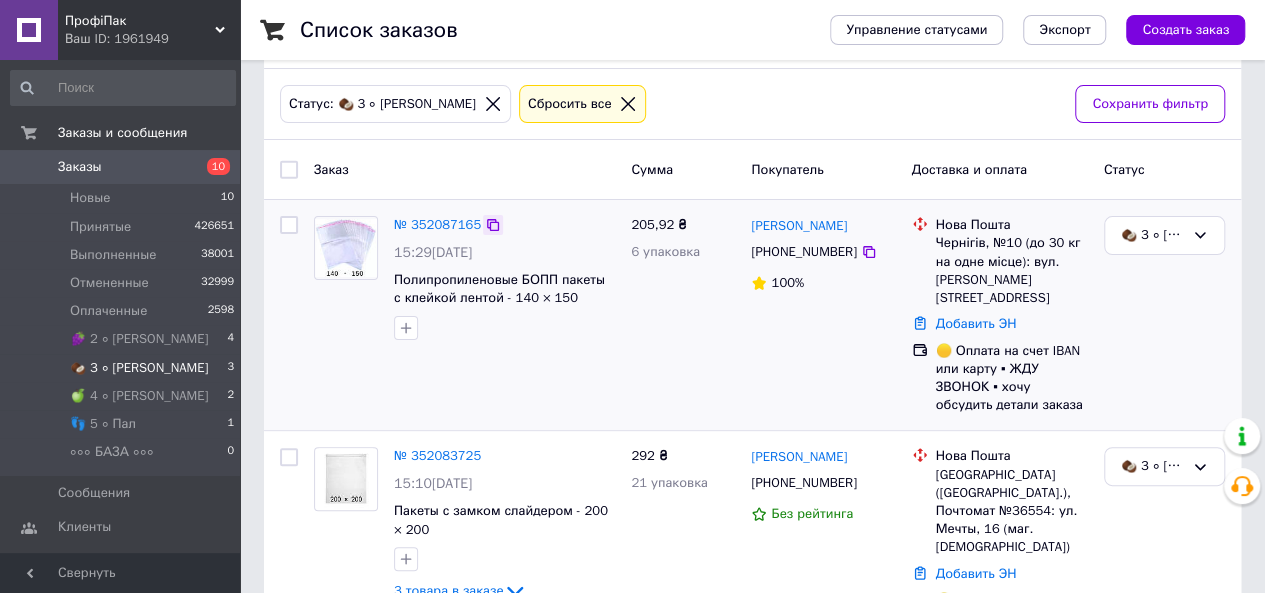 click 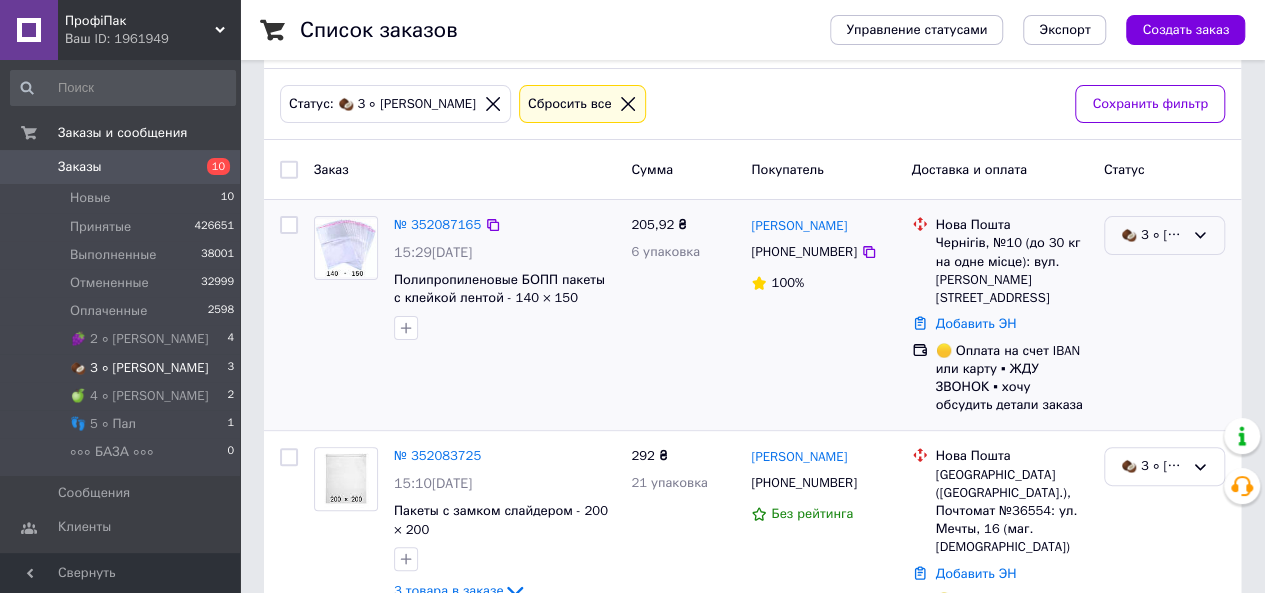 click 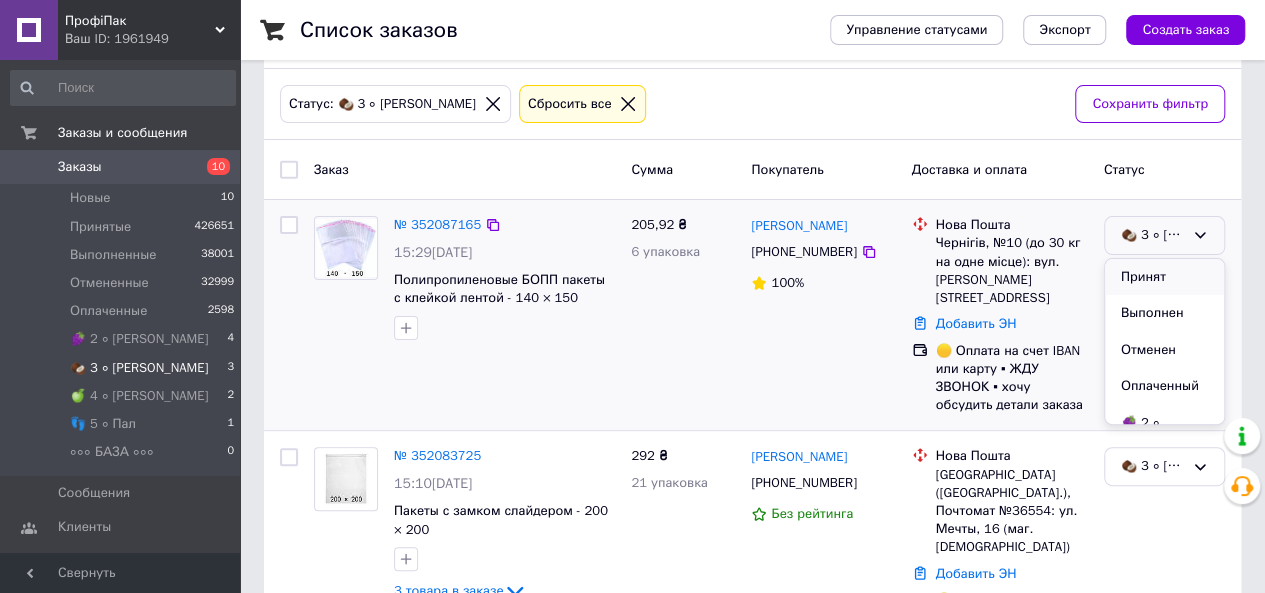 click on "Принят" at bounding box center (1164, 277) 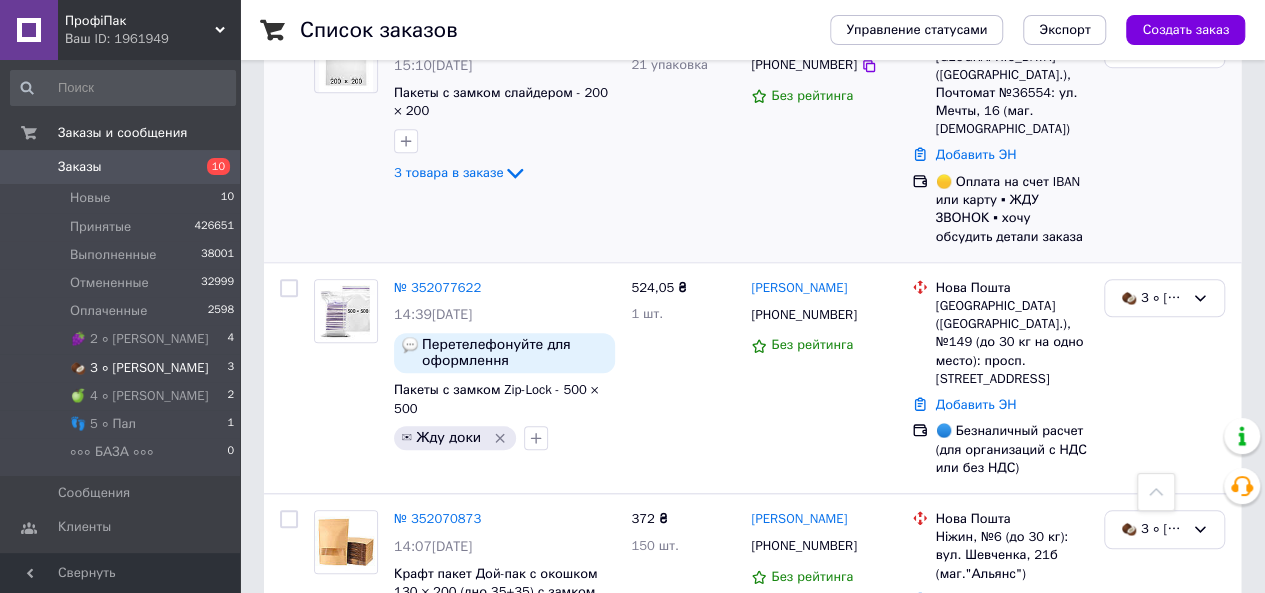 scroll, scrollTop: 761, scrollLeft: 0, axis: vertical 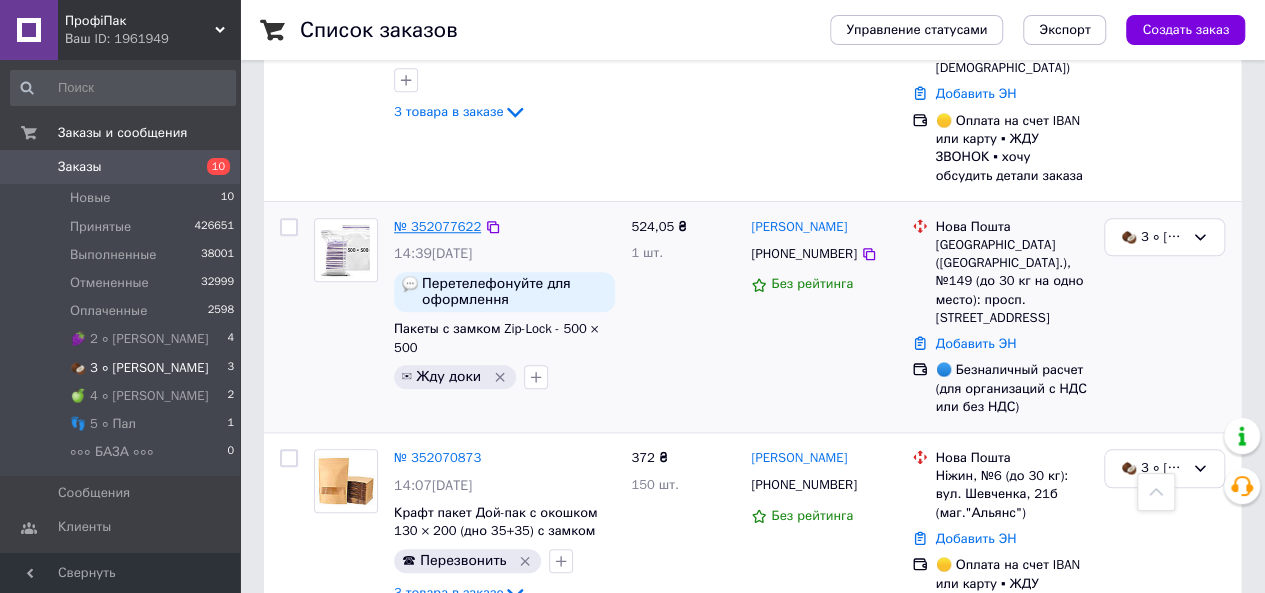 click on "№ 352077622" at bounding box center (437, 226) 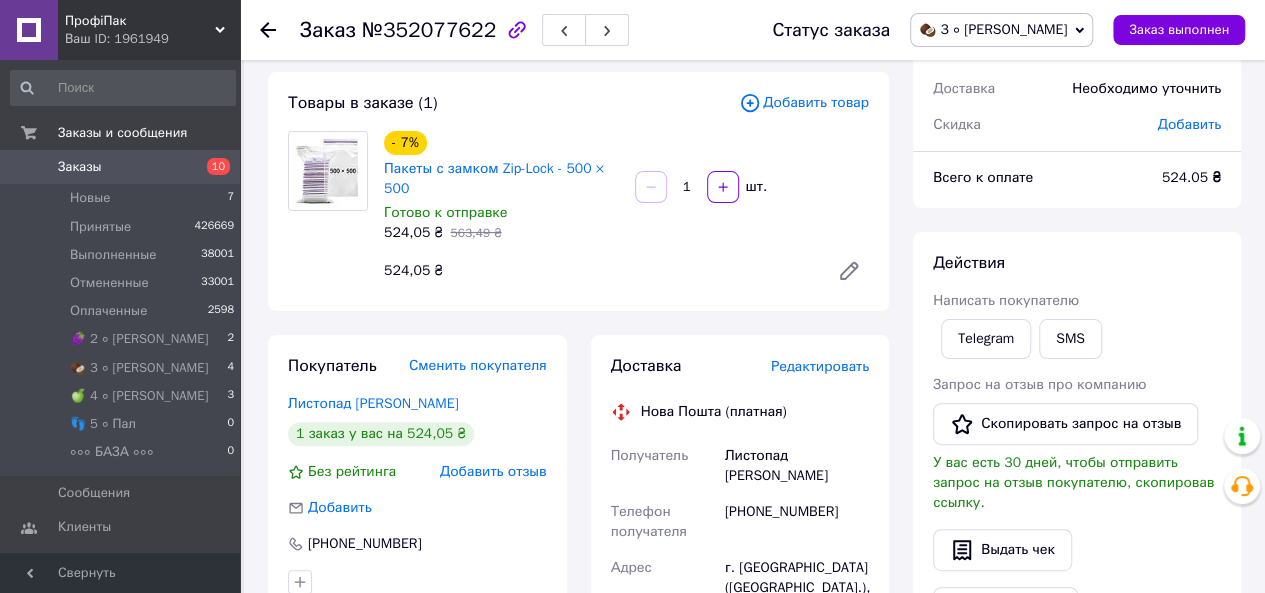 scroll, scrollTop: 200, scrollLeft: 0, axis: vertical 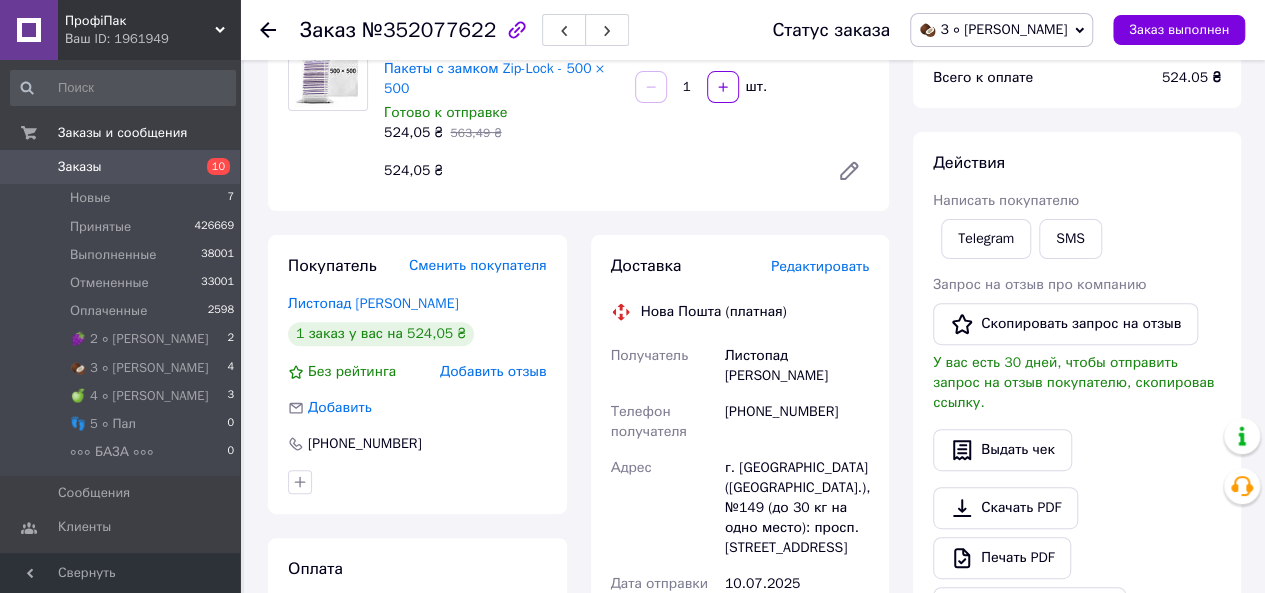 click on "г. [GEOGRAPHIC_DATA] ([GEOGRAPHIC_DATA].), №149 (до 30 кг на одно место): просп. [STREET_ADDRESS]" at bounding box center [797, 508] 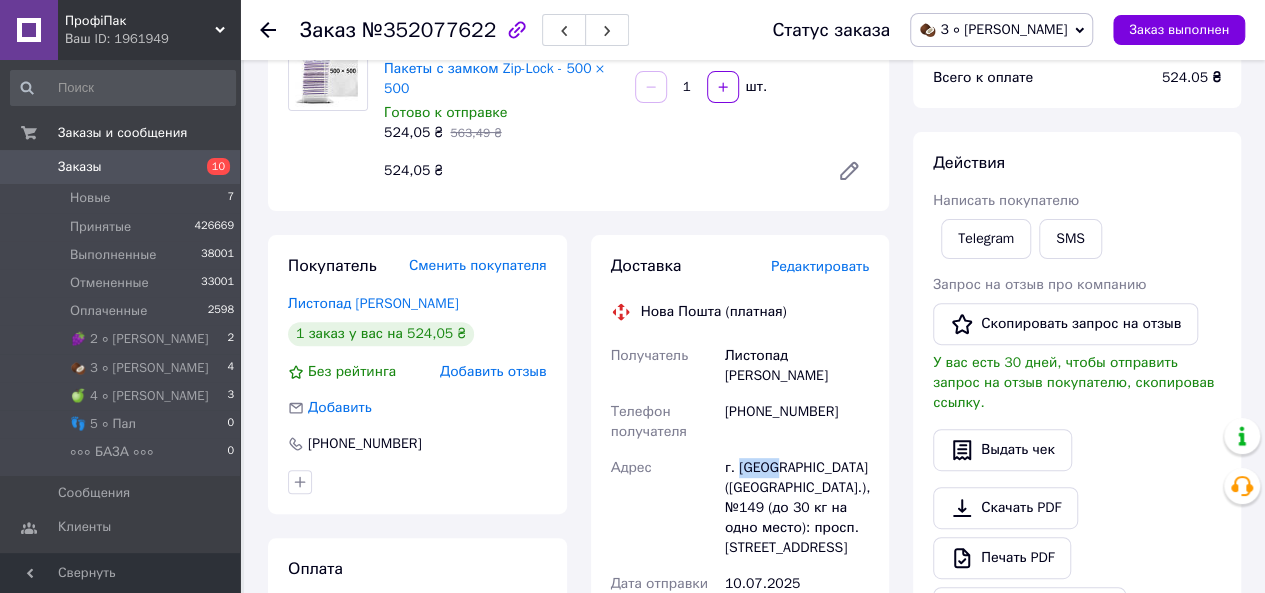 click on "г. [GEOGRAPHIC_DATA] ([GEOGRAPHIC_DATA].), №149 (до 30 кг на одно место): просп. [STREET_ADDRESS]" at bounding box center [797, 508] 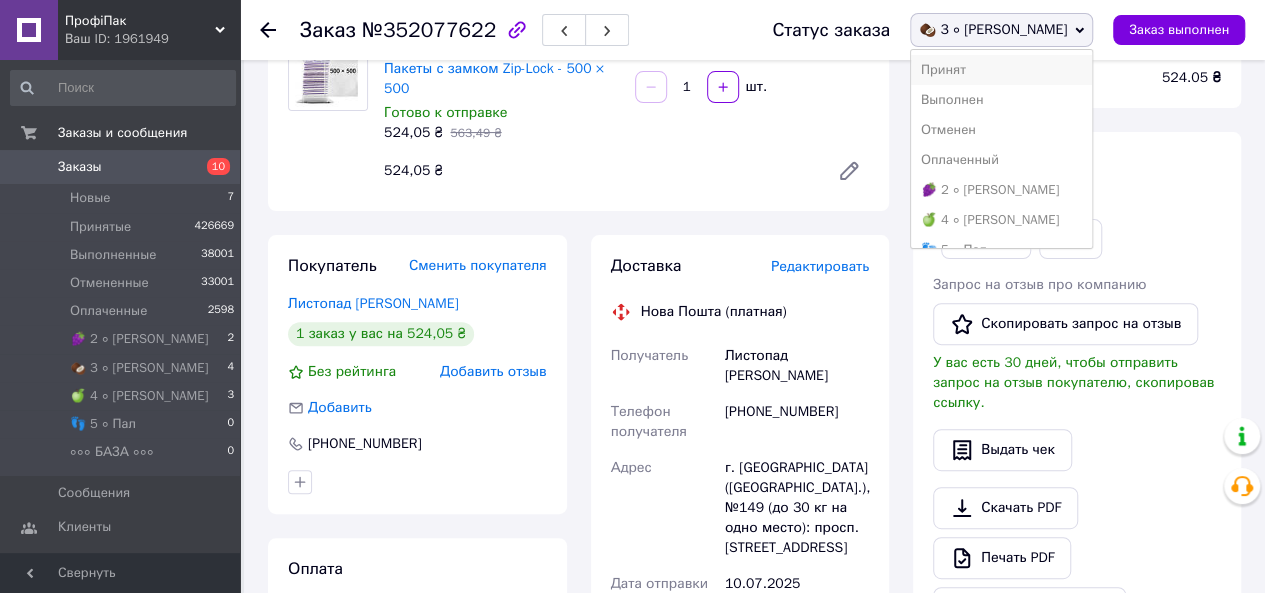 click on "Принят" at bounding box center [1001, 70] 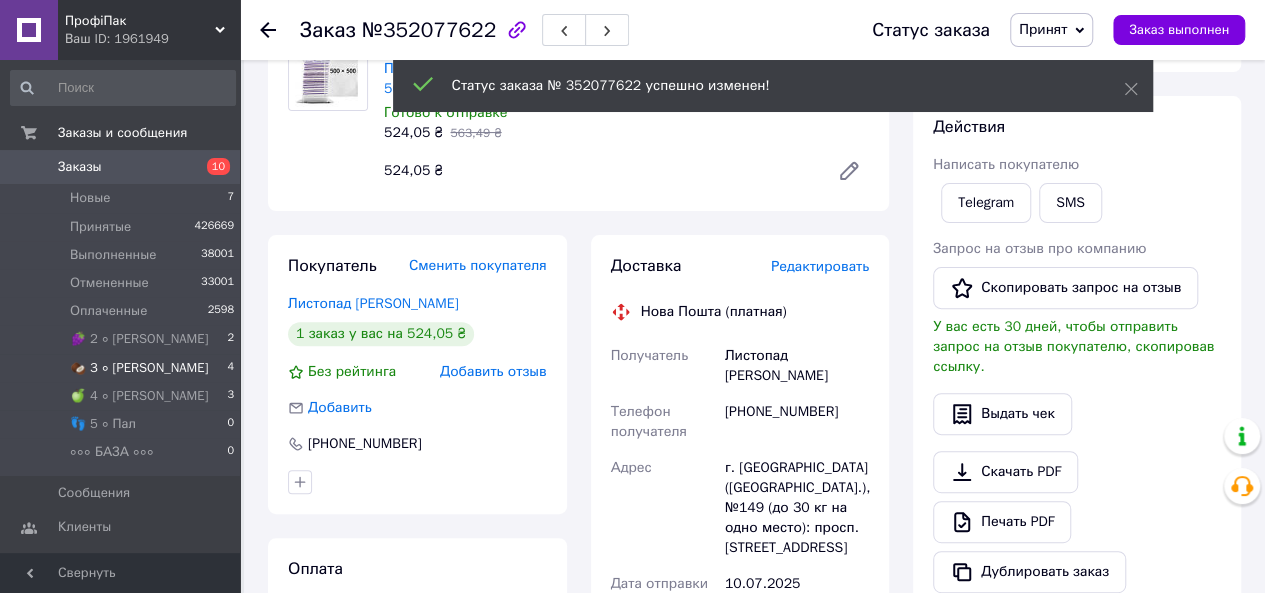click on "🥥 3 ∘ [PERSON_NAME]" at bounding box center (139, 368) 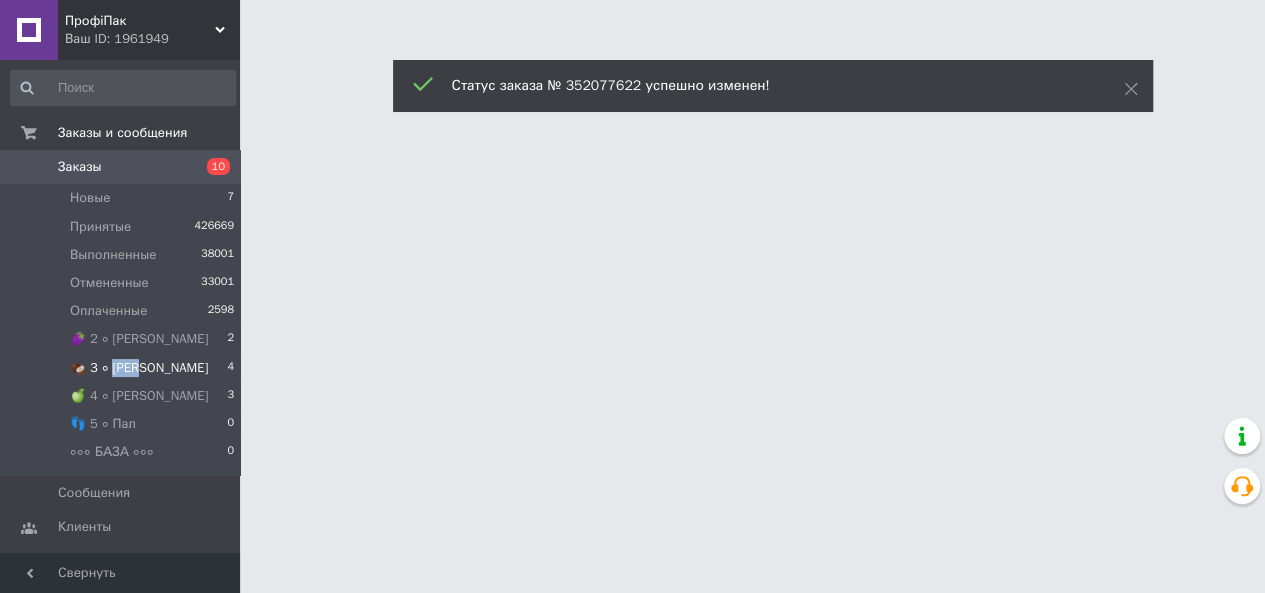 click on "🥥 3 ∘ [PERSON_NAME]" at bounding box center [139, 368] 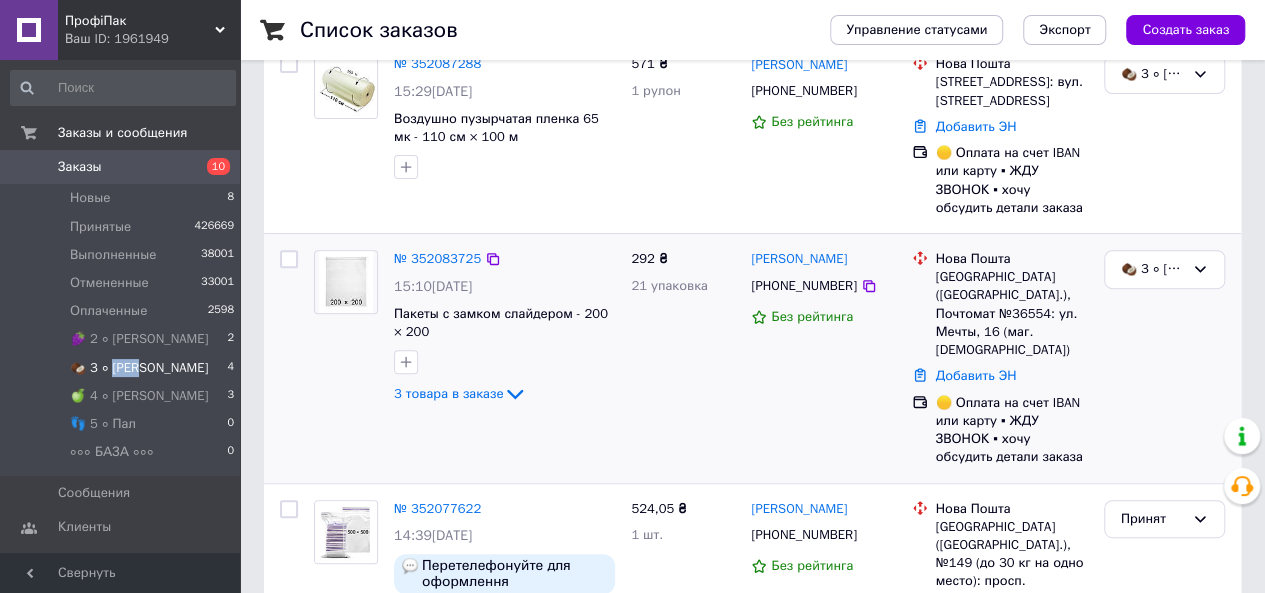 scroll, scrollTop: 148, scrollLeft: 0, axis: vertical 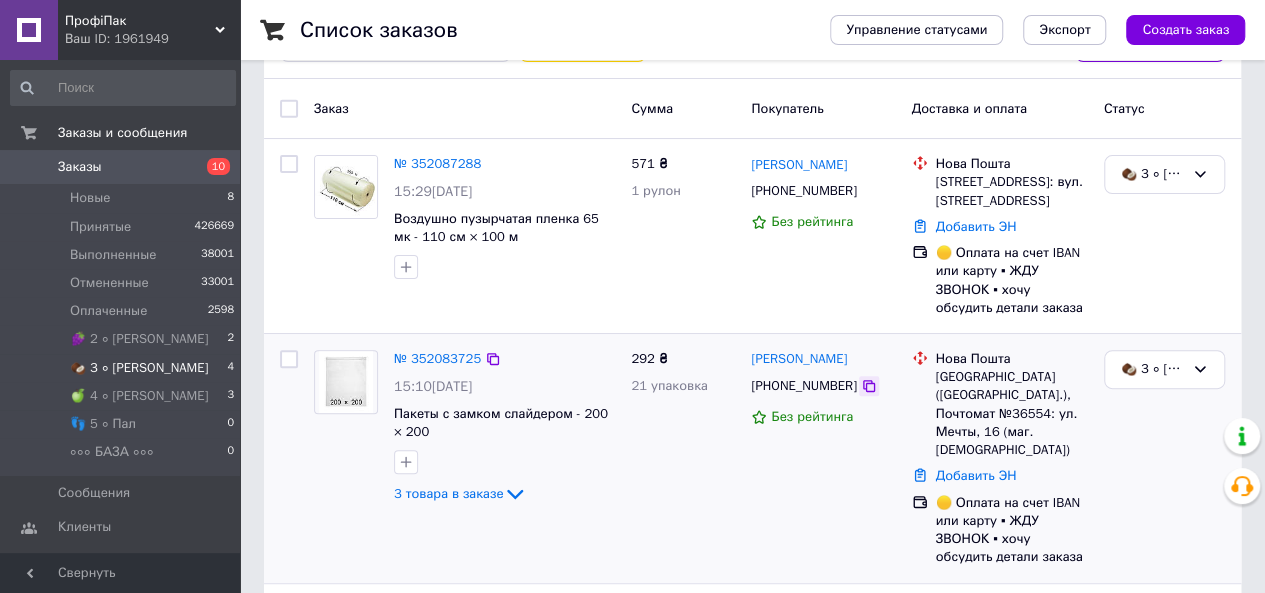 click 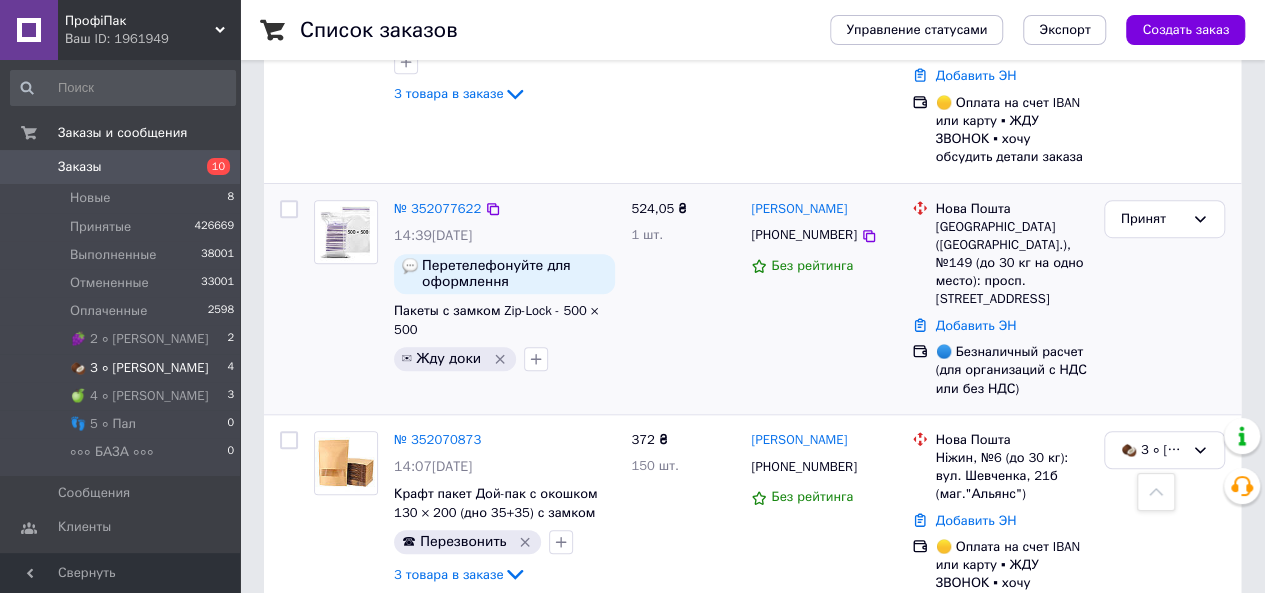 scroll, scrollTop: 248, scrollLeft: 0, axis: vertical 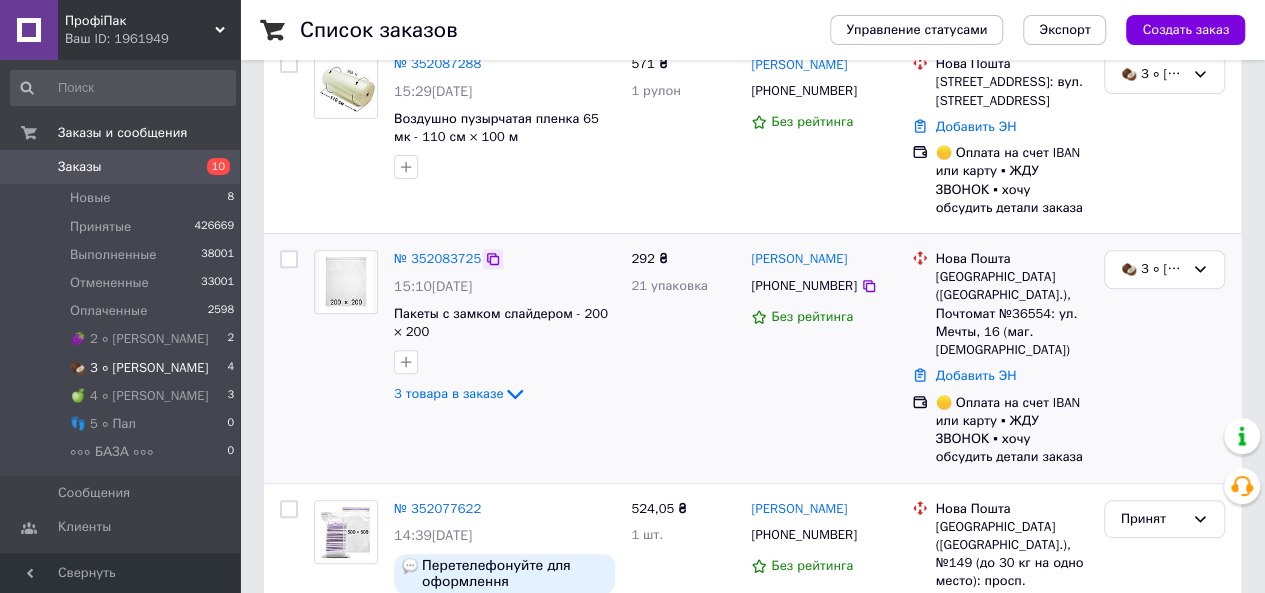 click 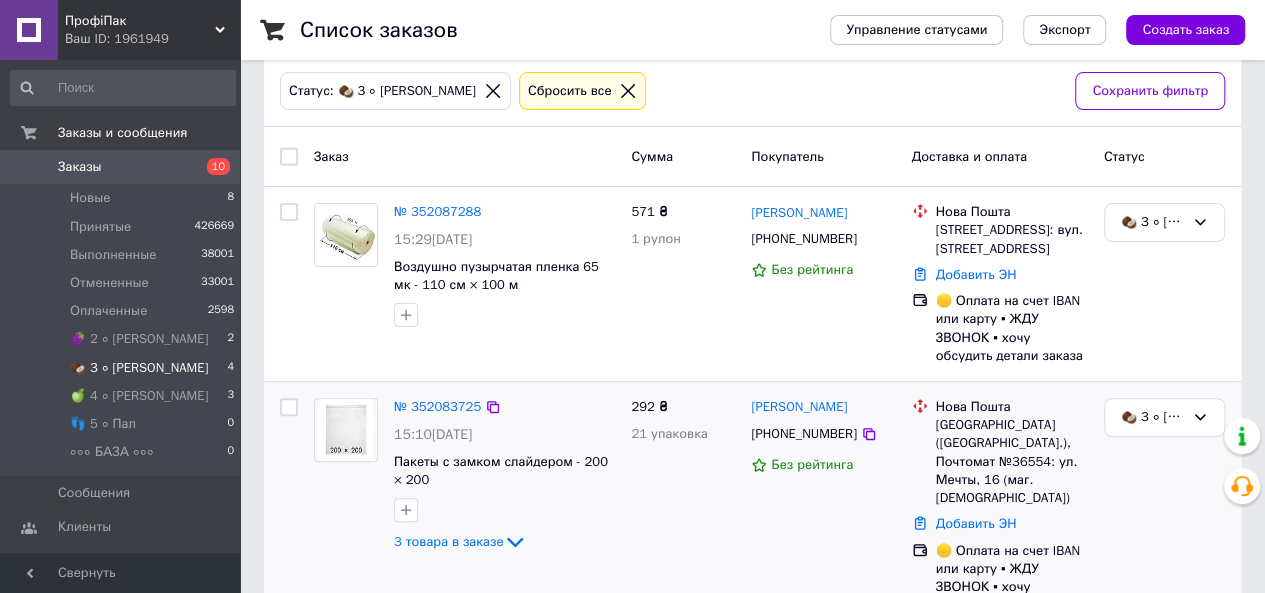 scroll, scrollTop: 200, scrollLeft: 0, axis: vertical 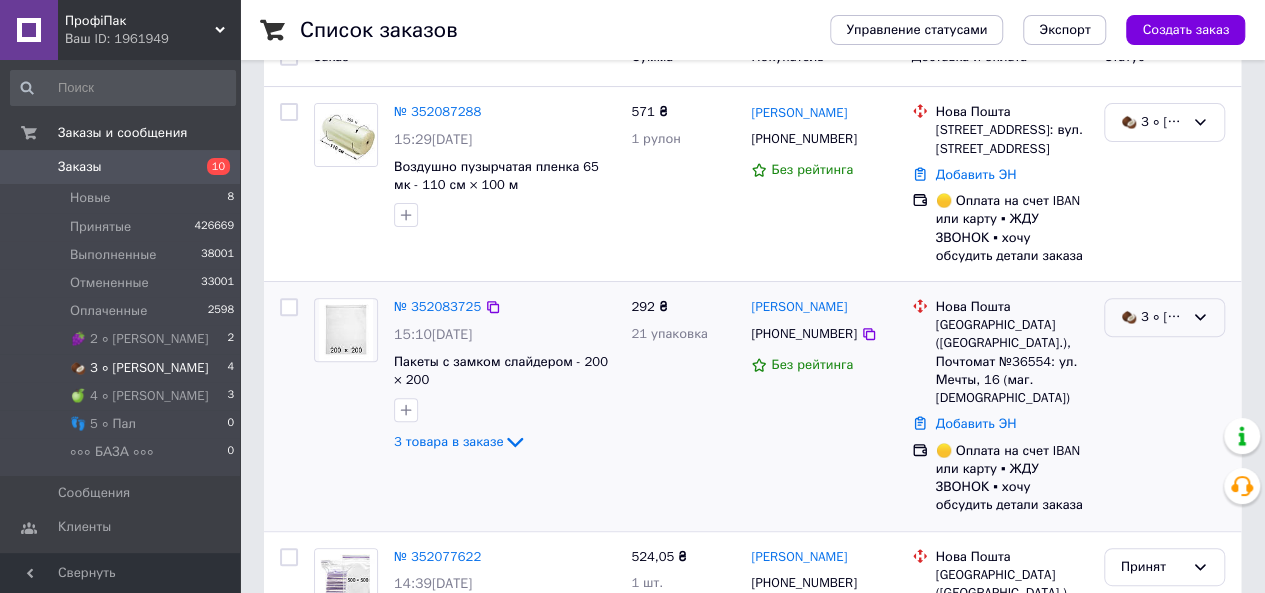 click 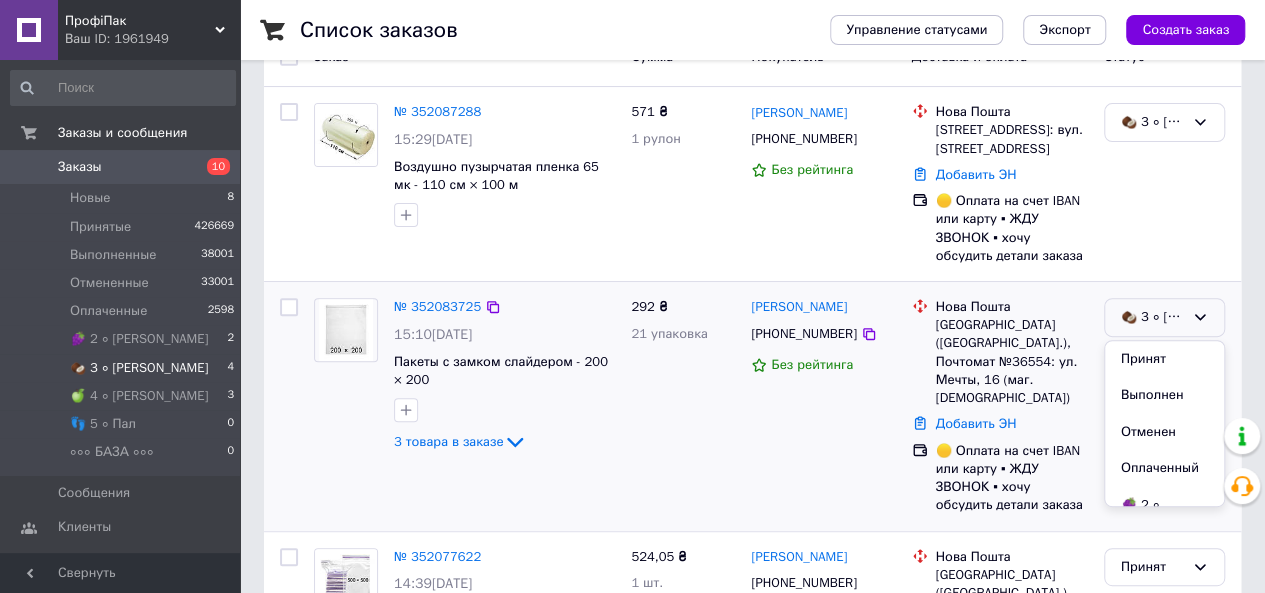 click on "Отменен" at bounding box center (1164, 432) 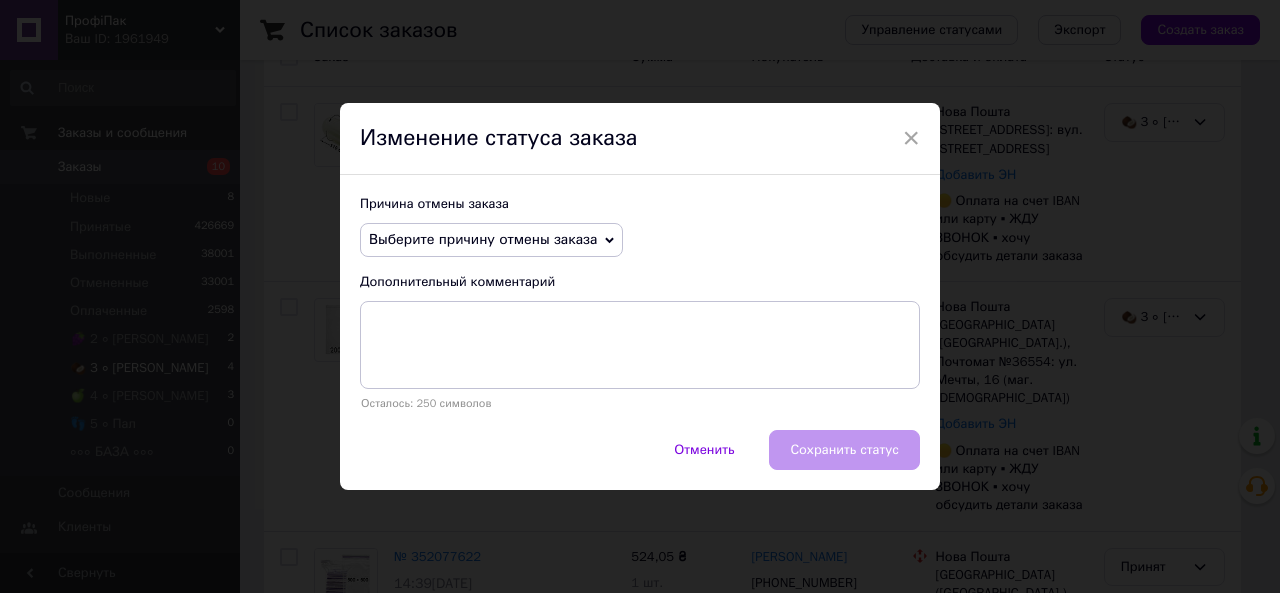 click on "Выберите причину отмены заказа" at bounding box center [483, 239] 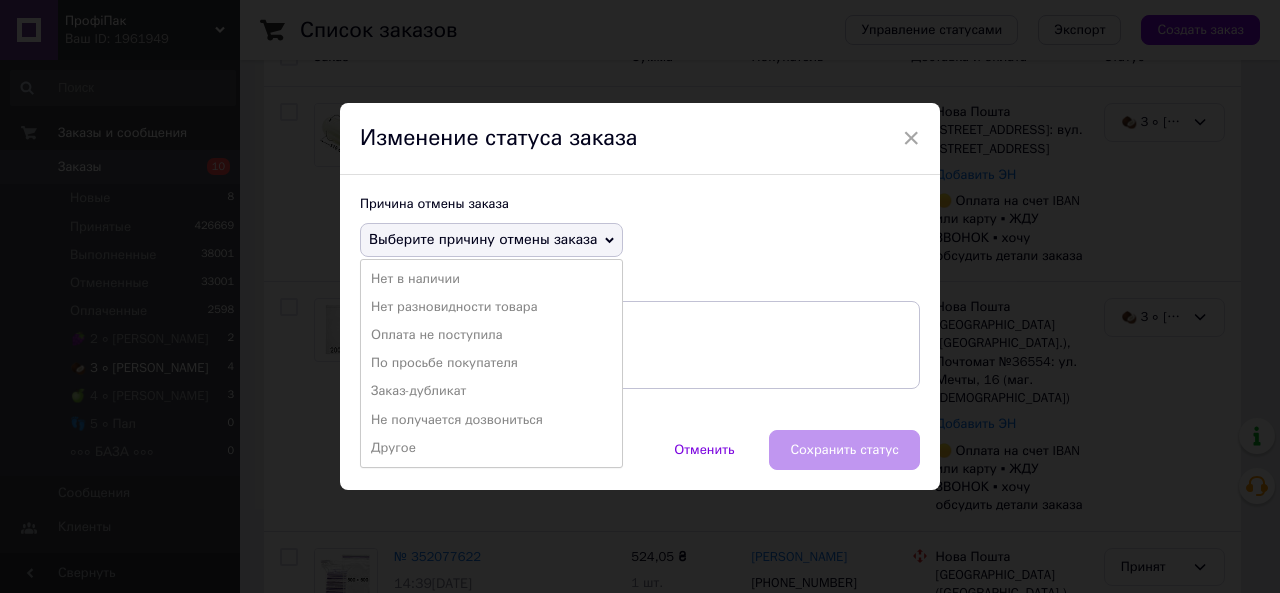 click on "По просьбе покупателя" at bounding box center [491, 363] 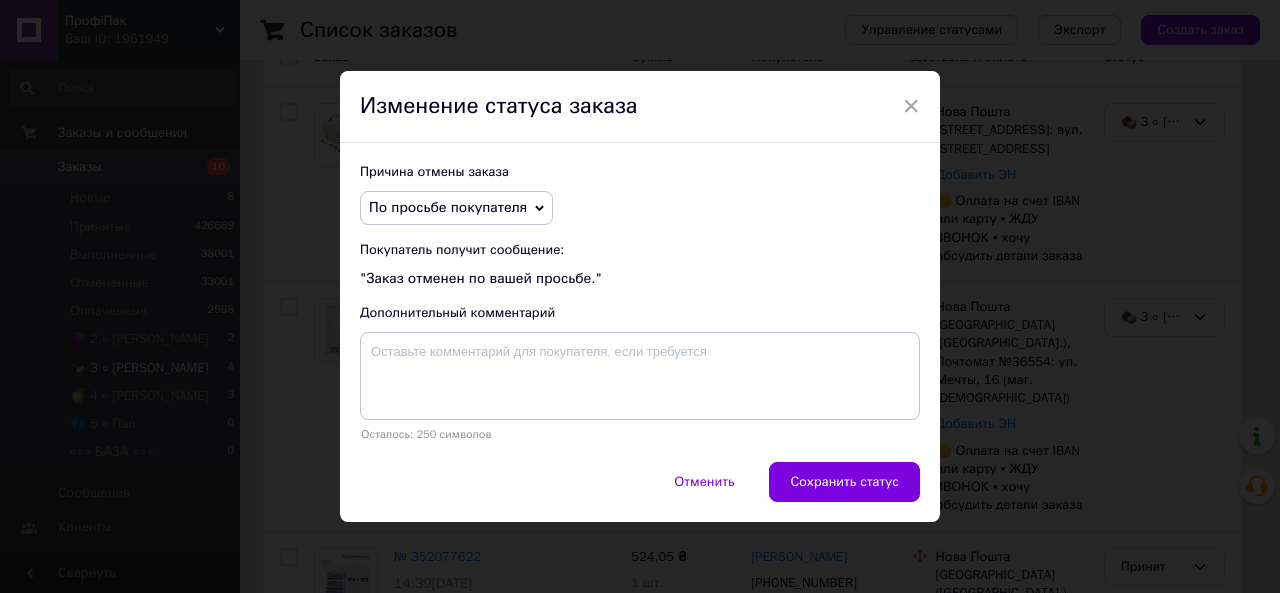 click on "Сохранить статус" at bounding box center (844, 482) 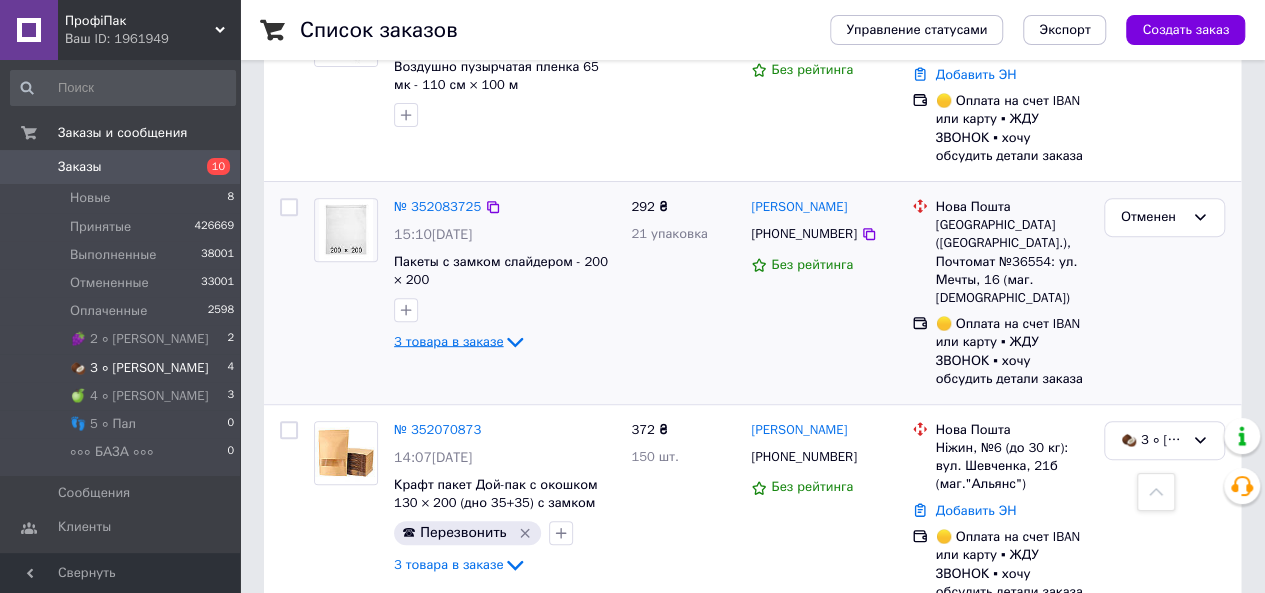 scroll, scrollTop: 311, scrollLeft: 0, axis: vertical 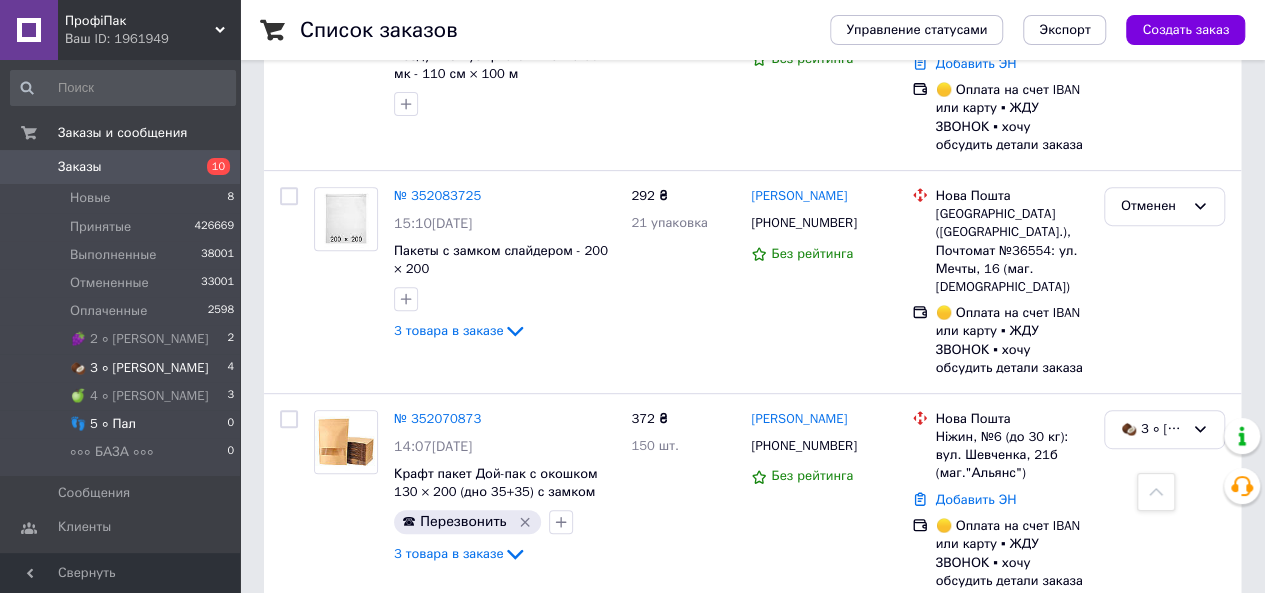 click on "👣 5 ∘ Пал 0" at bounding box center (123, 424) 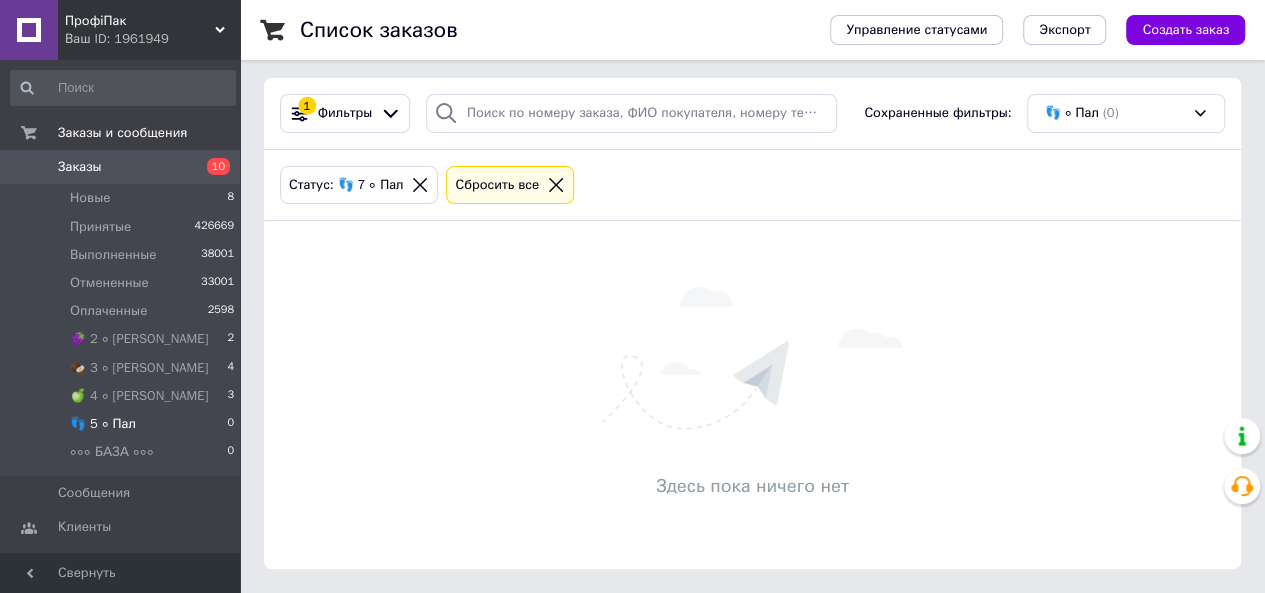 scroll, scrollTop: 0, scrollLeft: 0, axis: both 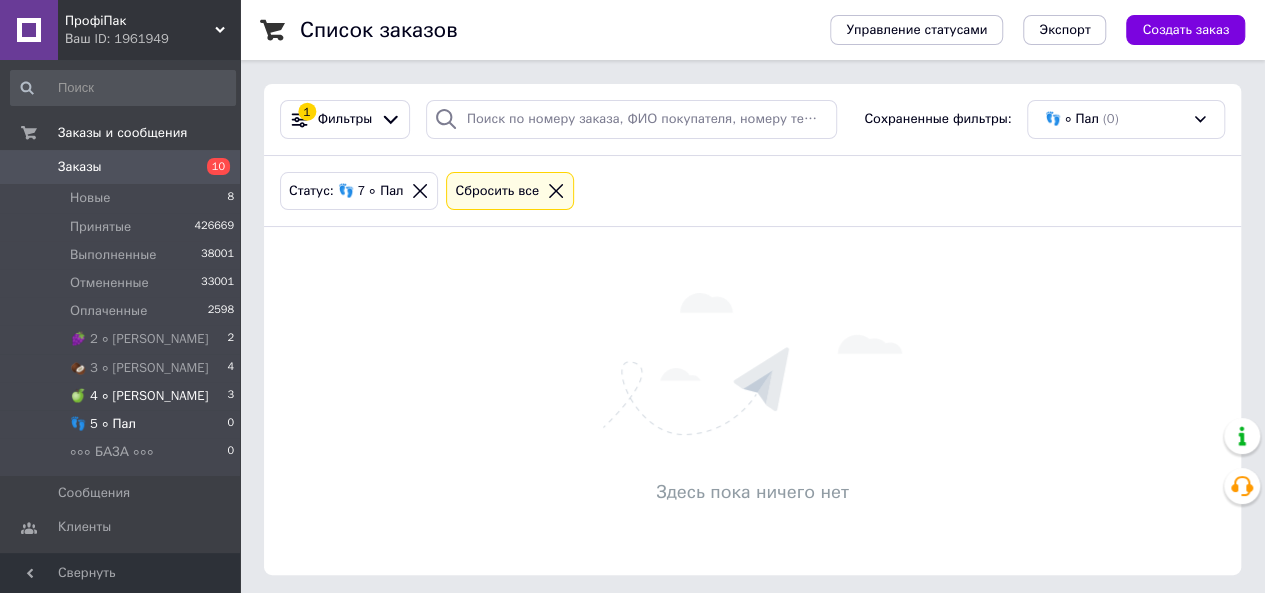 click on "🍏 4 ∘ [PERSON_NAME]" at bounding box center (139, 396) 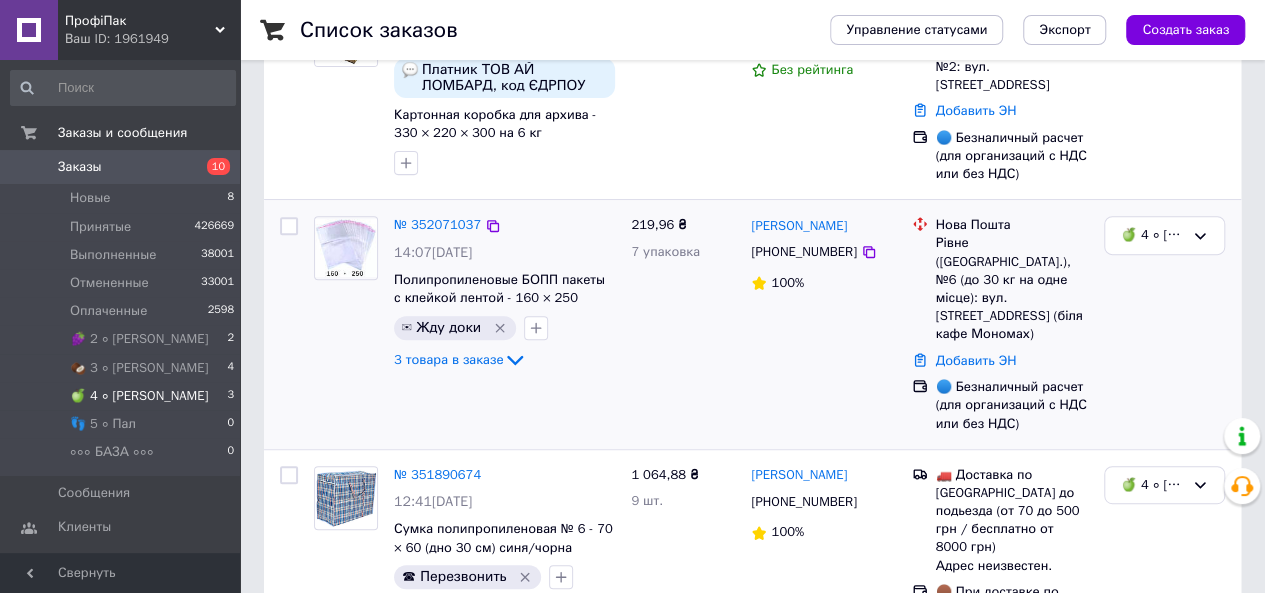 scroll, scrollTop: 300, scrollLeft: 0, axis: vertical 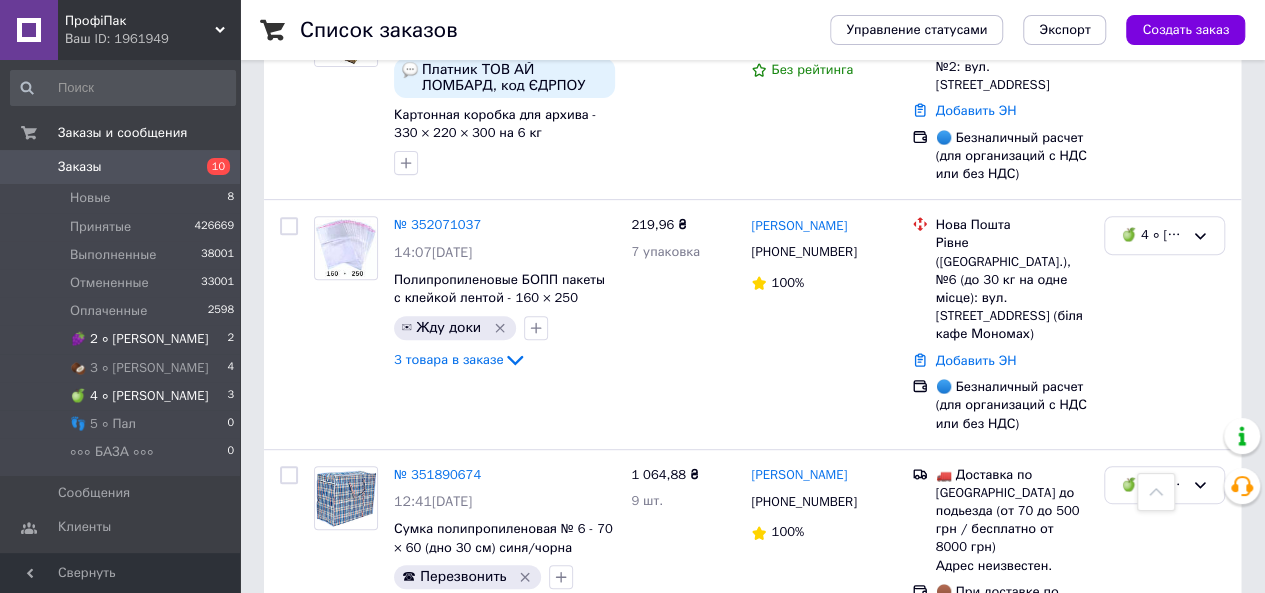 click on "🍇 2 ∘ [PERSON_NAME] 2" at bounding box center (123, 339) 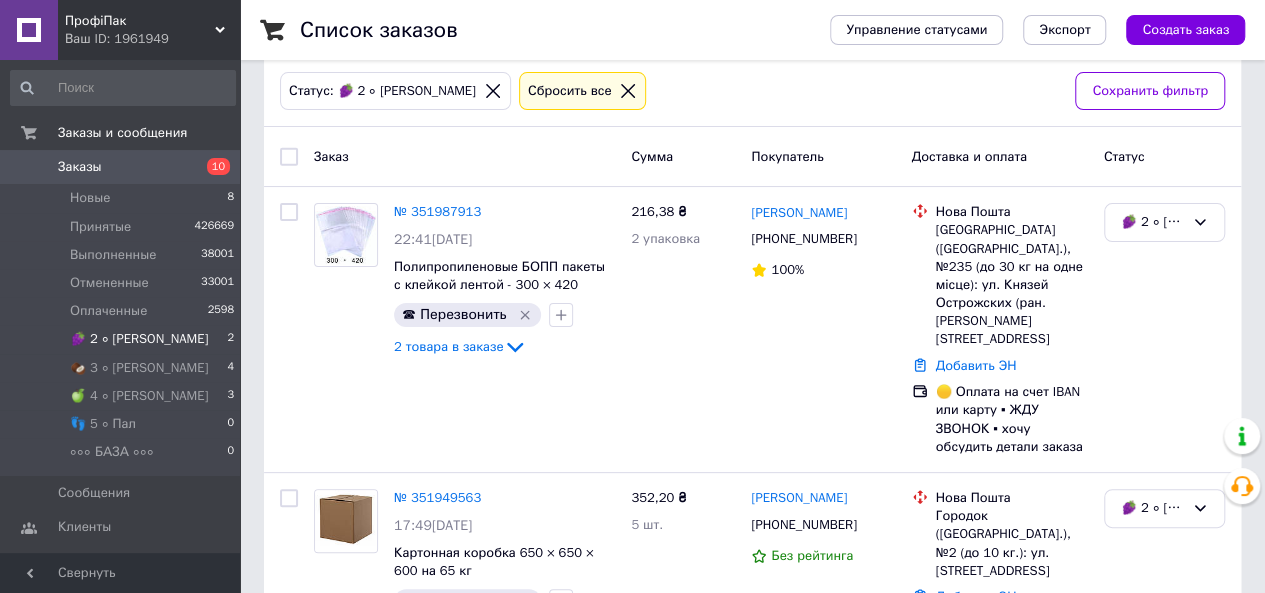 scroll, scrollTop: 177, scrollLeft: 0, axis: vertical 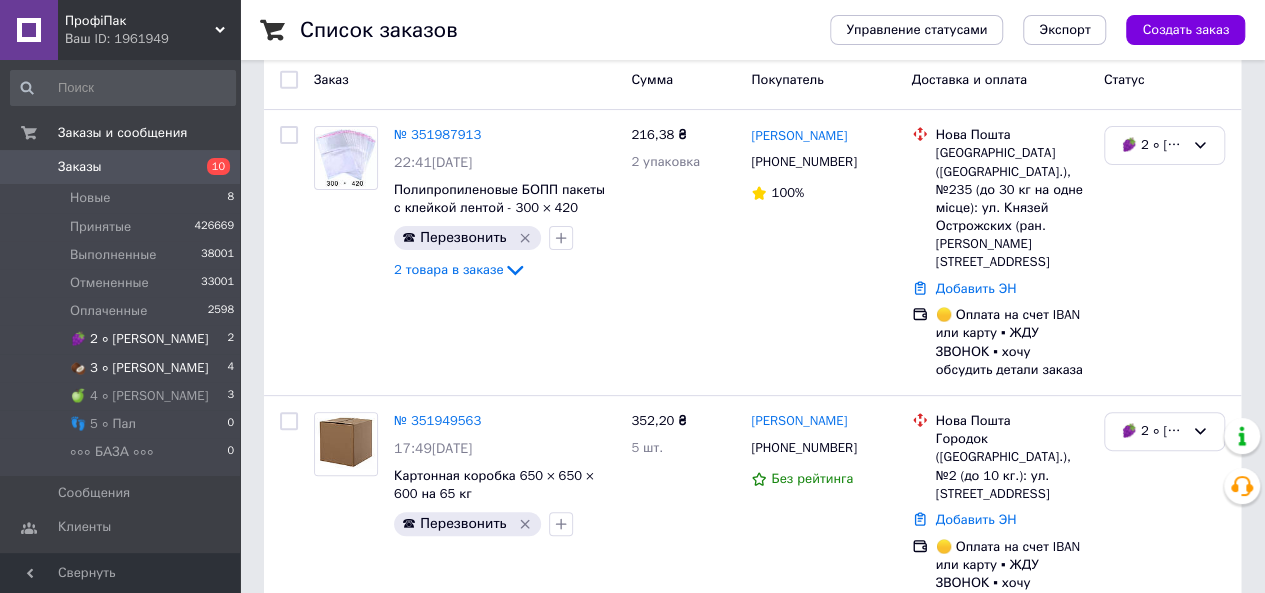 click on "🥥 3 ∘ [PERSON_NAME] 4" at bounding box center [123, 368] 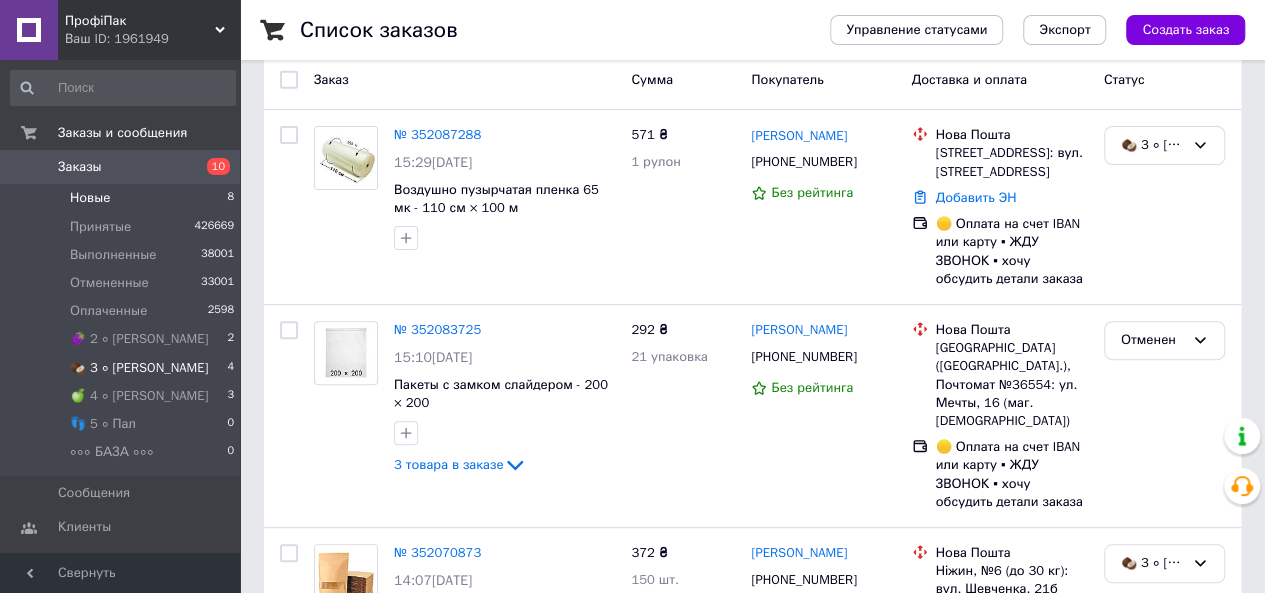 scroll, scrollTop: 0, scrollLeft: 0, axis: both 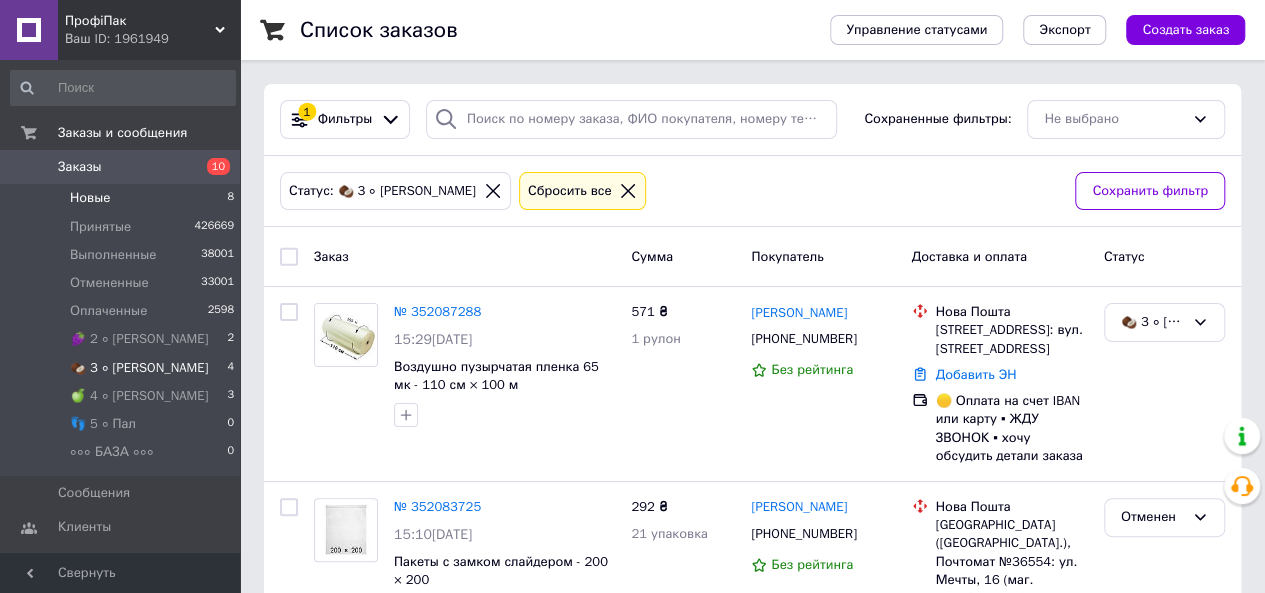 click on "Новые" at bounding box center (90, 198) 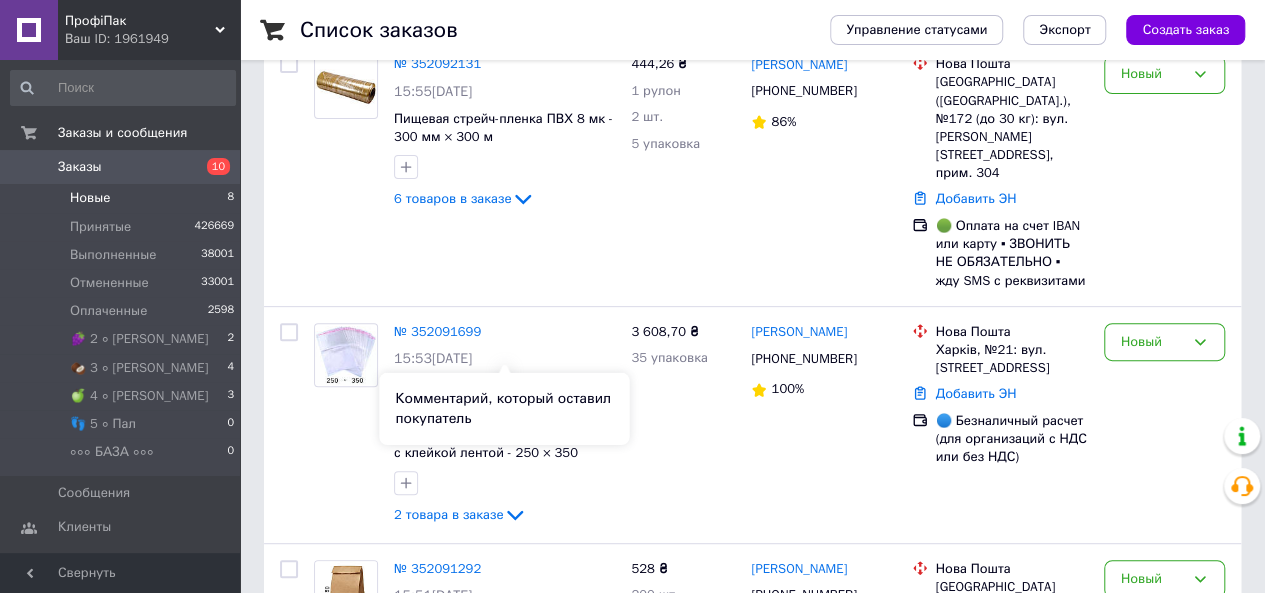 scroll, scrollTop: 148, scrollLeft: 0, axis: vertical 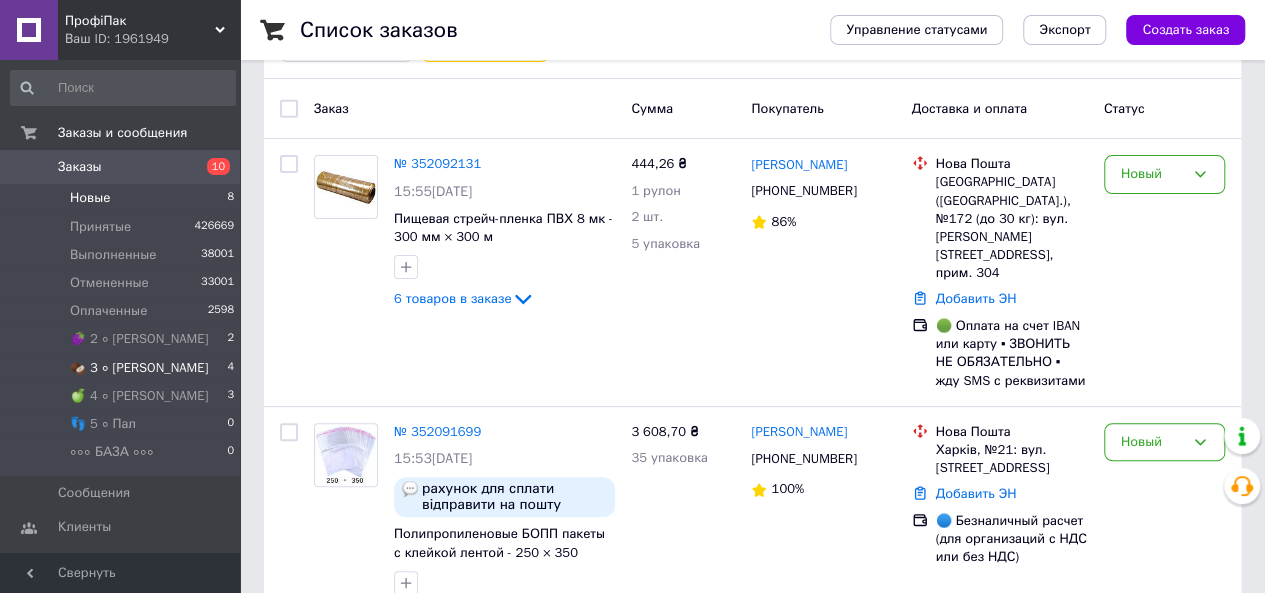 click on "🥥 3 ∘ [PERSON_NAME] 4" at bounding box center (123, 368) 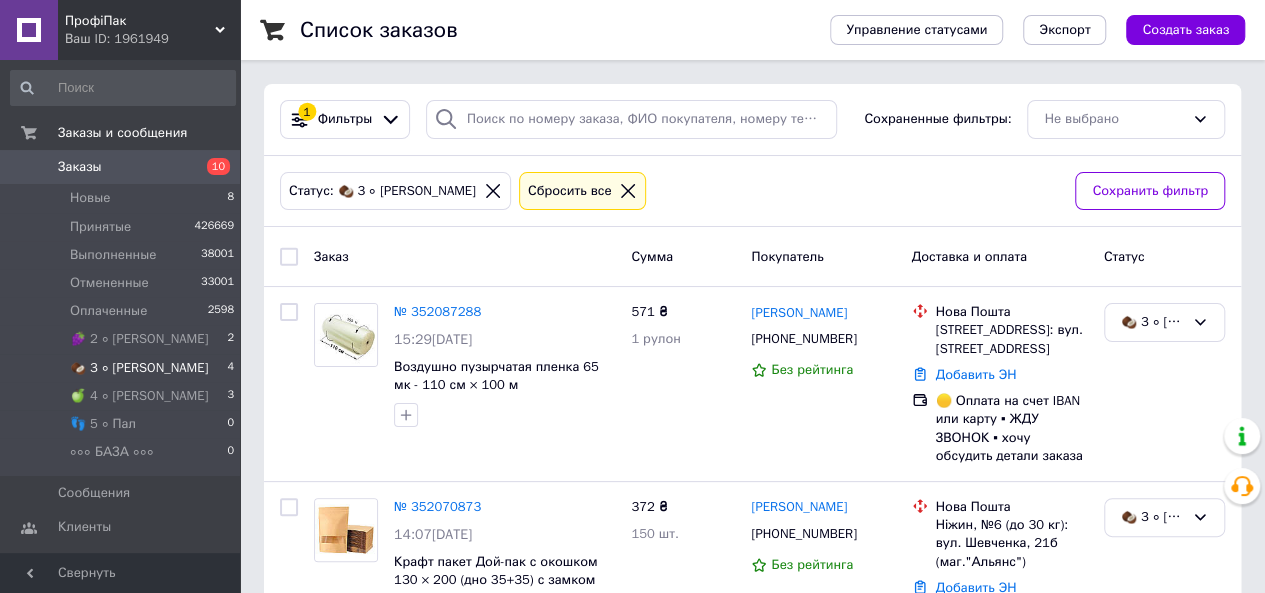 scroll, scrollTop: 122, scrollLeft: 0, axis: vertical 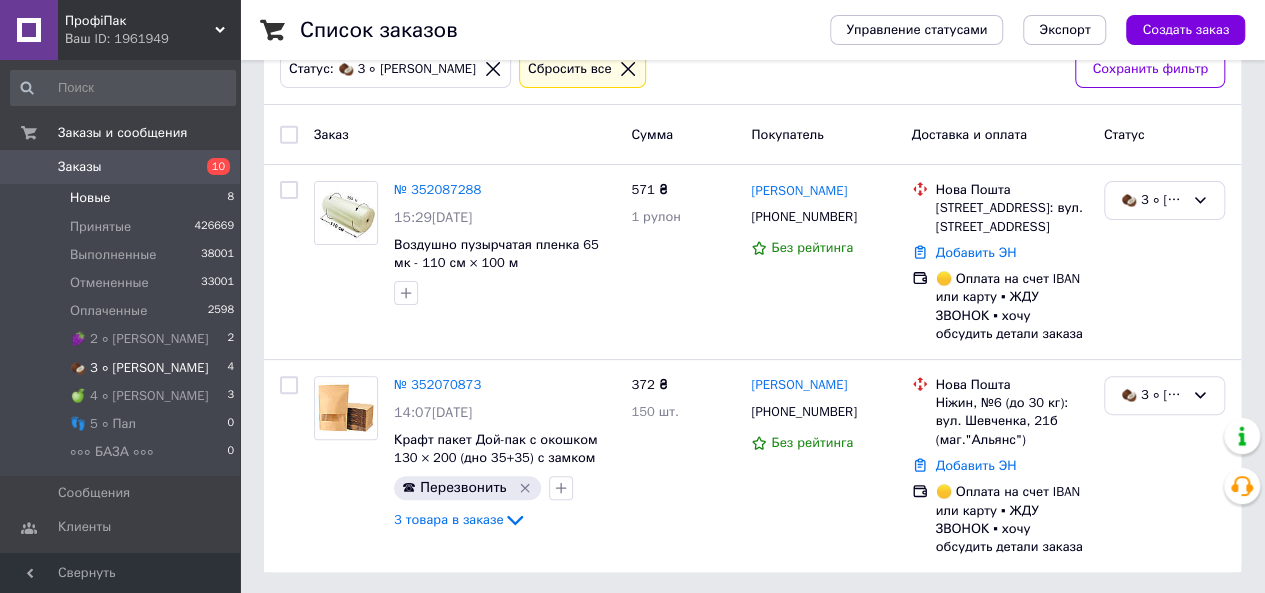 click on "Новые 8" at bounding box center [123, 198] 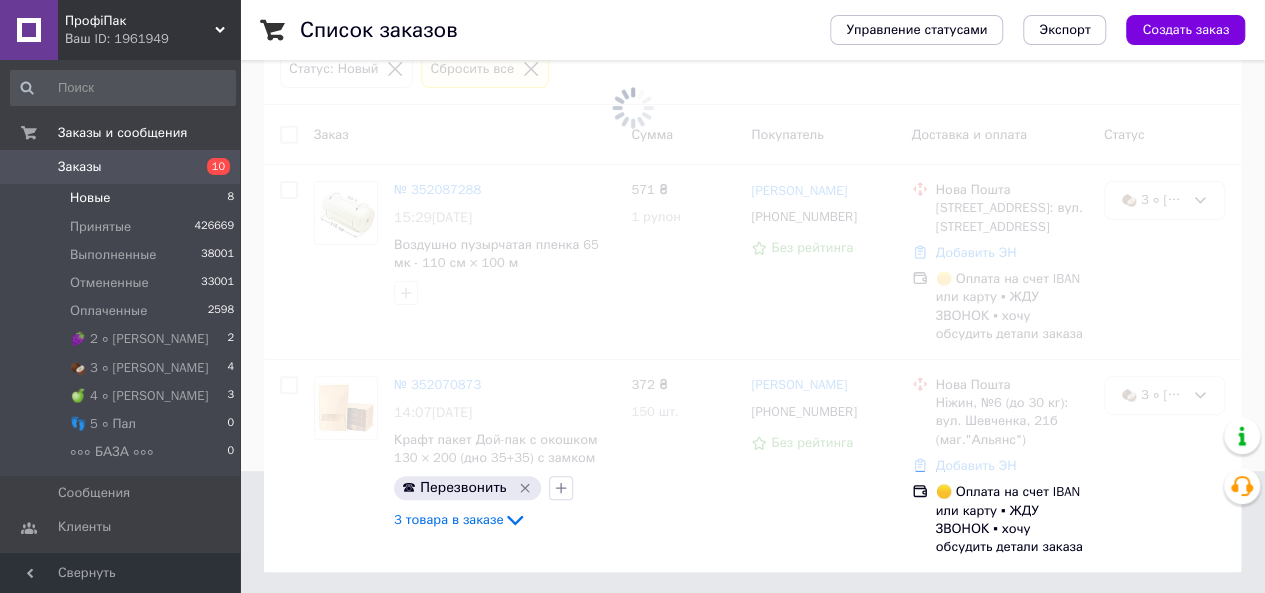 scroll, scrollTop: 0, scrollLeft: 0, axis: both 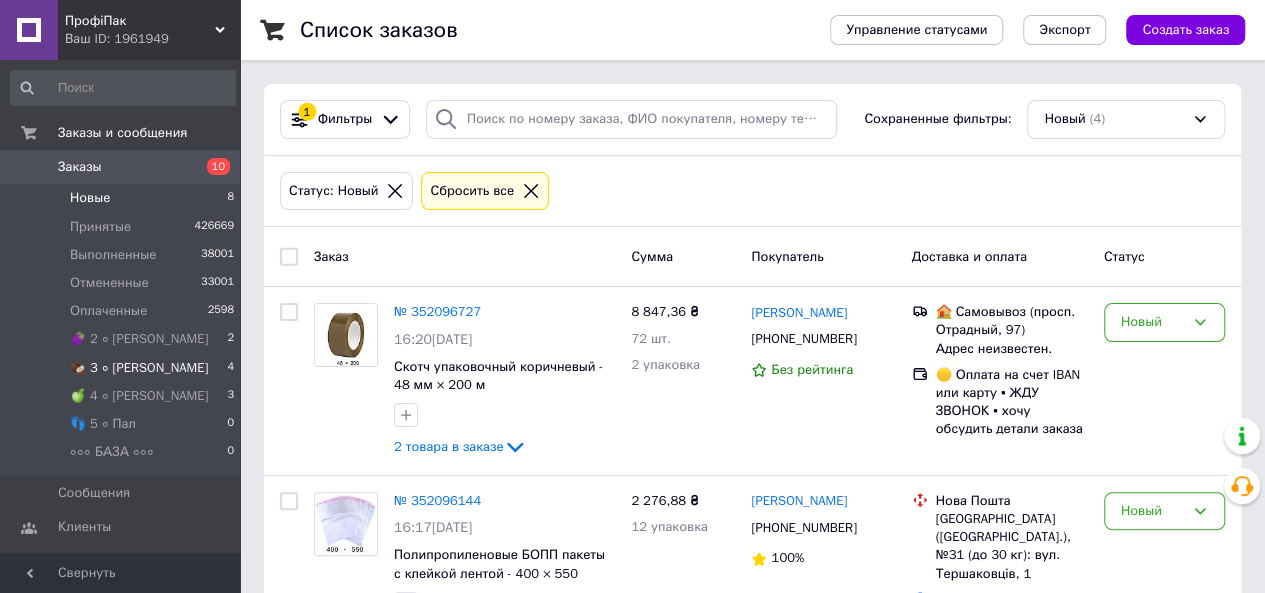 click on "🥥 3 ∘ [PERSON_NAME] 4" at bounding box center (123, 368) 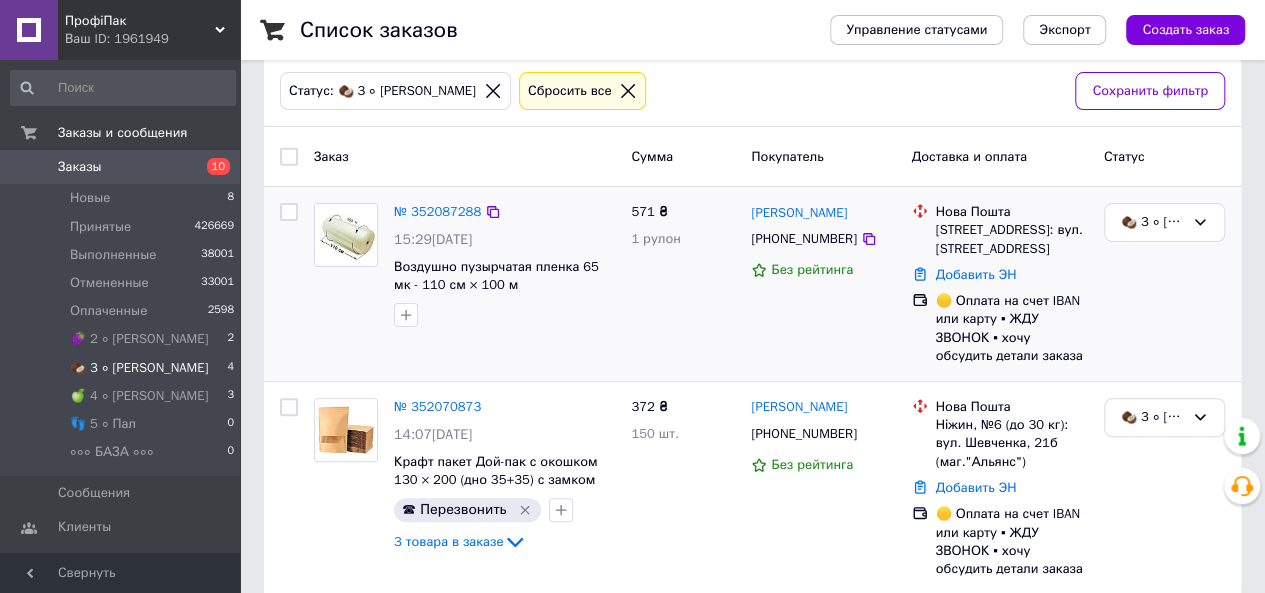 scroll, scrollTop: 122, scrollLeft: 0, axis: vertical 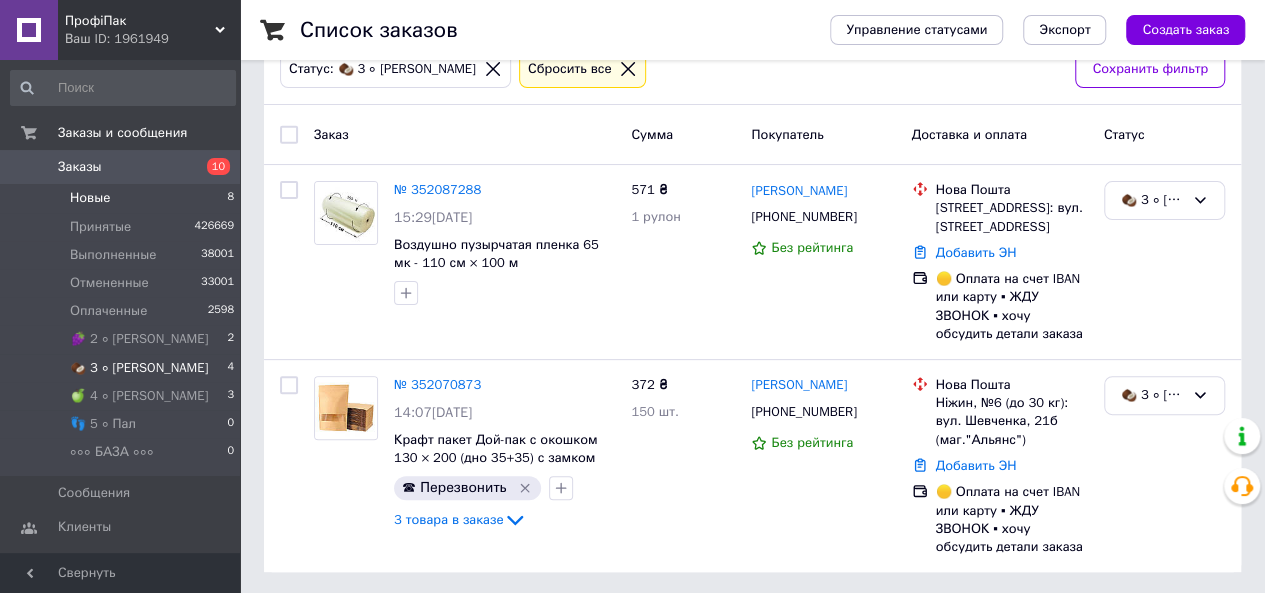 click on "Новые 8" at bounding box center [123, 198] 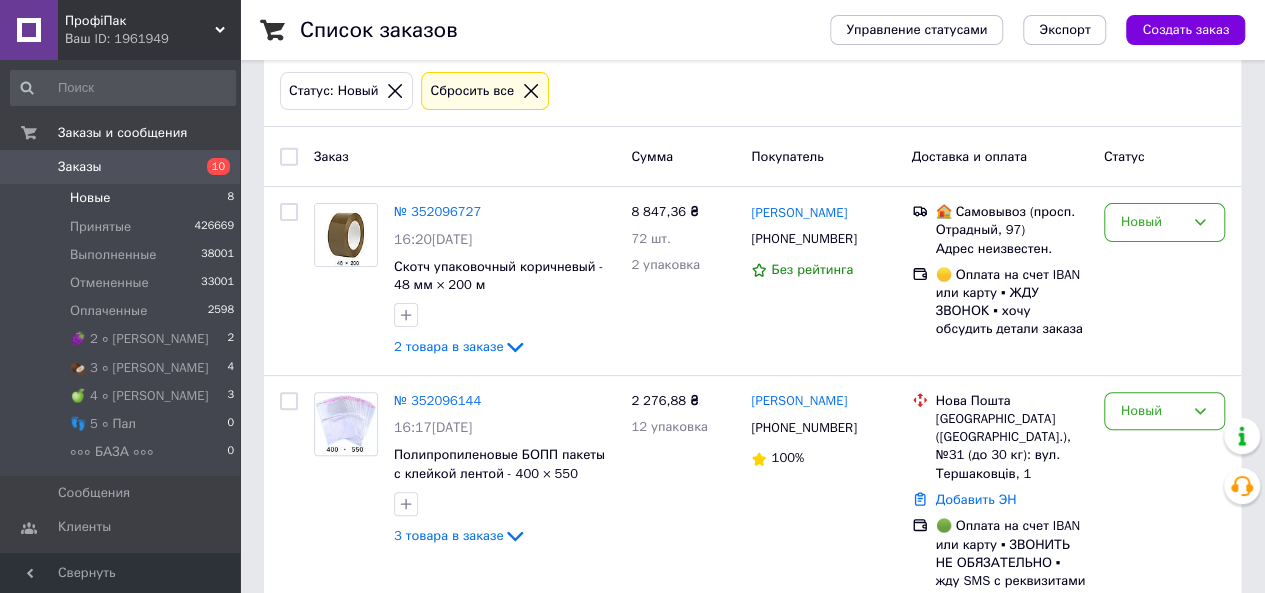 scroll, scrollTop: 116, scrollLeft: 0, axis: vertical 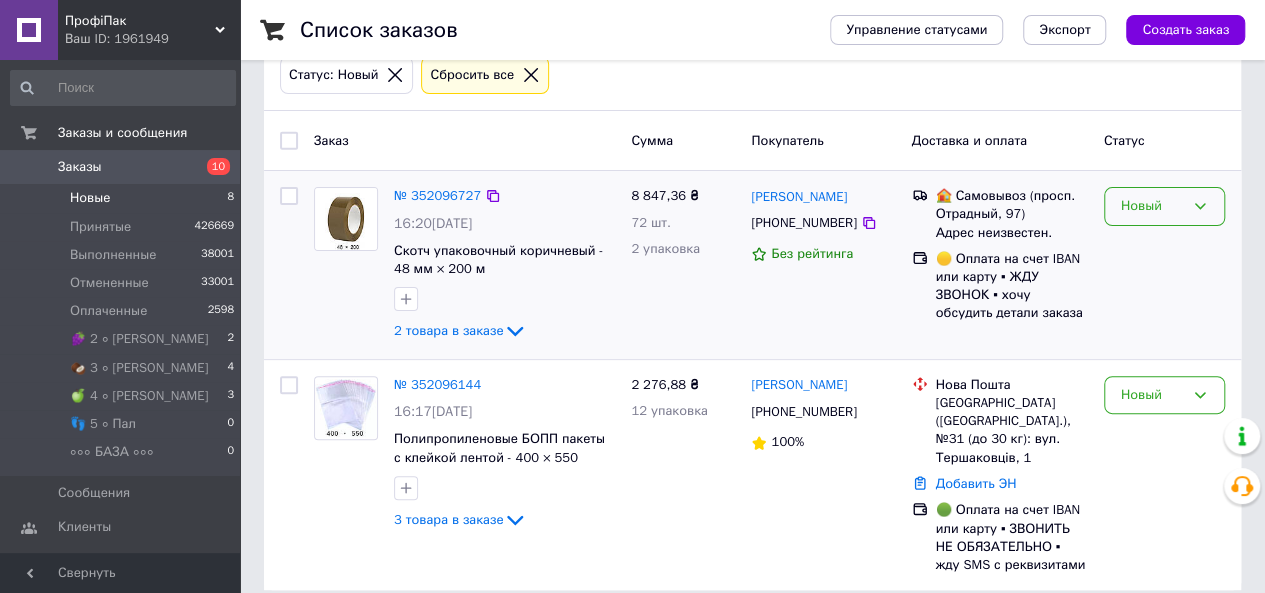 click 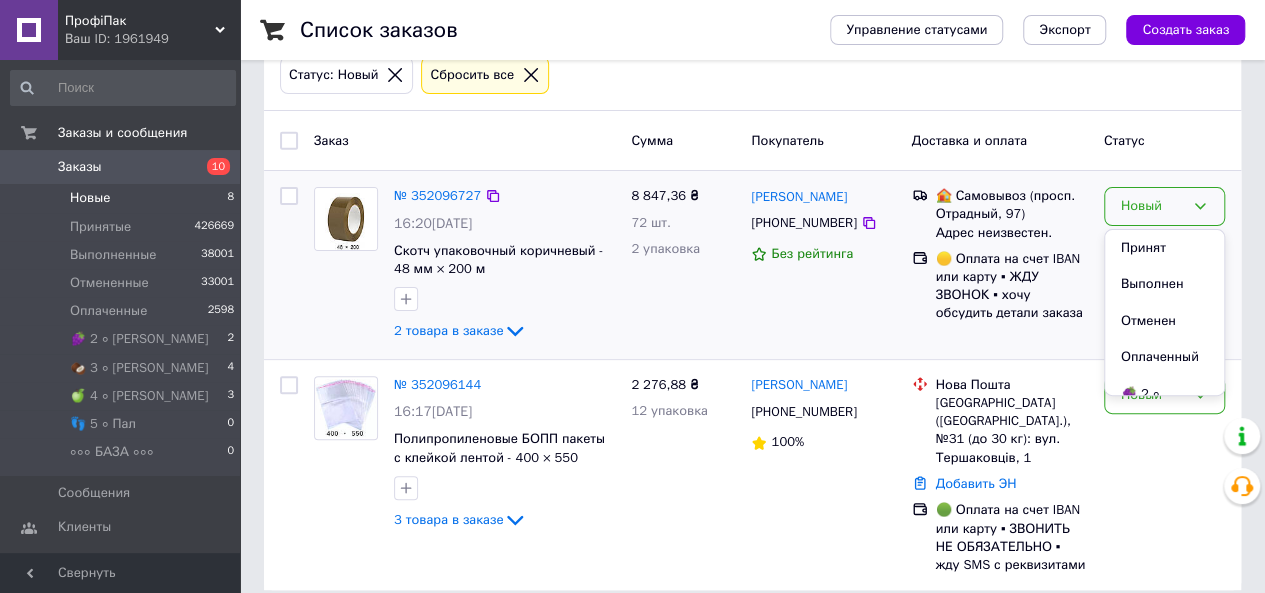 click on "Принят" at bounding box center (1164, 248) 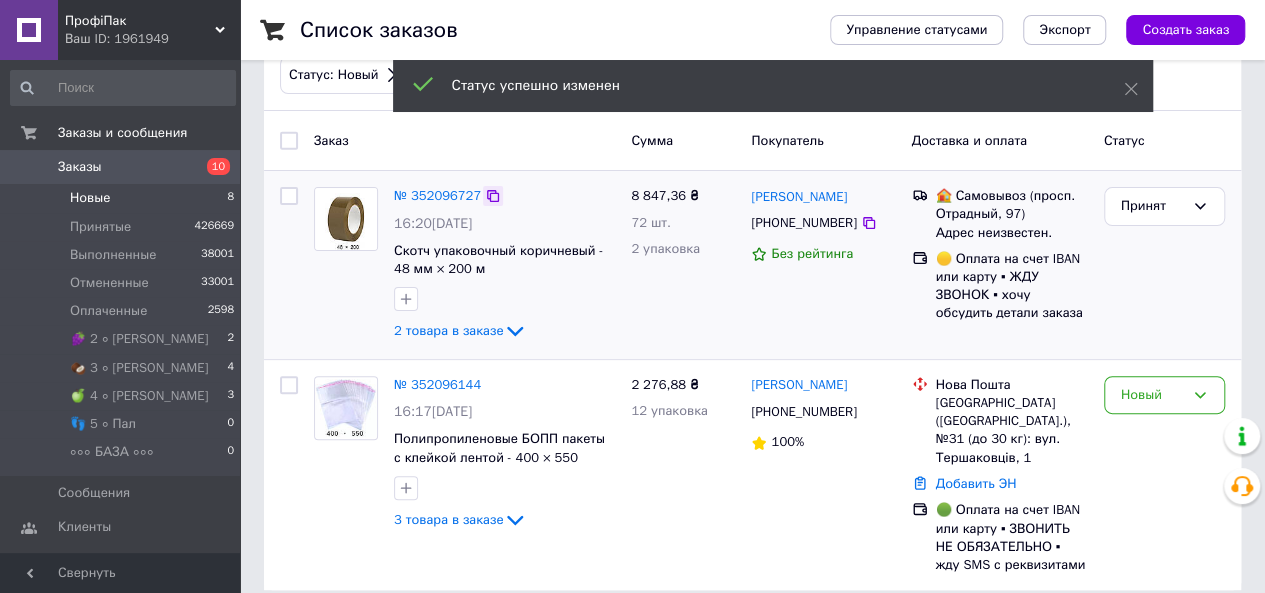 click 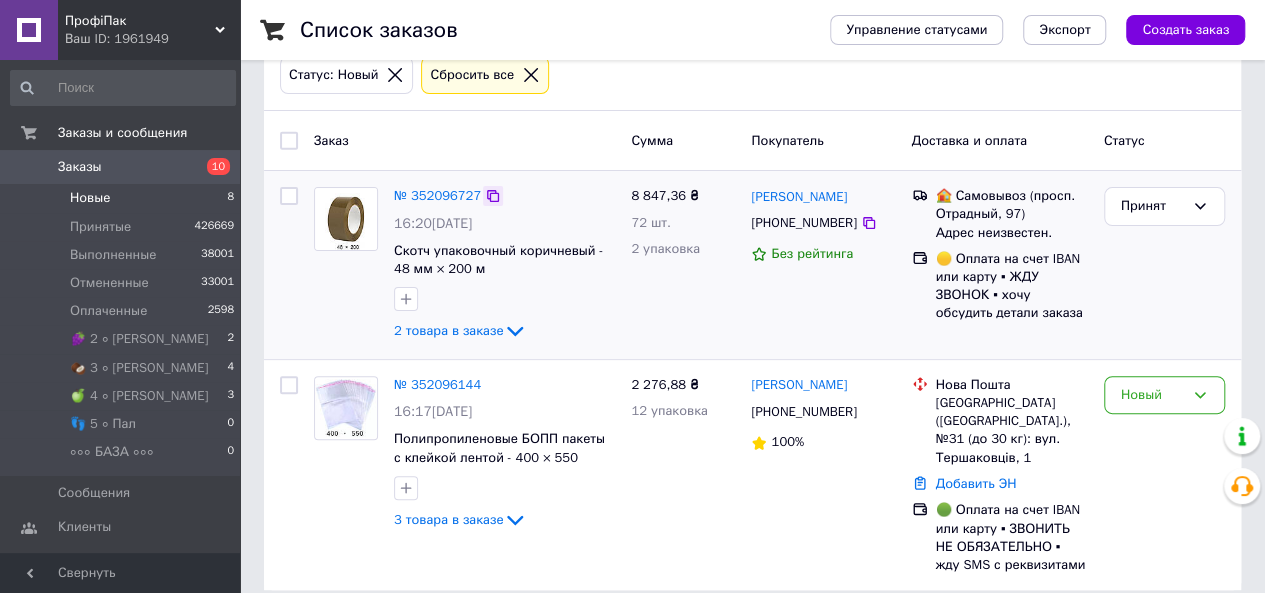 click 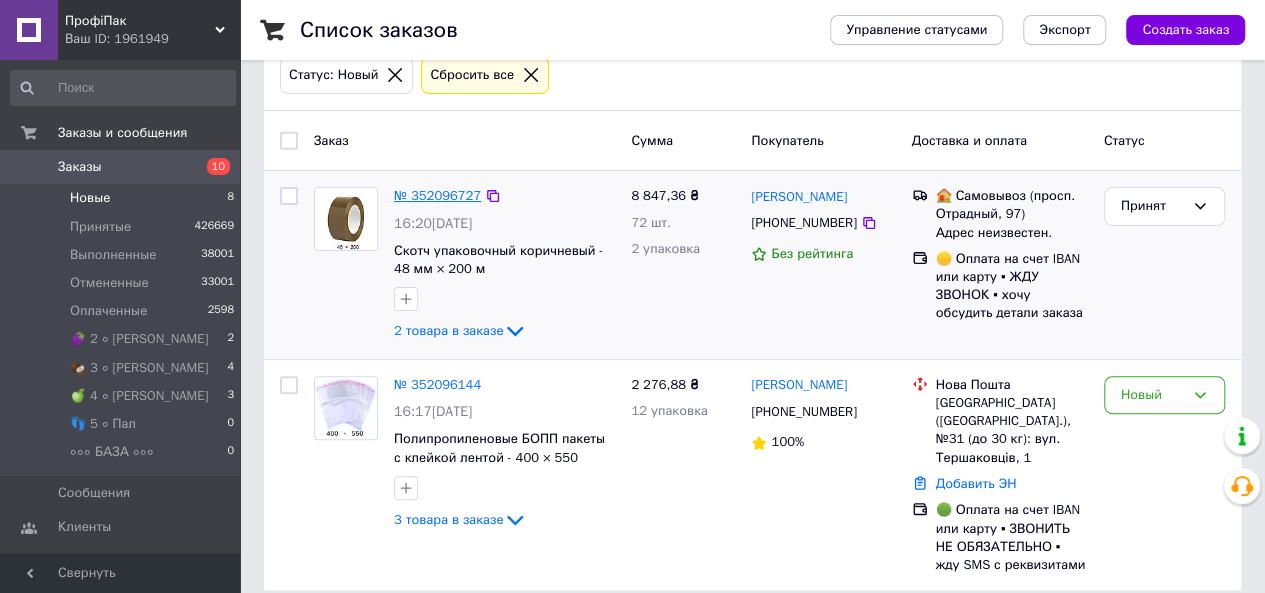 click on "№ 352096727" at bounding box center (437, 195) 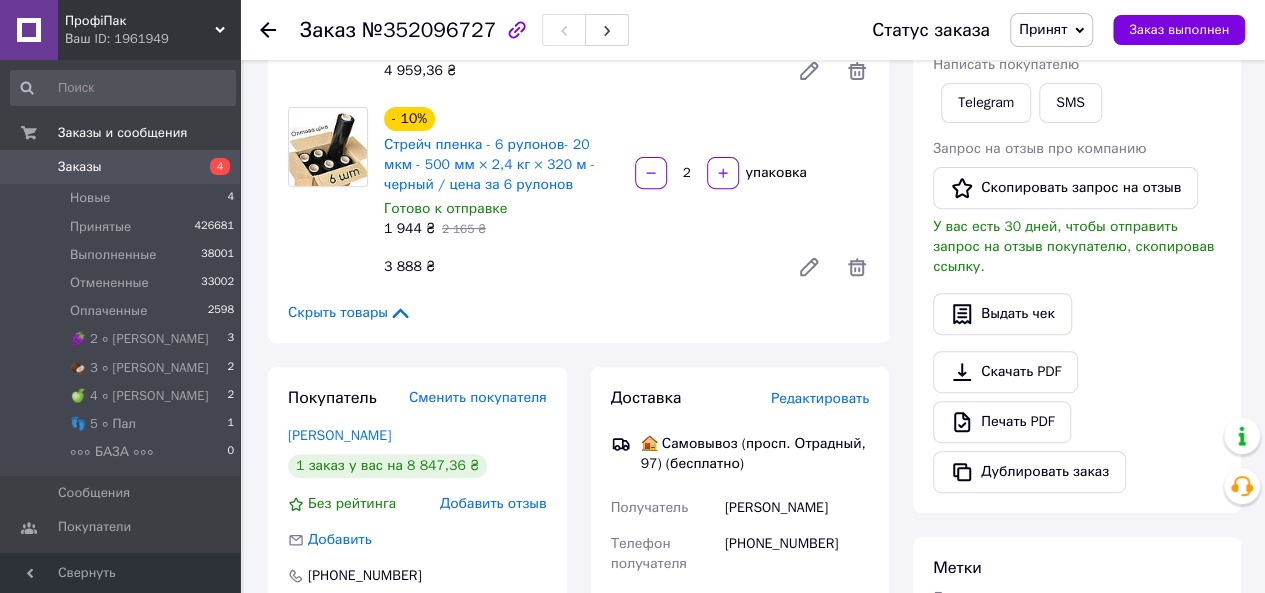 scroll, scrollTop: 0, scrollLeft: 0, axis: both 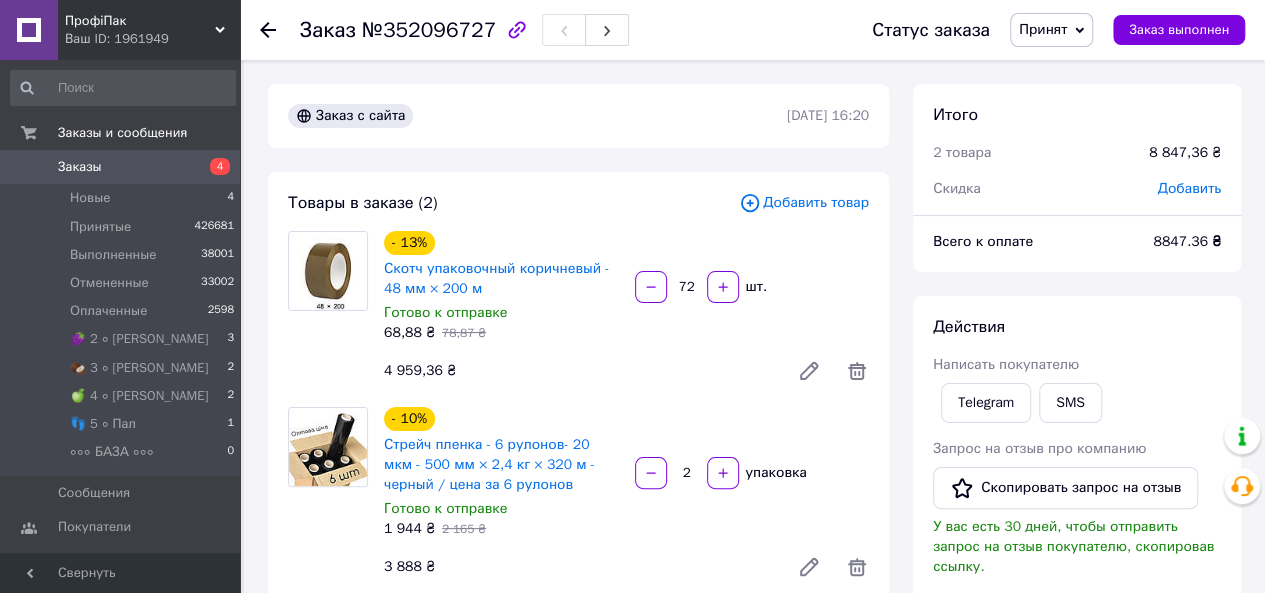 click on "№352096727" at bounding box center [429, 30] 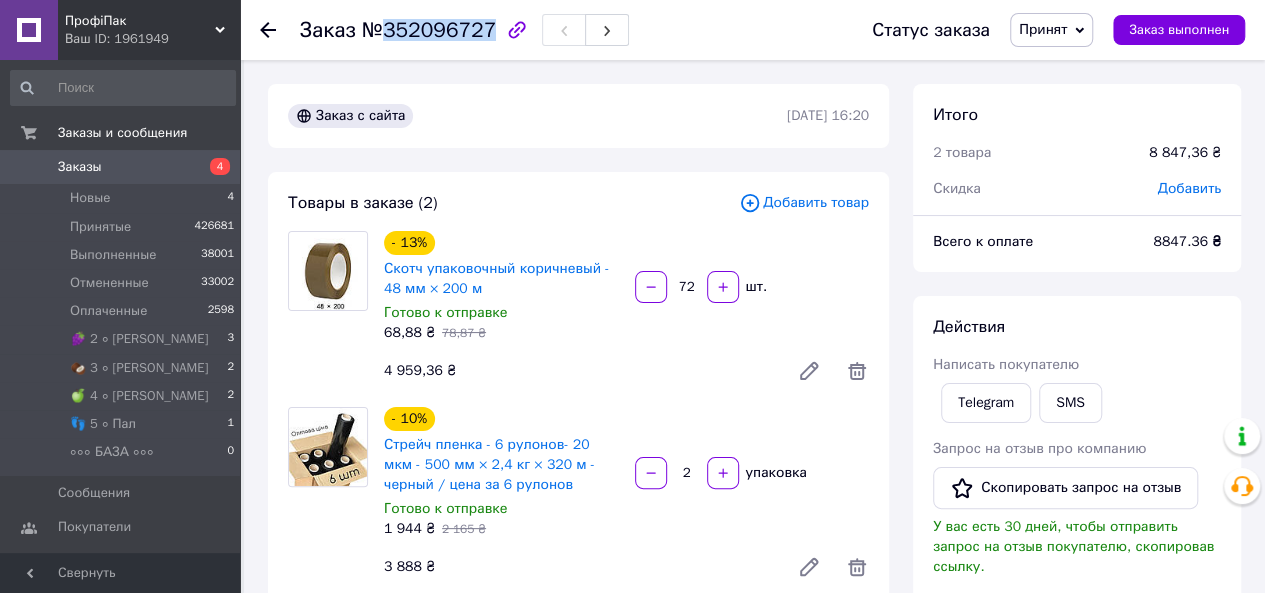 click on "№352096727" at bounding box center [429, 30] 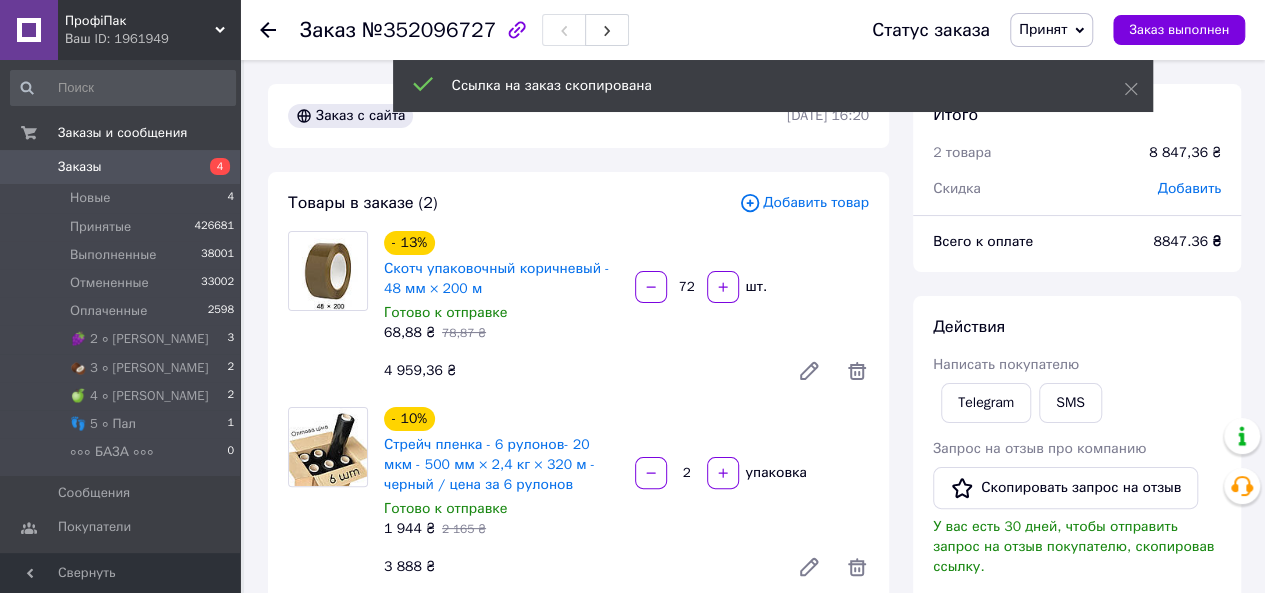 click on "Заказ с сайта" at bounding box center (535, 116) 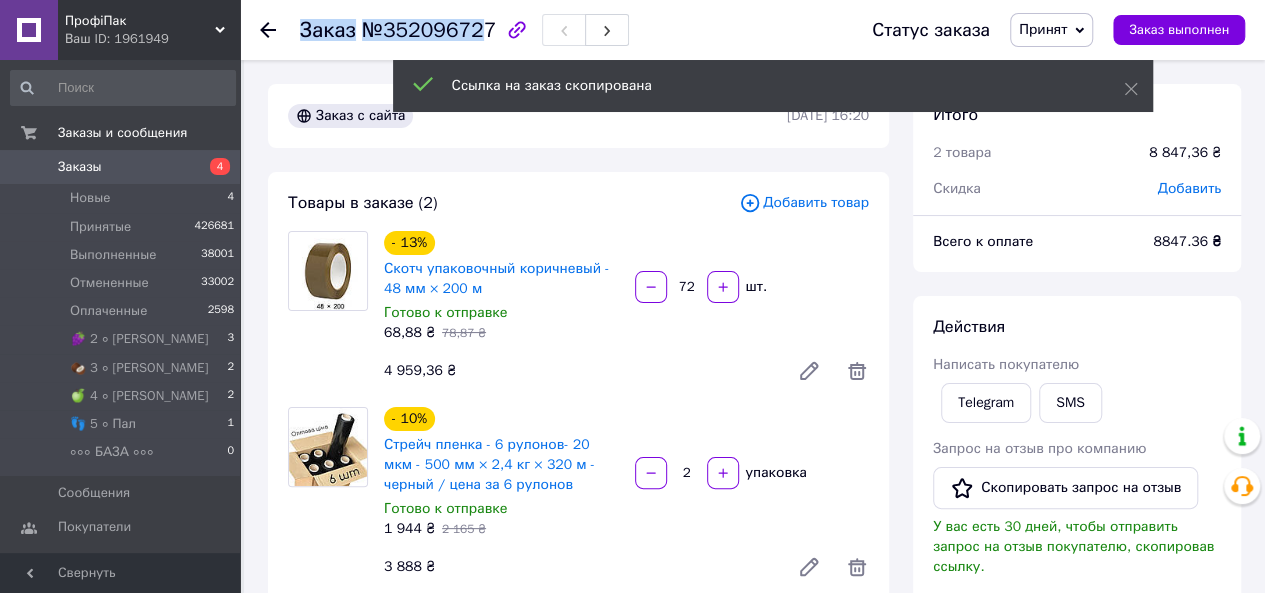 drag, startPoint x: 476, startPoint y: 26, endPoint x: 292, endPoint y: 33, distance: 184.1331 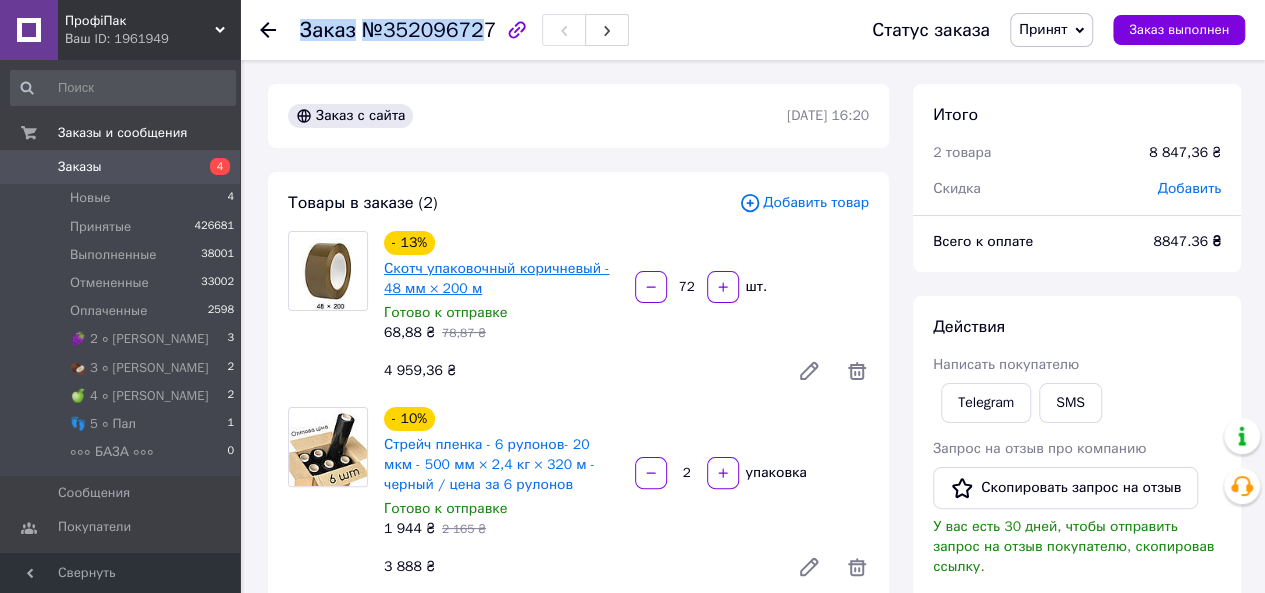 copy on "Заказ №35209672" 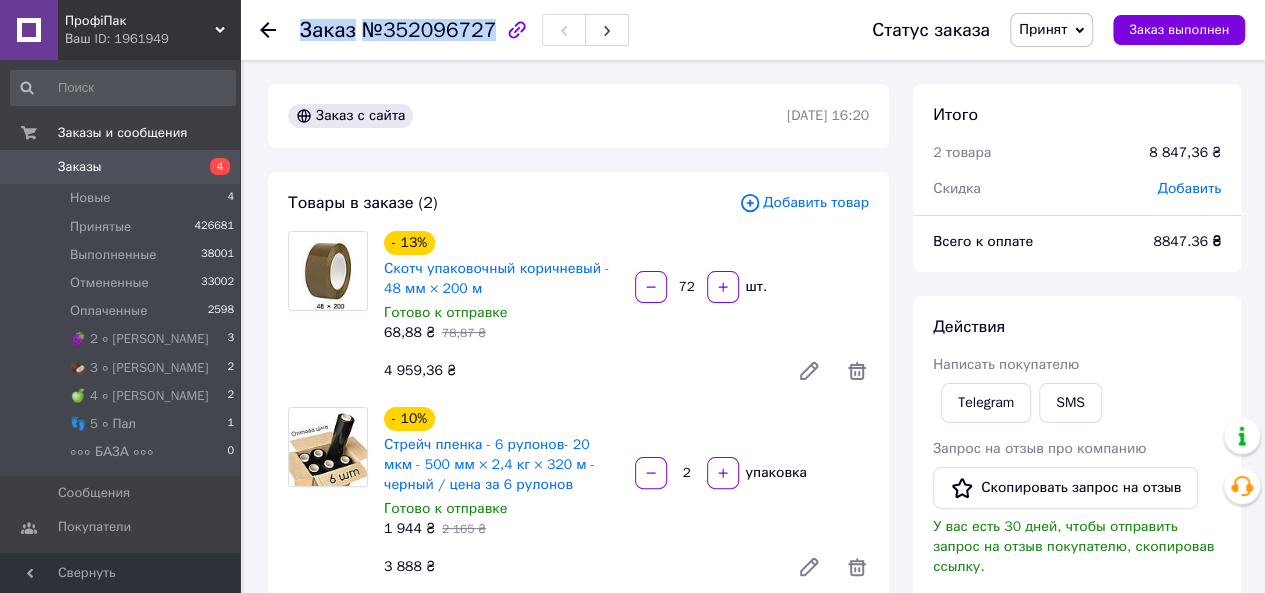 drag, startPoint x: 480, startPoint y: 31, endPoint x: 296, endPoint y: 31, distance: 184 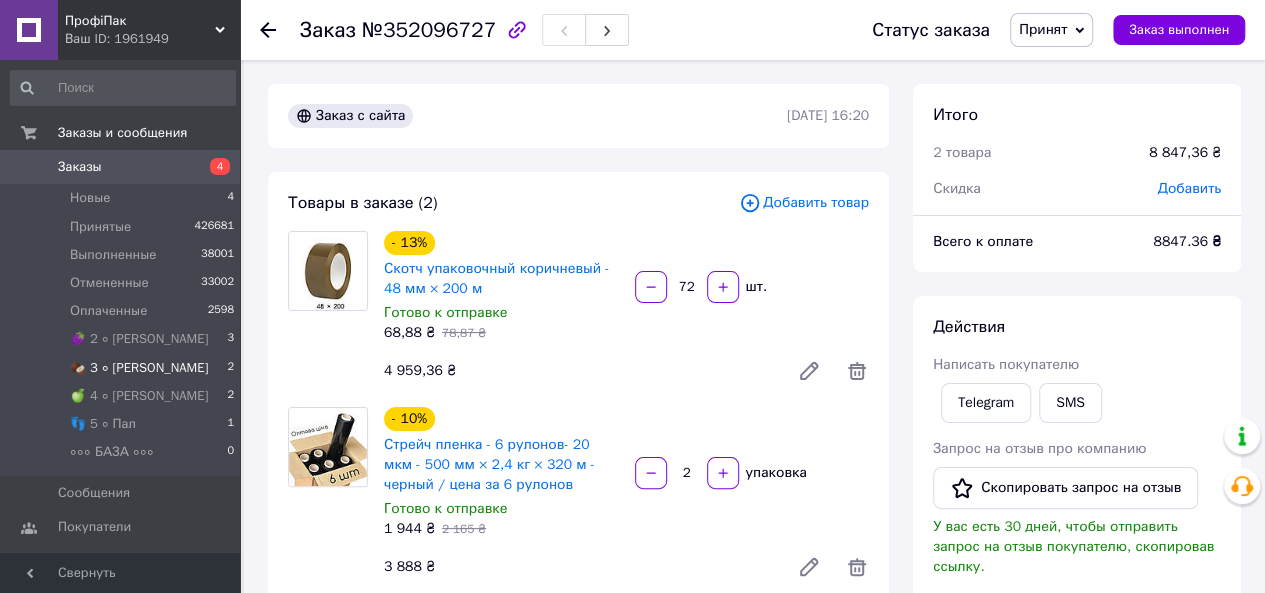 click on "🥥 3 ∘ [PERSON_NAME]" at bounding box center (139, 368) 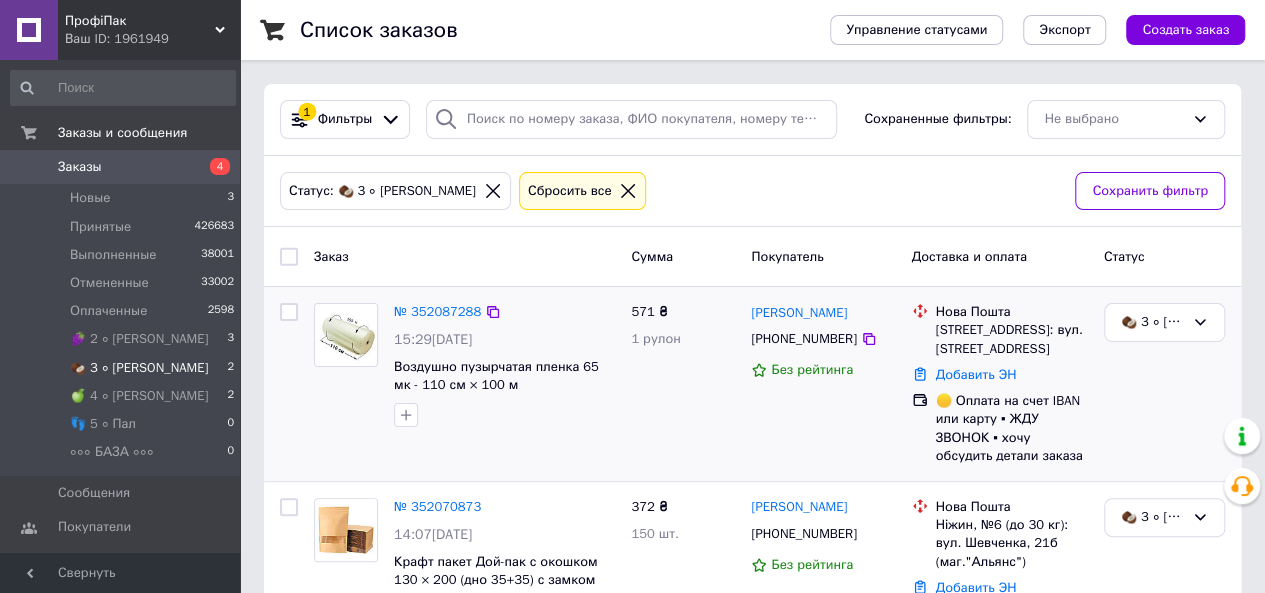 scroll, scrollTop: 122, scrollLeft: 0, axis: vertical 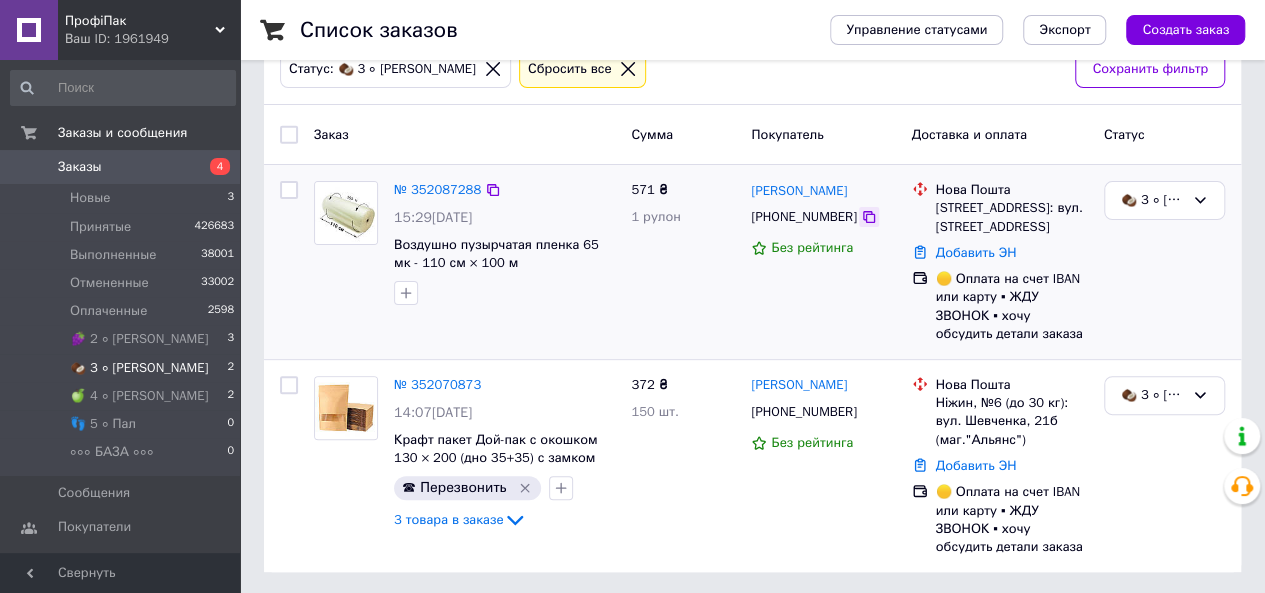 click 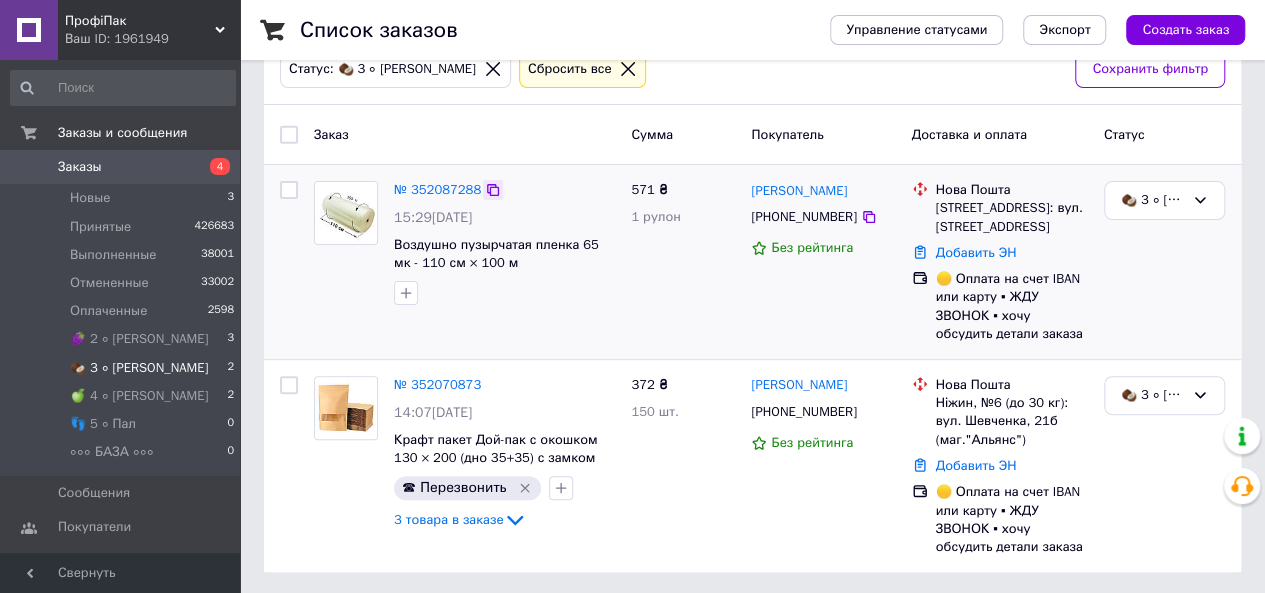 click 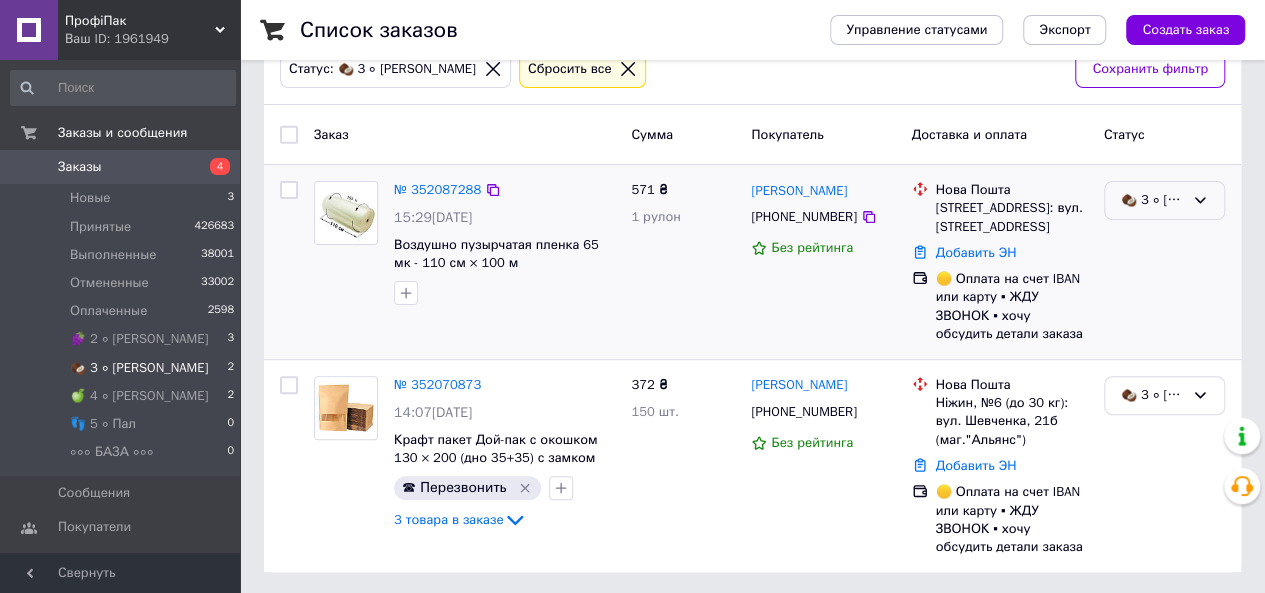 click on "🥥 3 ∘ [PERSON_NAME]" at bounding box center (1164, 200) 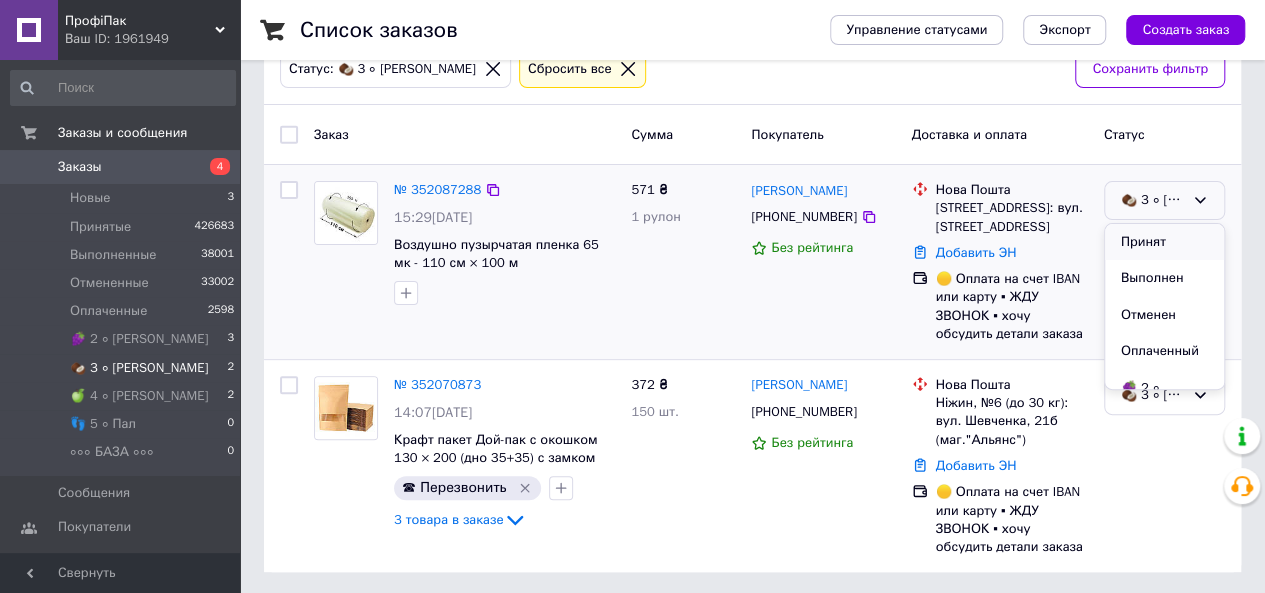 click on "Принят" at bounding box center [1164, 242] 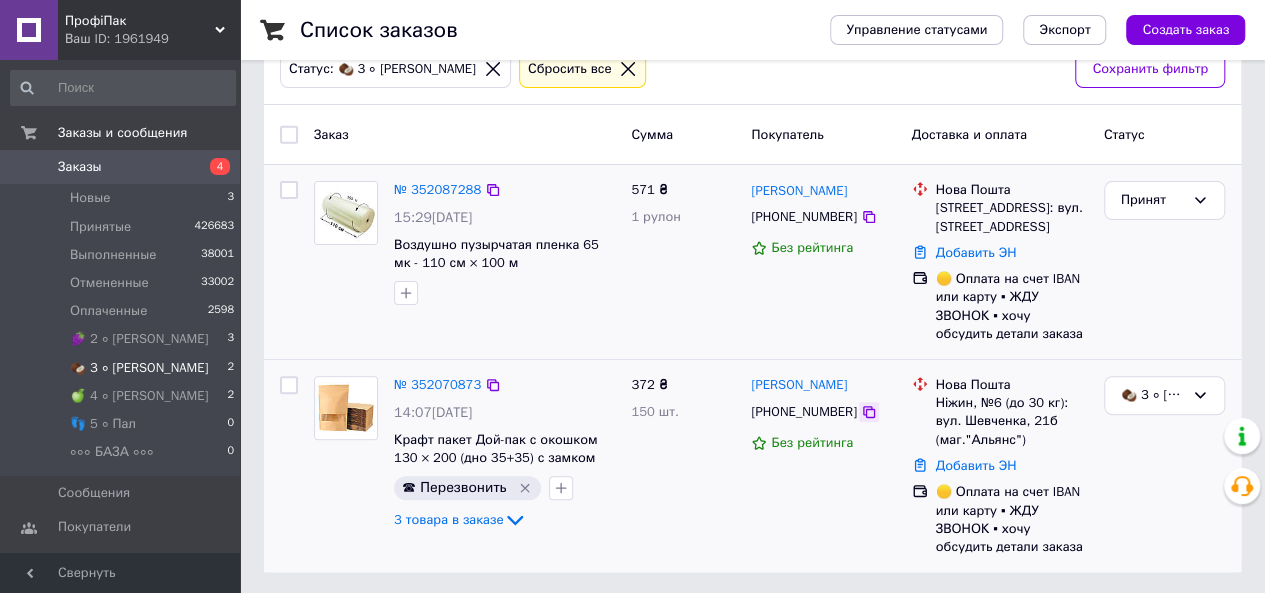 click 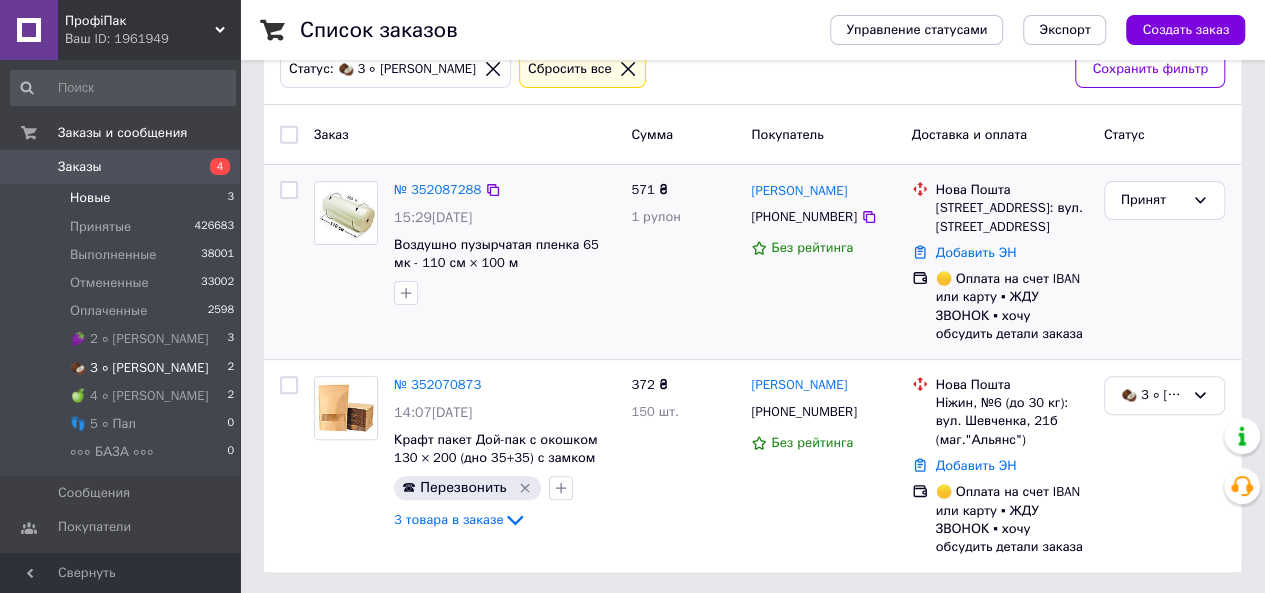 click on "Новые 3" at bounding box center [123, 198] 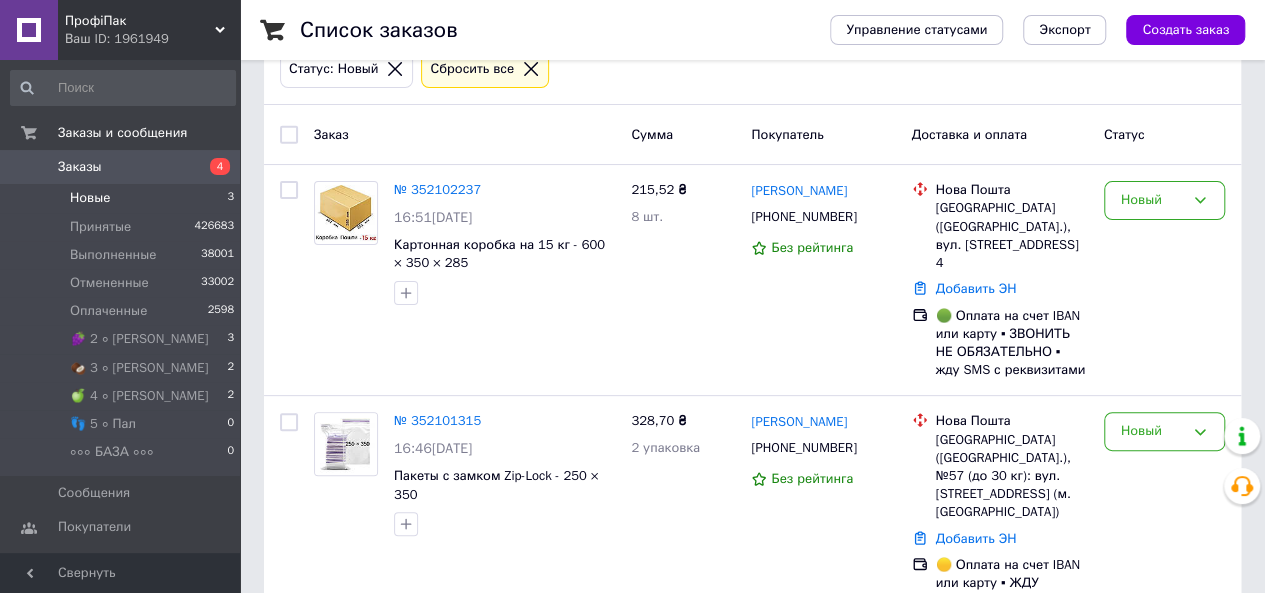 scroll, scrollTop: 0, scrollLeft: 0, axis: both 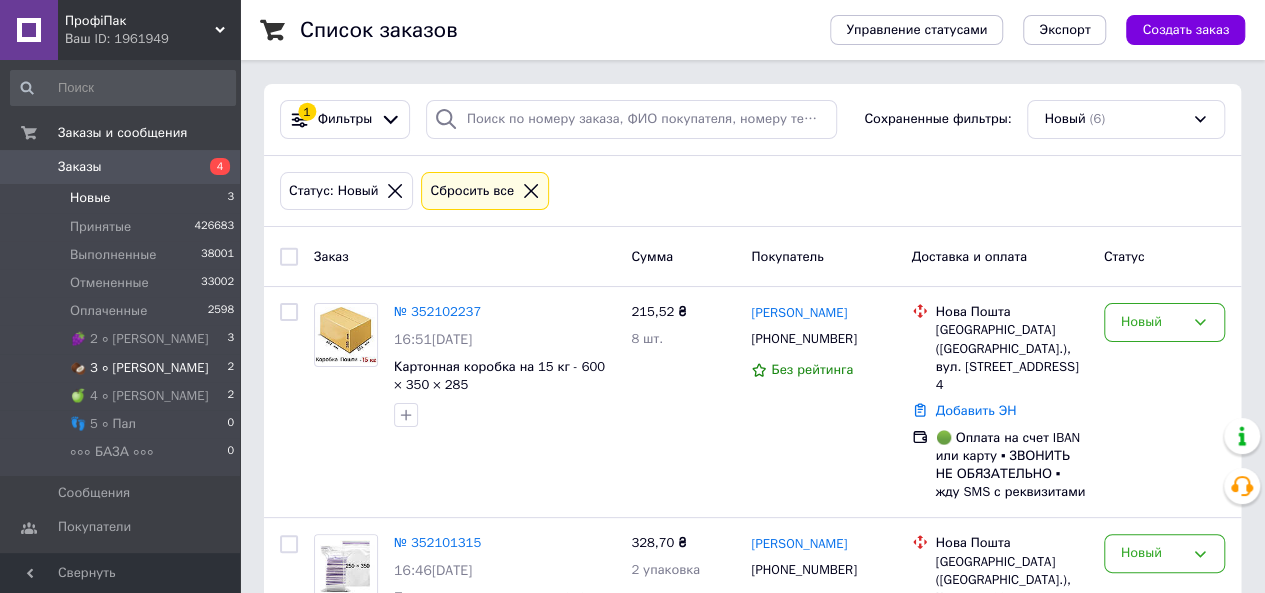 click on "🥥 3 ∘ [PERSON_NAME] 2" at bounding box center [123, 368] 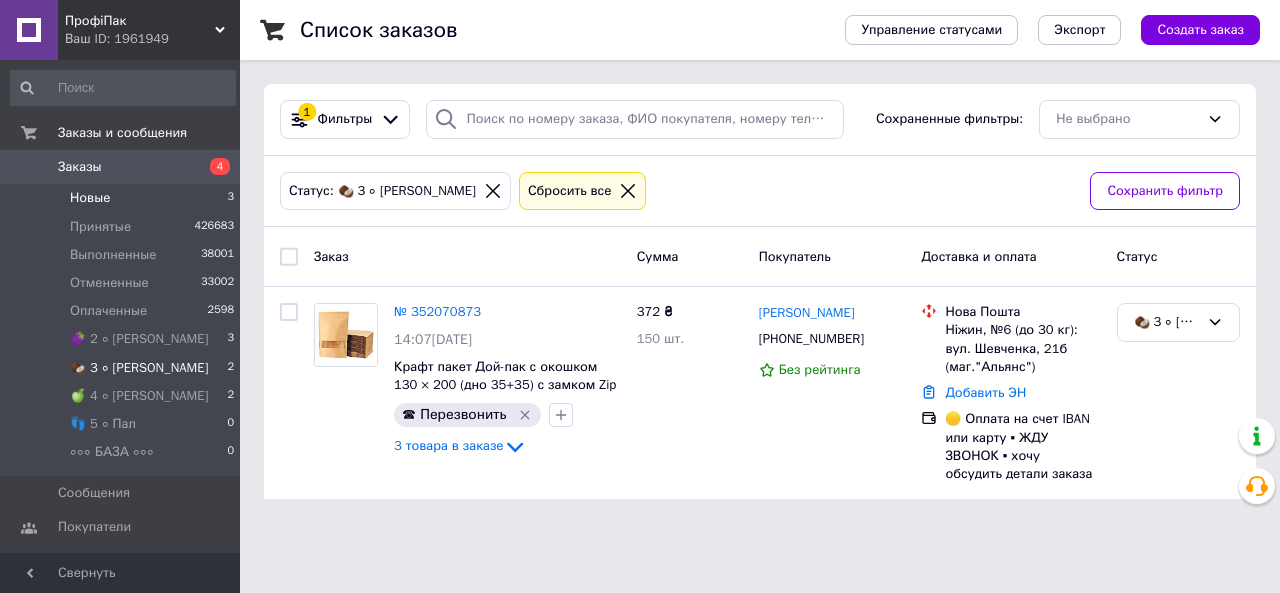 click on "Новые" at bounding box center [90, 198] 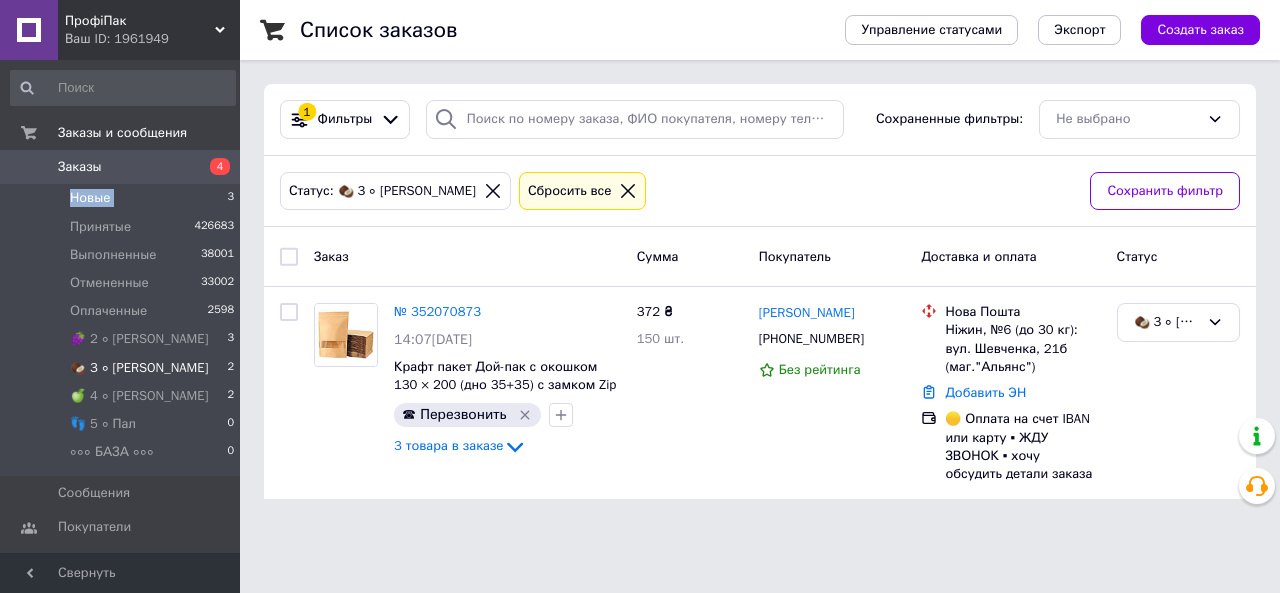 click on "Новые" at bounding box center (90, 198) 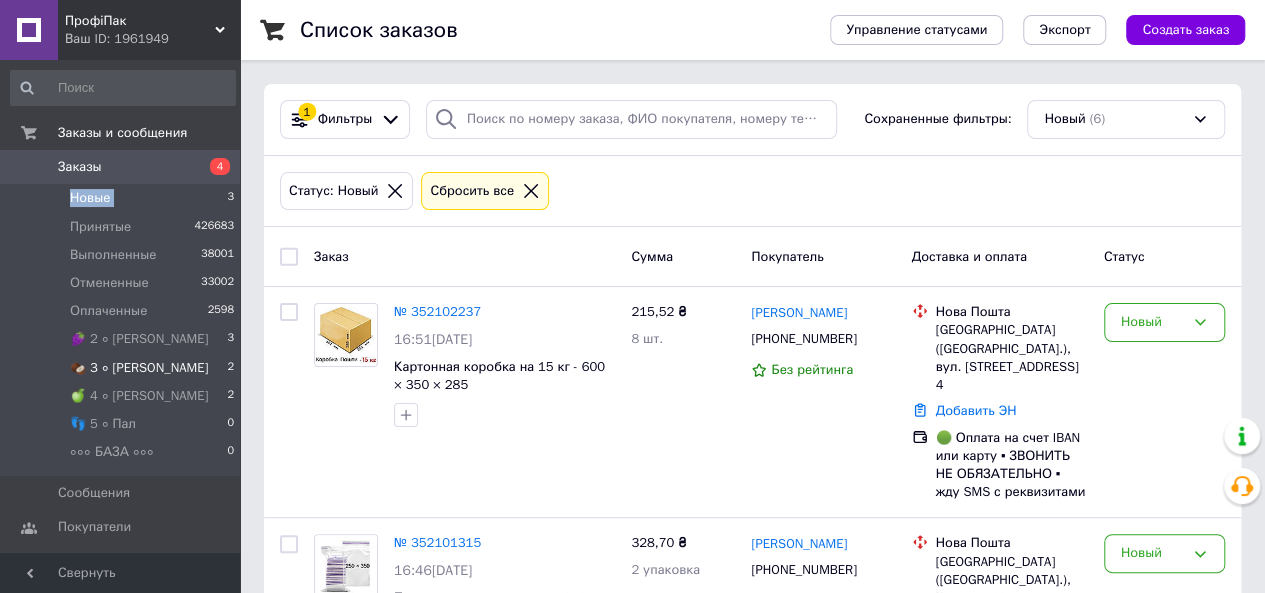 click on "🥥 3 ∘ [PERSON_NAME]" at bounding box center [139, 368] 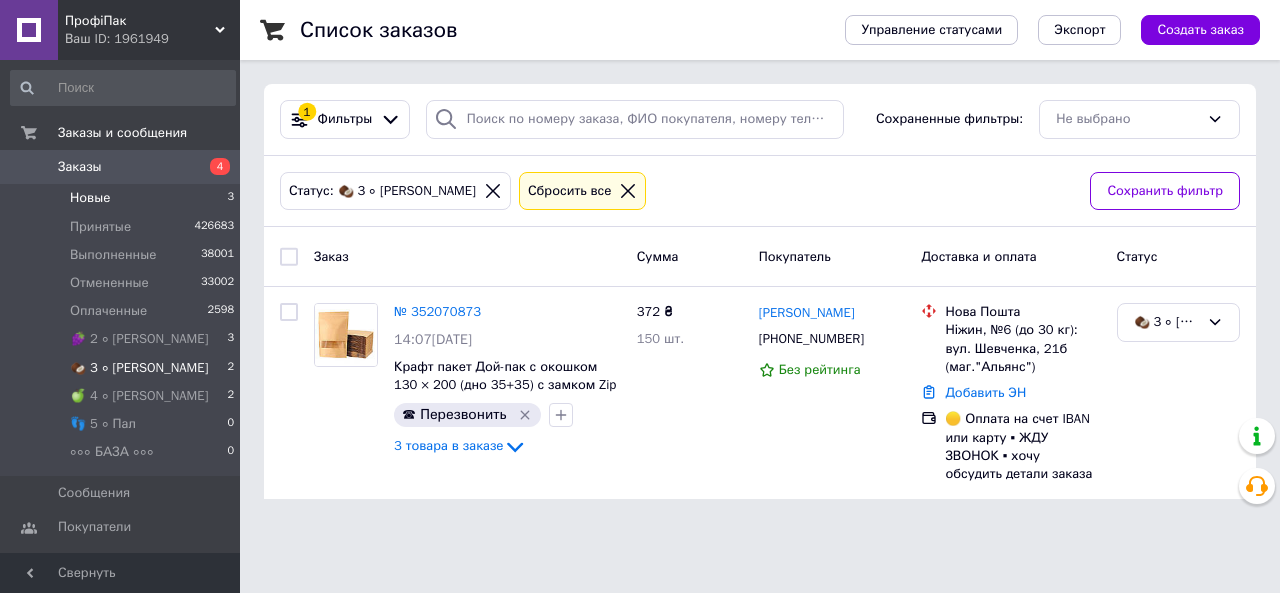 click on "Новые 3" at bounding box center (123, 198) 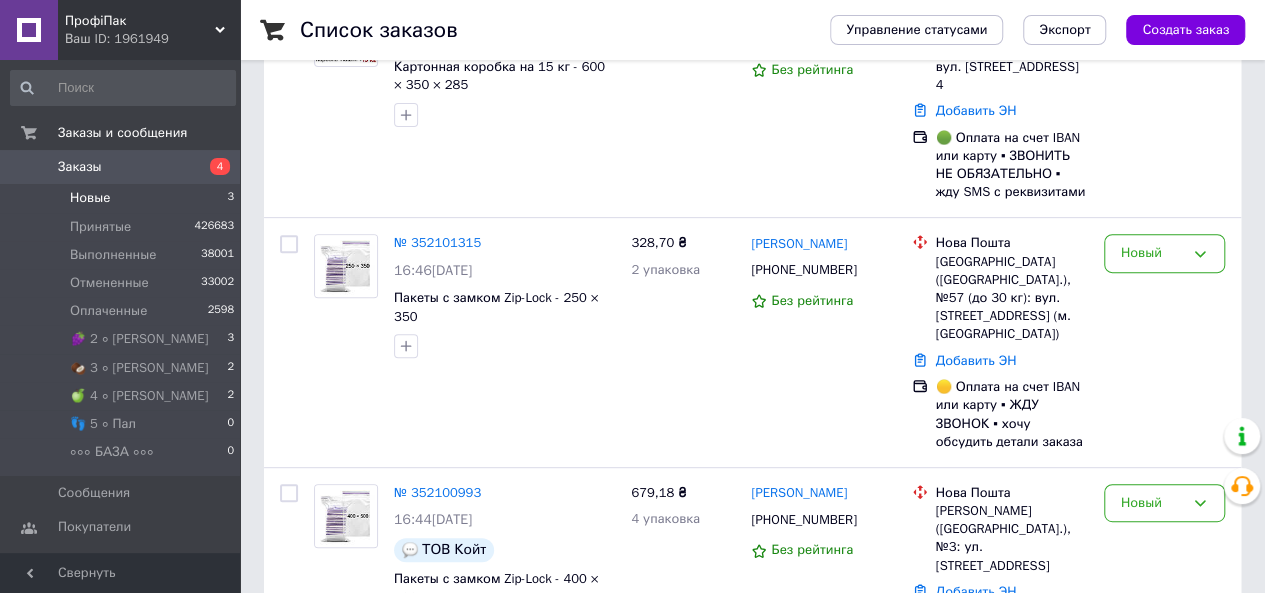 scroll, scrollTop: 400, scrollLeft: 0, axis: vertical 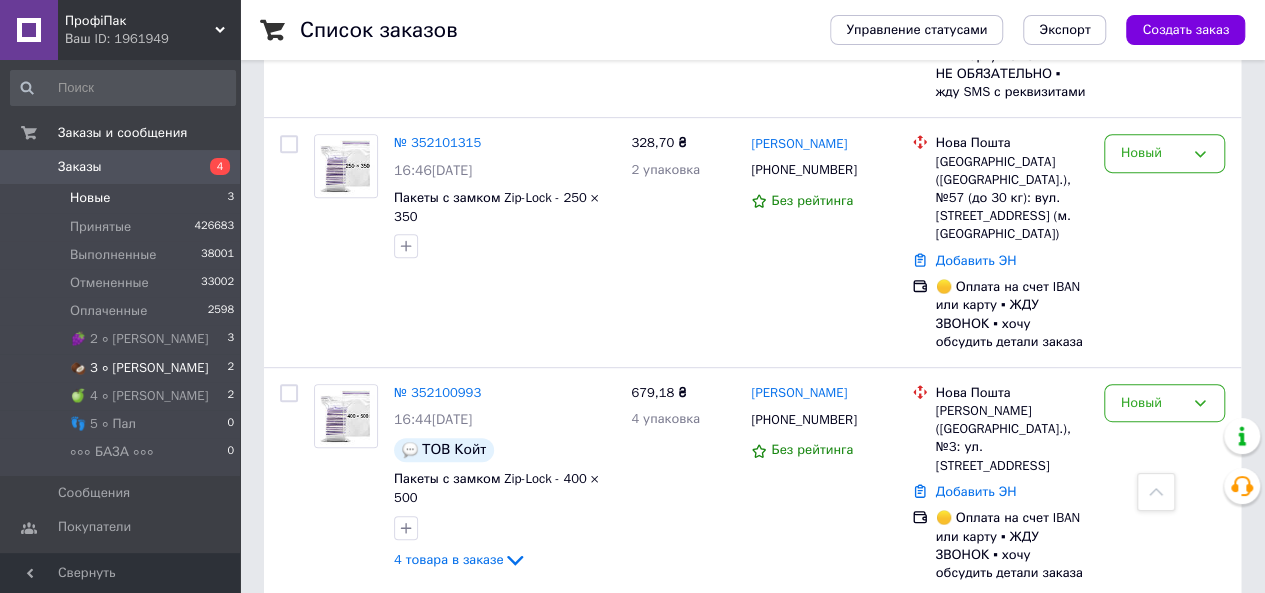 click on "🥥 3 ∘ [PERSON_NAME] 2" at bounding box center (123, 368) 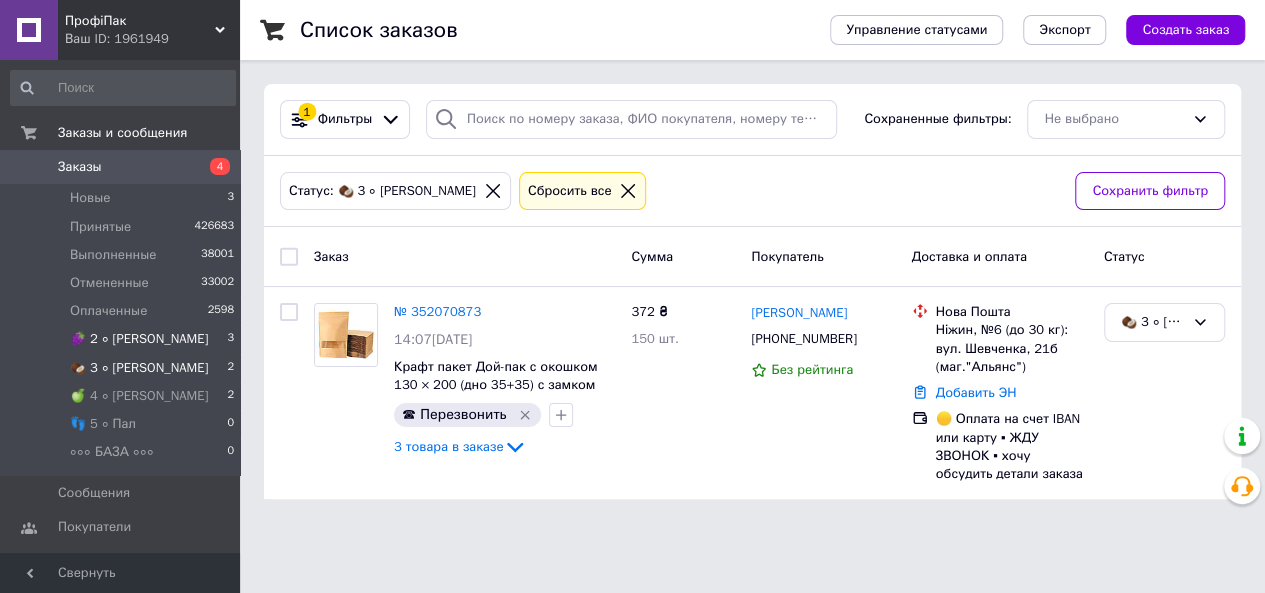 scroll, scrollTop: 0, scrollLeft: 0, axis: both 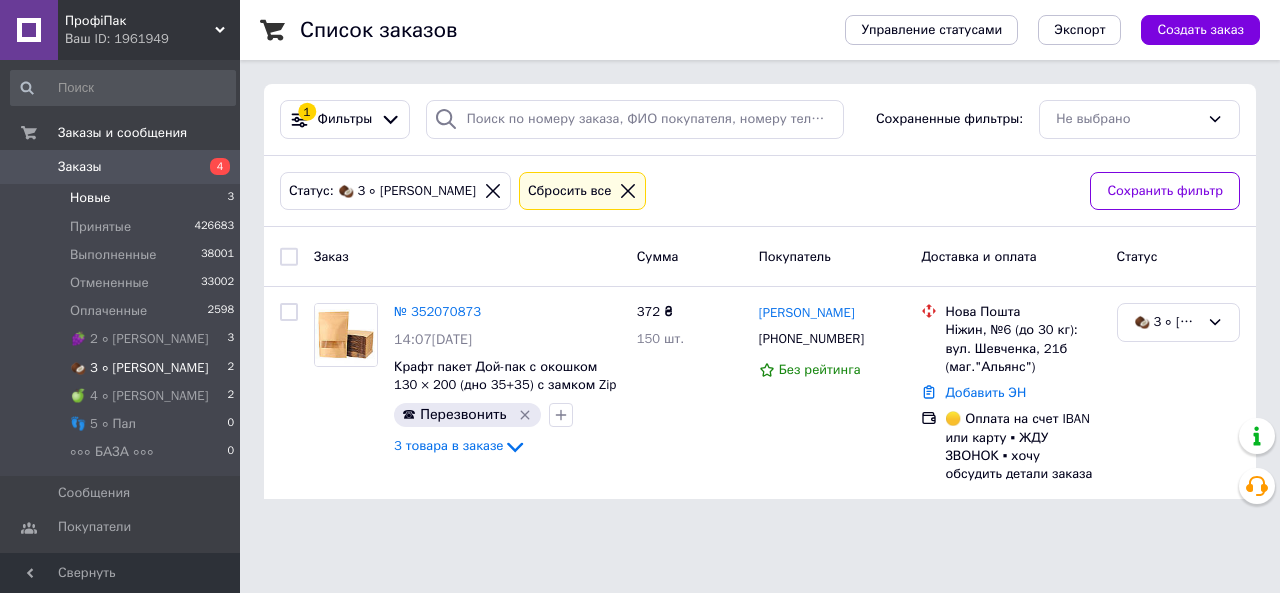 click on "Новые" at bounding box center (90, 198) 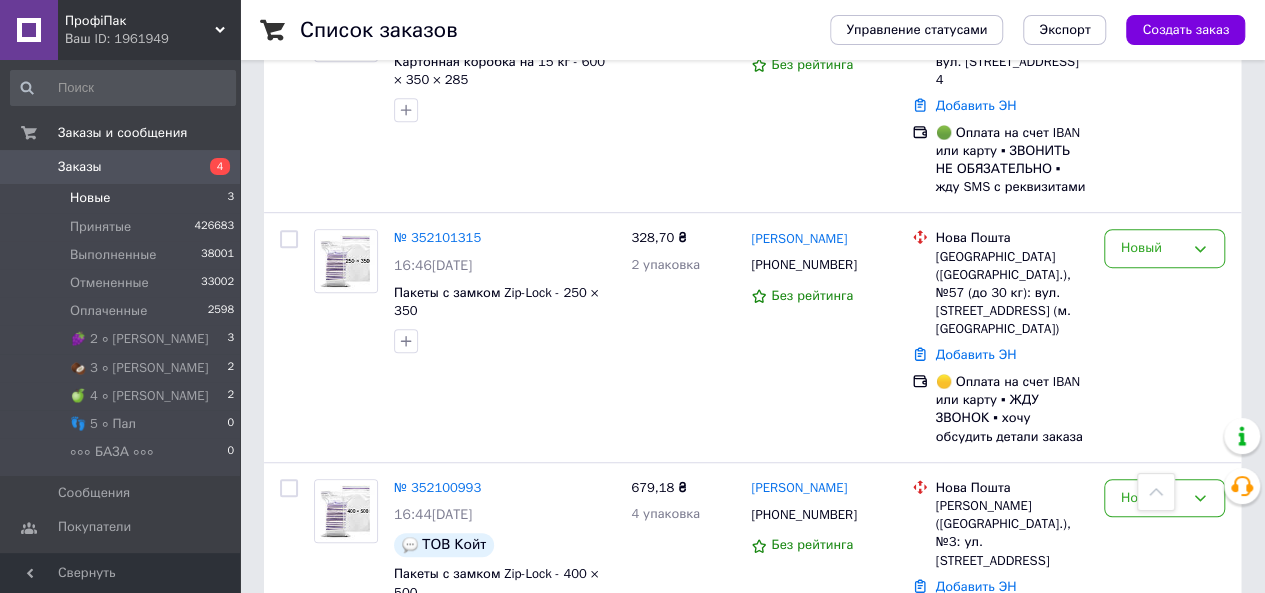scroll, scrollTop: 600, scrollLeft: 0, axis: vertical 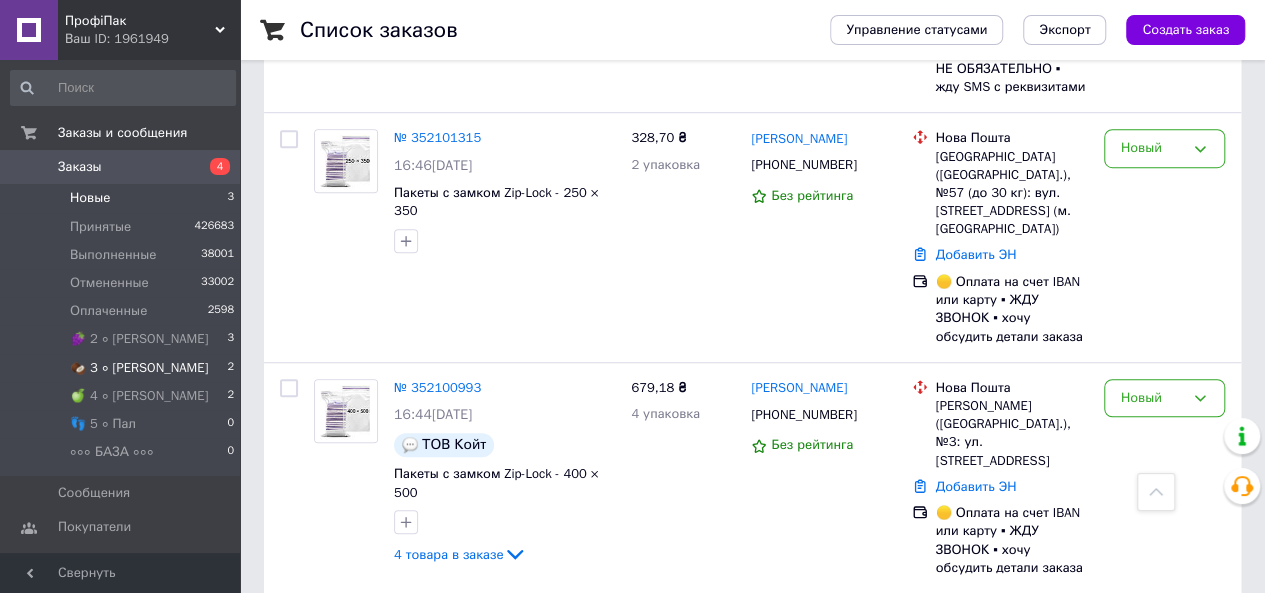 click on "🥥 3 ∘ [PERSON_NAME] 2" at bounding box center (123, 368) 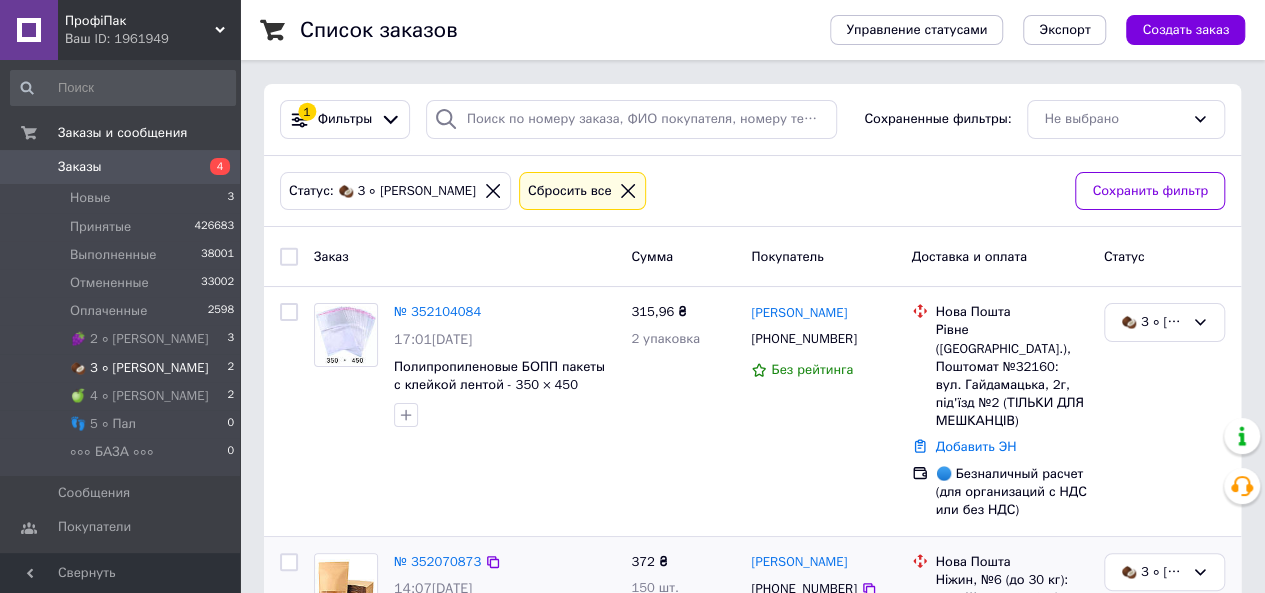 scroll, scrollTop: 158, scrollLeft: 0, axis: vertical 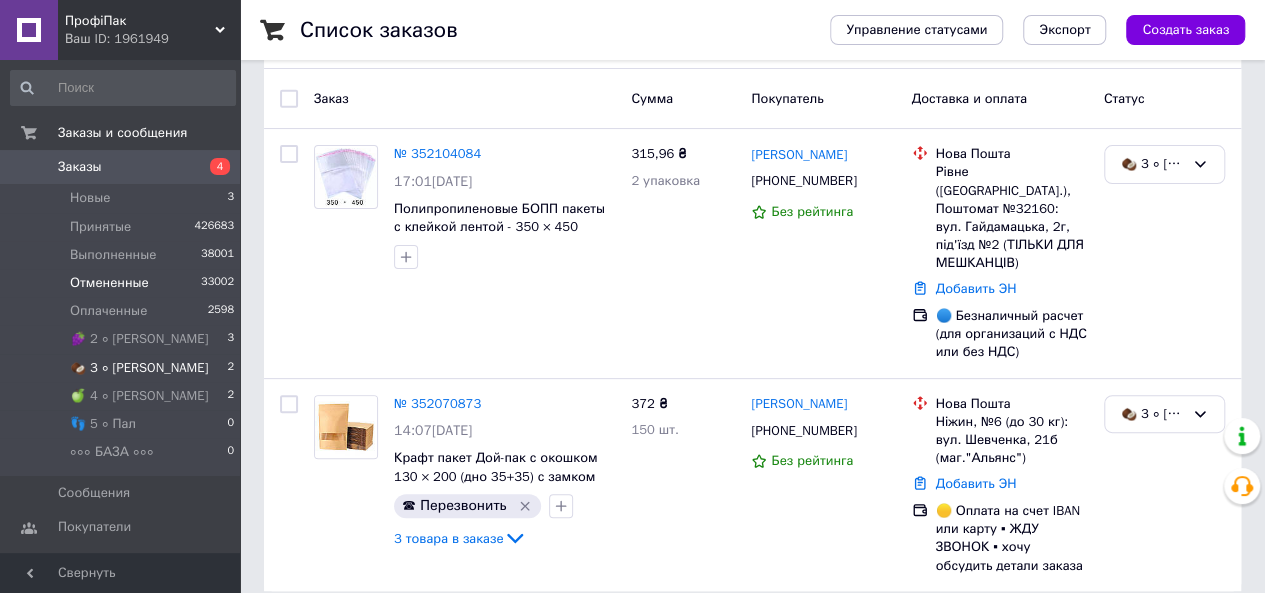 click on "Отмененные" at bounding box center [109, 283] 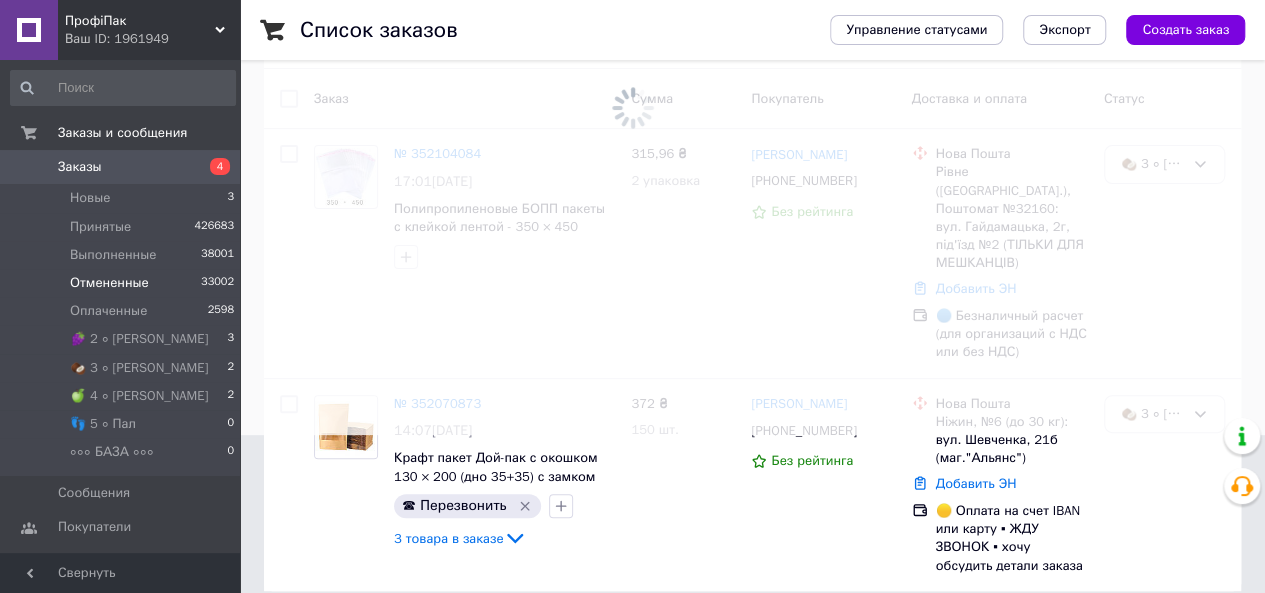 scroll, scrollTop: 0, scrollLeft: 0, axis: both 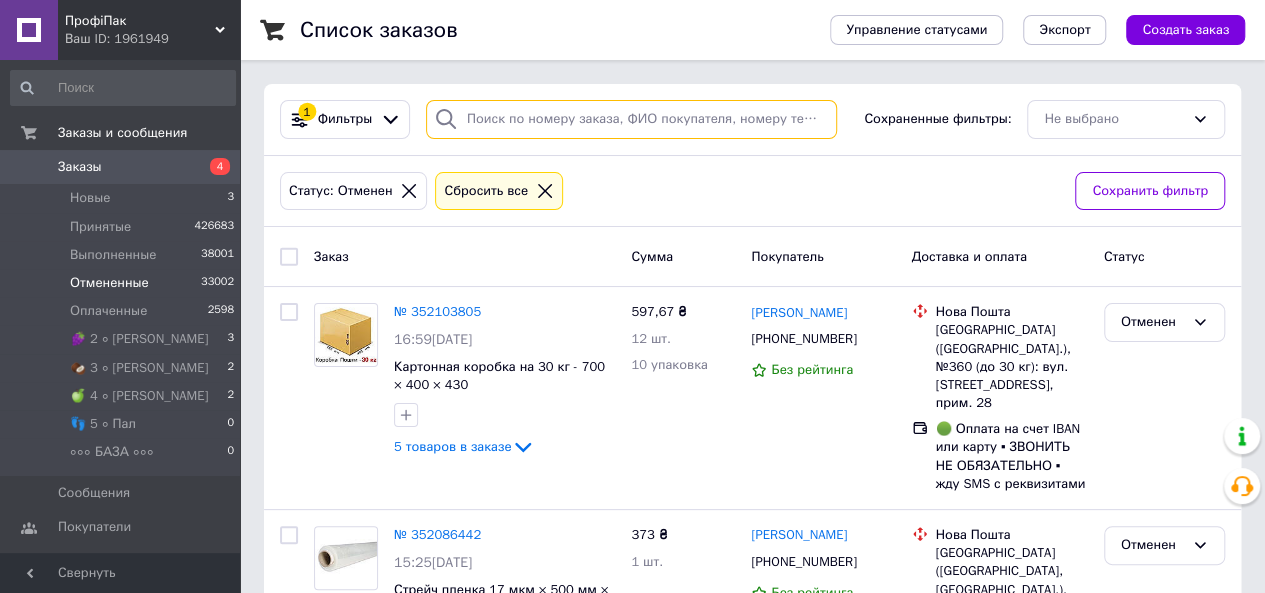 click at bounding box center (631, 119) 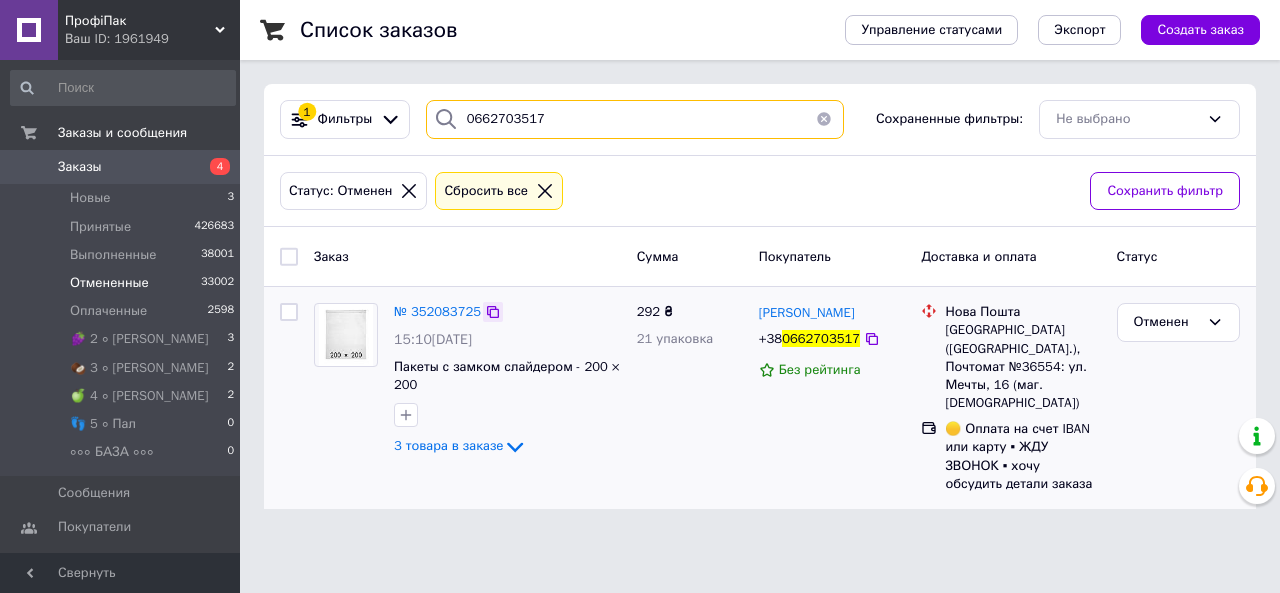 type on "0662703517" 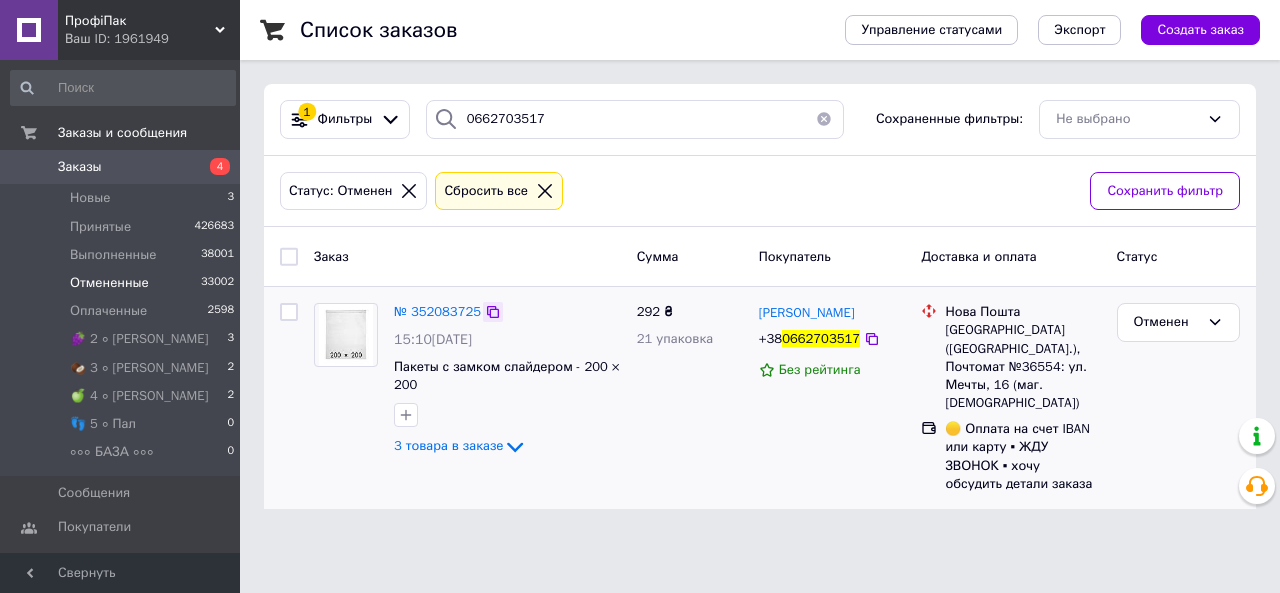 click 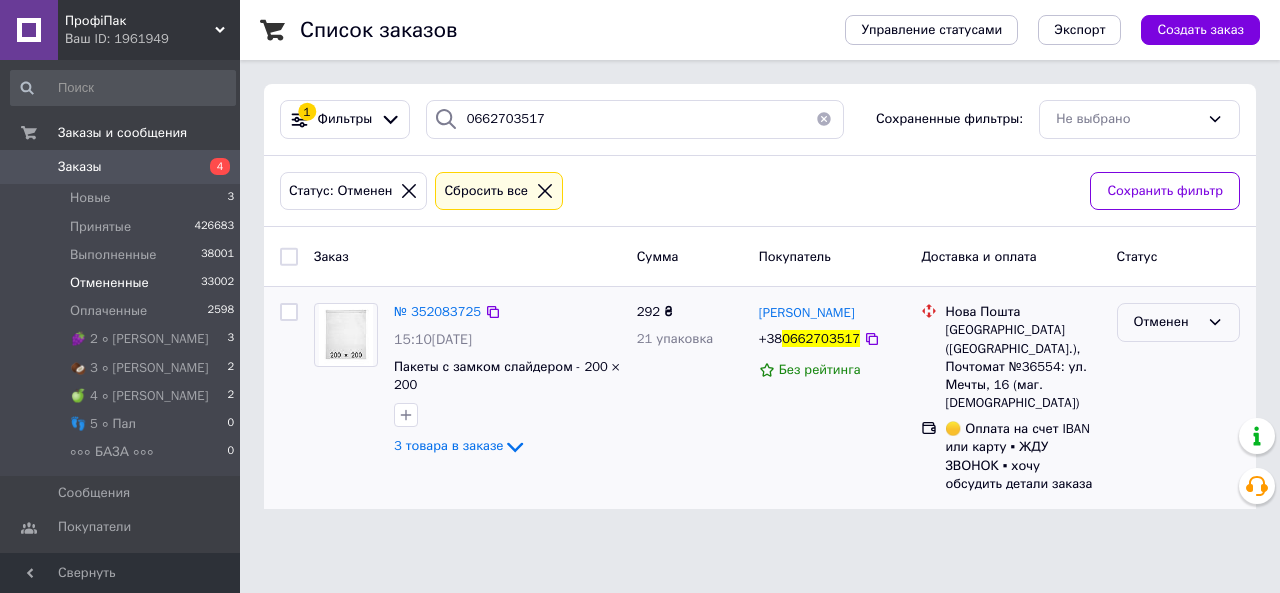 click on "Отменен" at bounding box center (1178, 322) 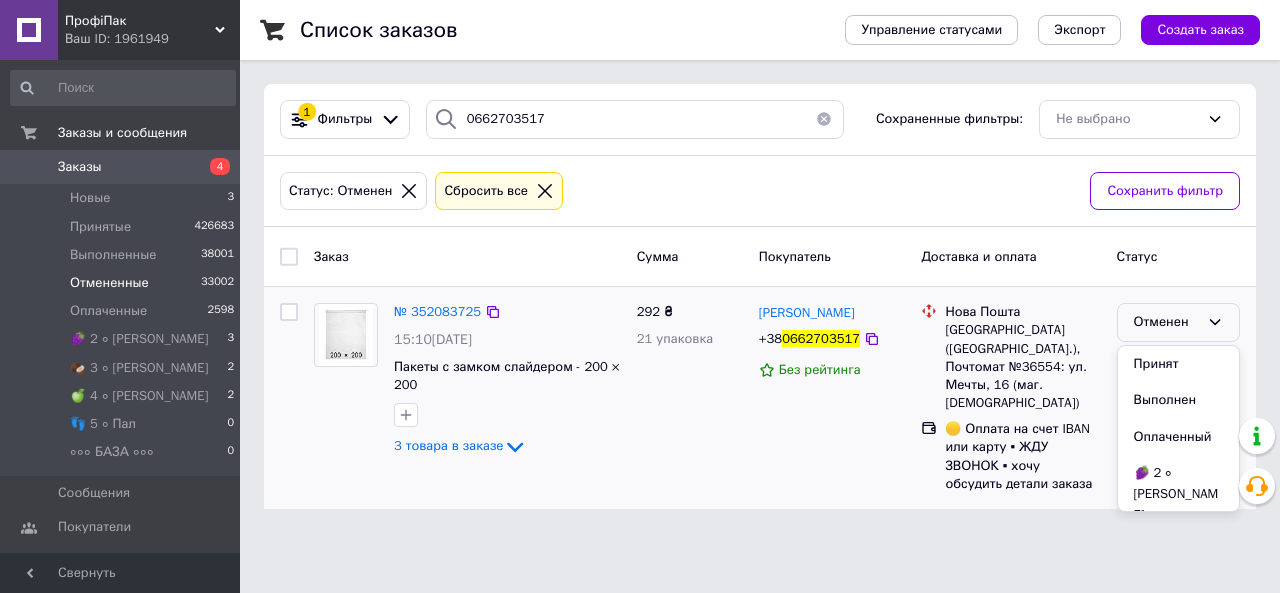 click on "Принят" at bounding box center [1178, 364] 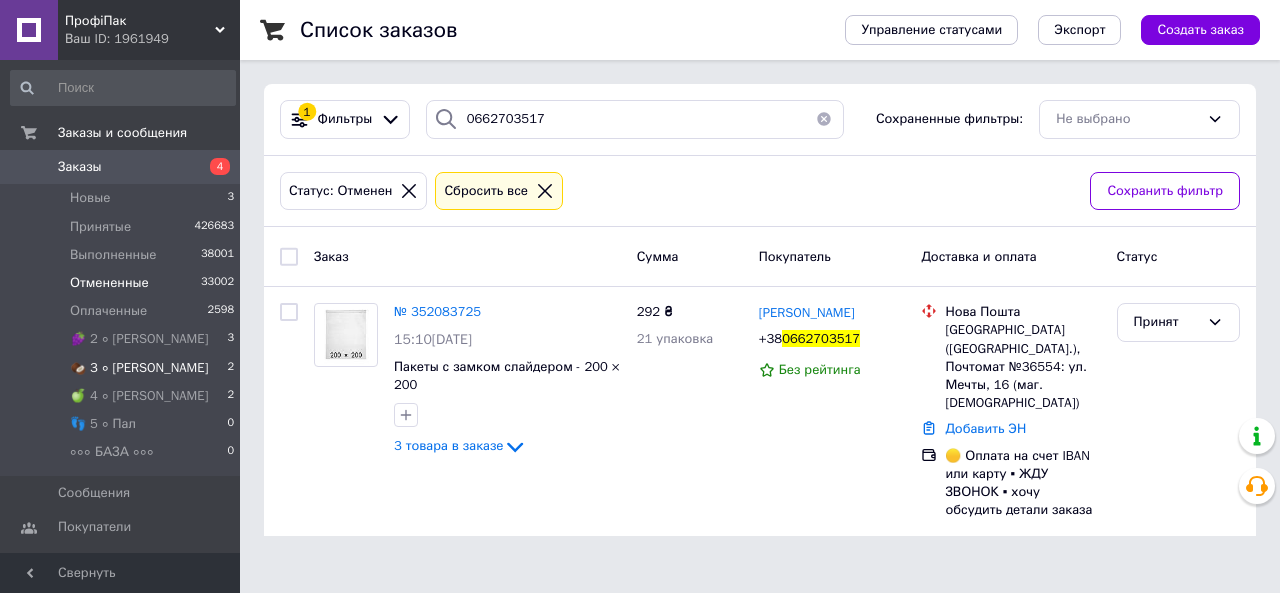 click on "🥥 3 ∘ [PERSON_NAME] 2" at bounding box center [123, 368] 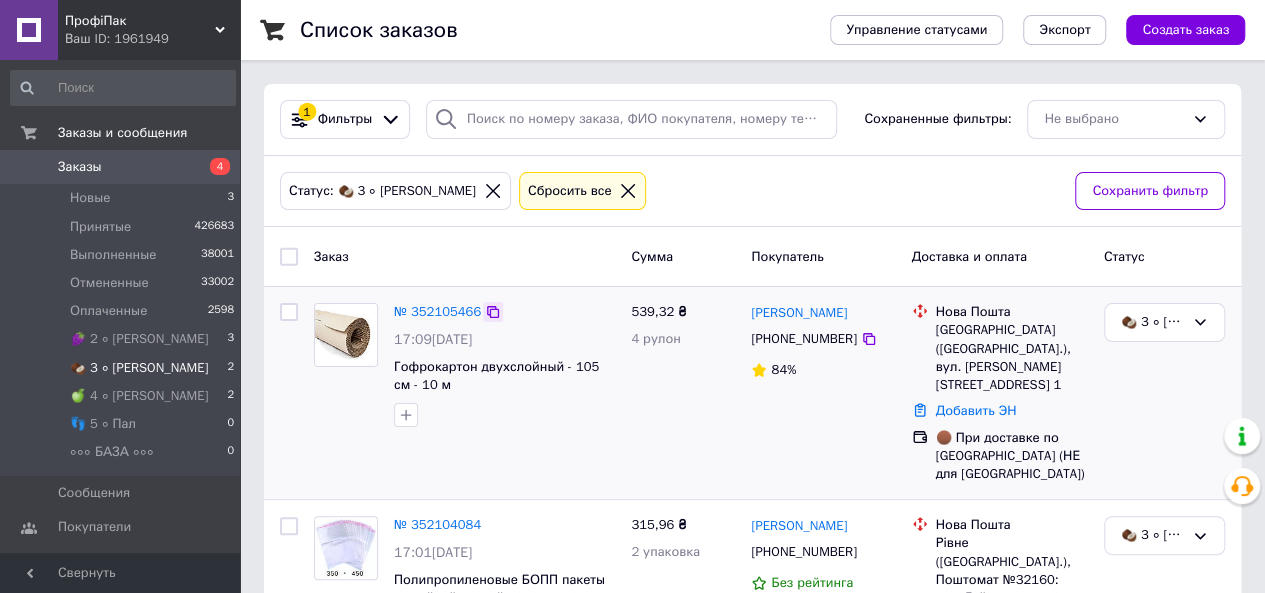 click 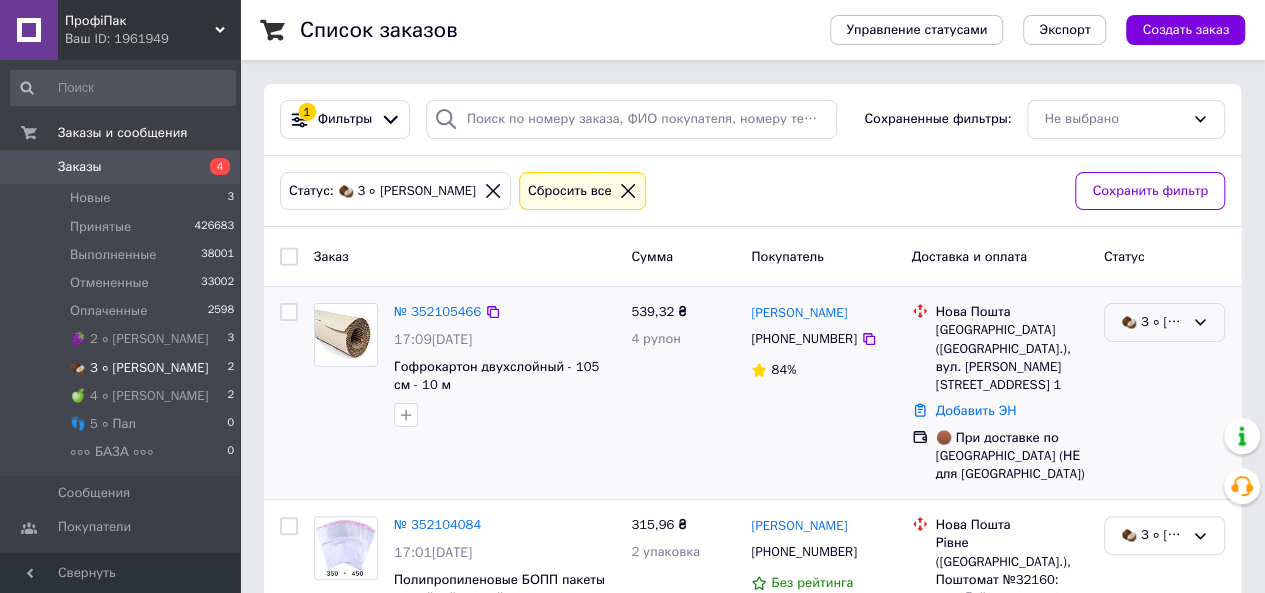 click on "🥥 3 ∘ [PERSON_NAME]" at bounding box center (1164, 322) 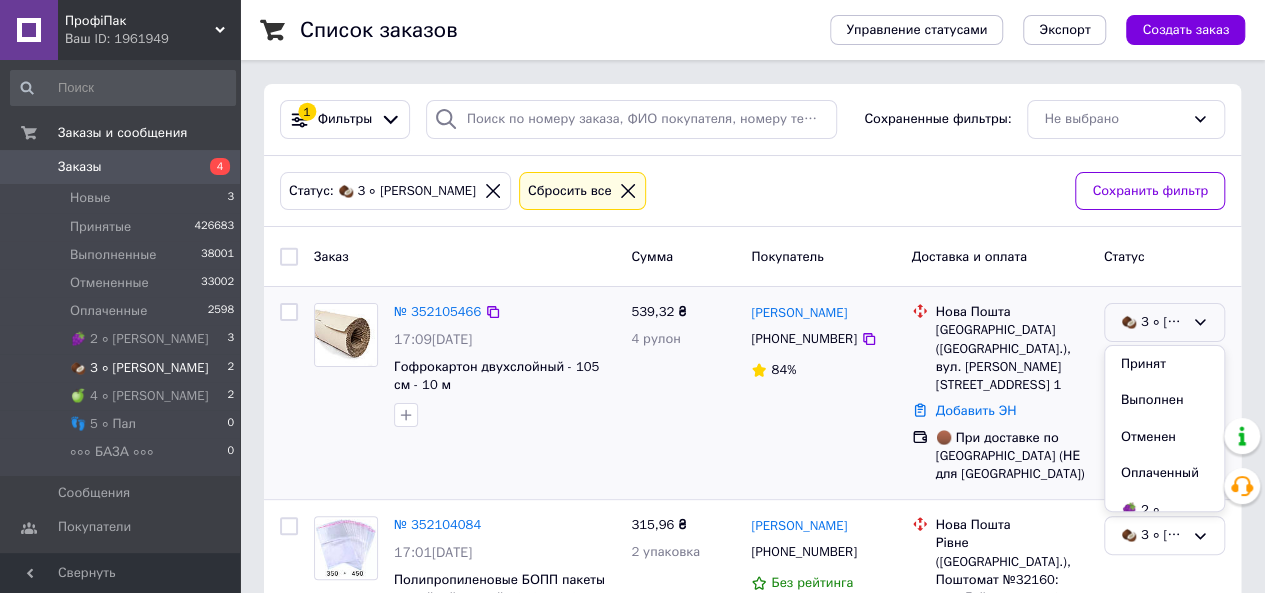 click on "Принят" at bounding box center [1164, 364] 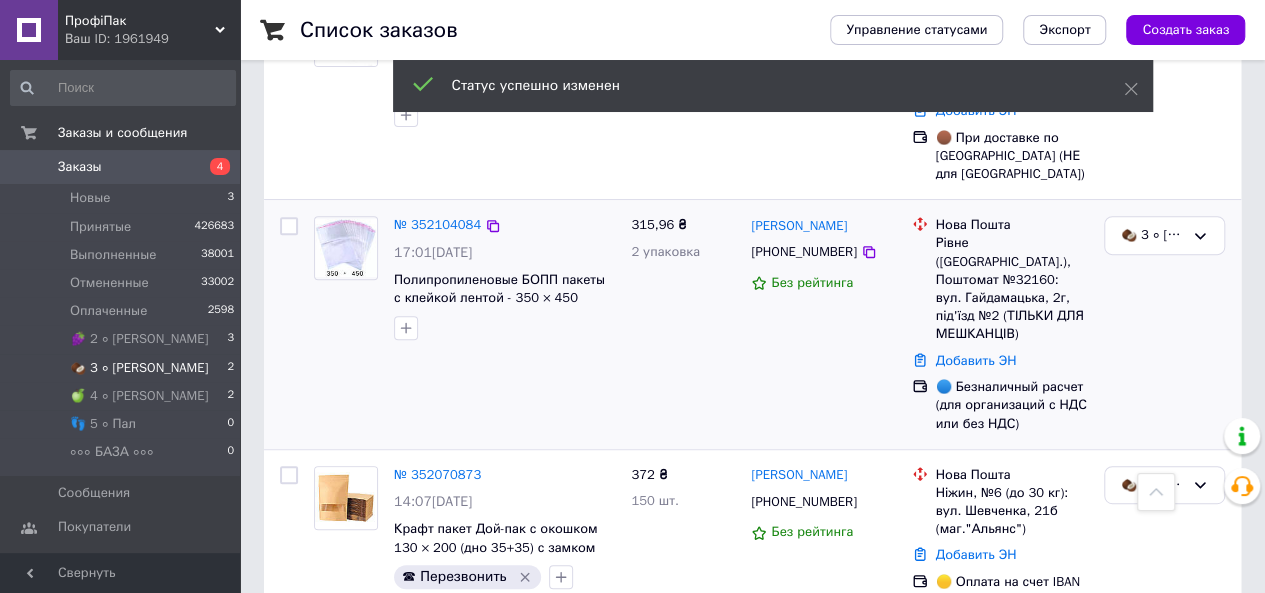 scroll, scrollTop: 317, scrollLeft: 0, axis: vertical 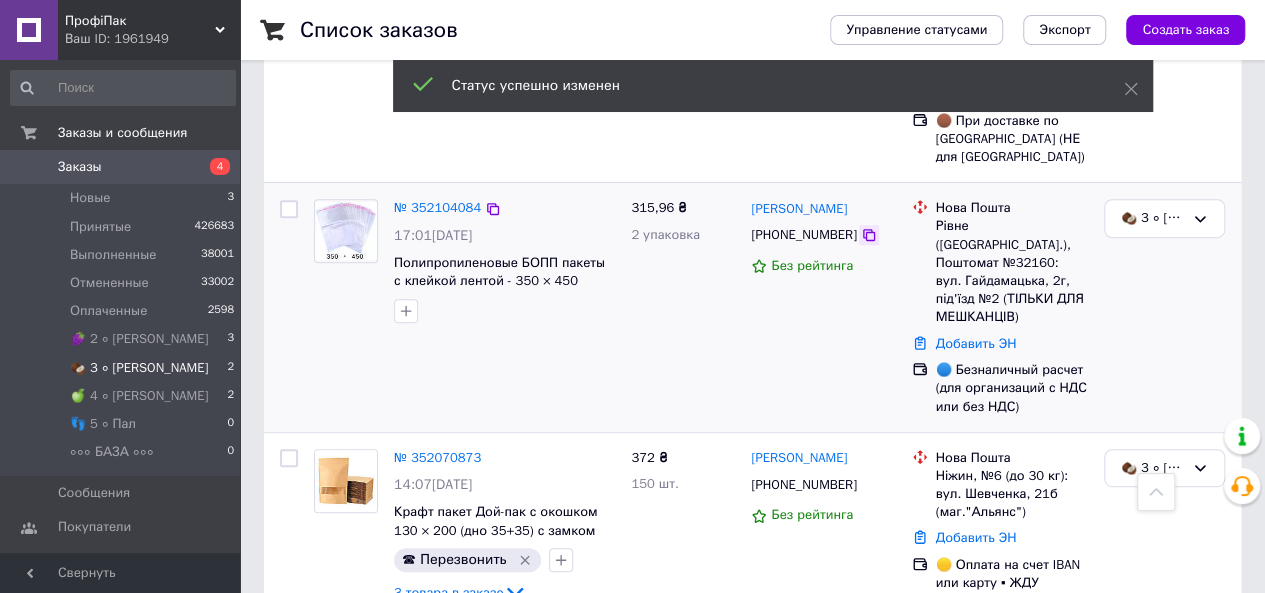 click 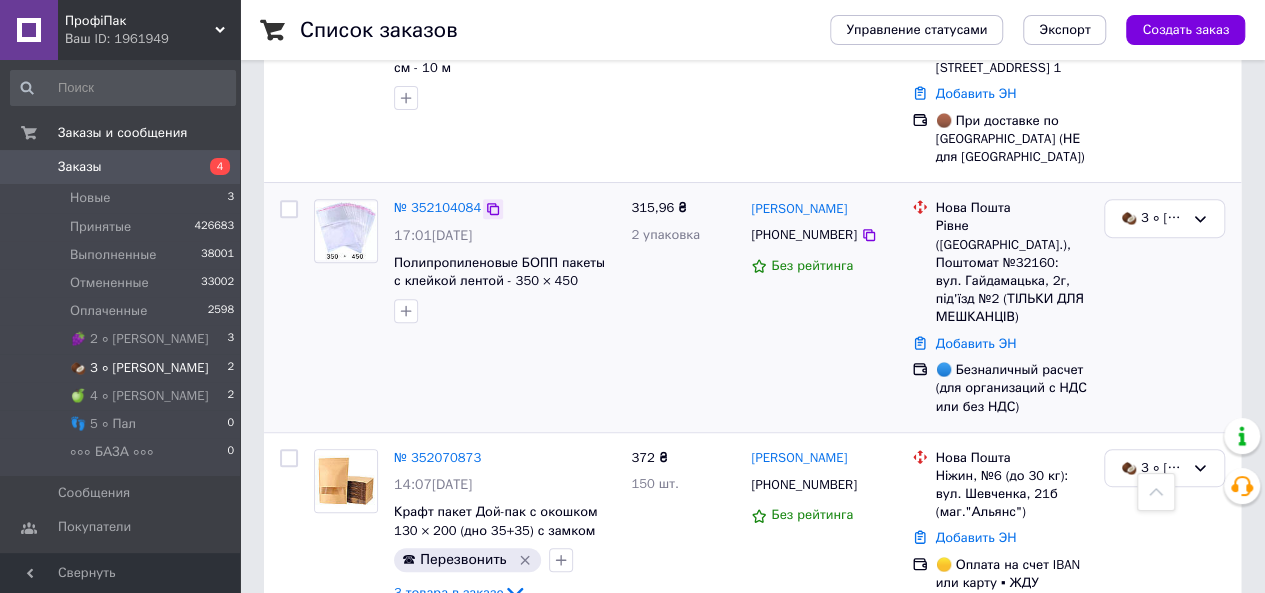 click 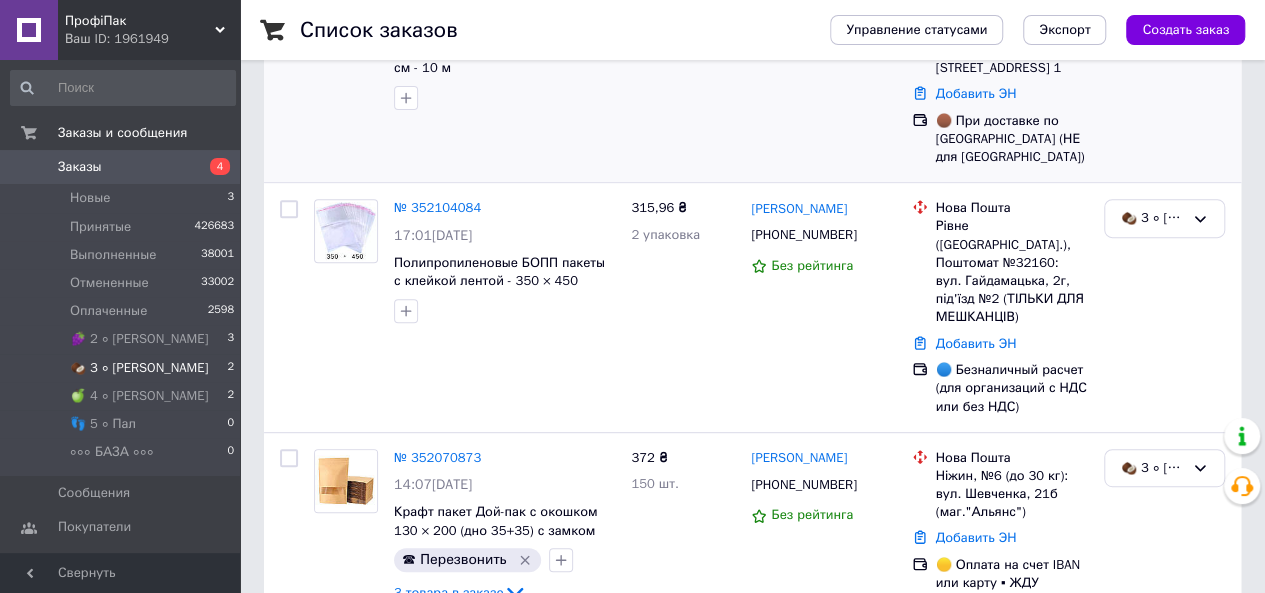 scroll, scrollTop: 0, scrollLeft: 0, axis: both 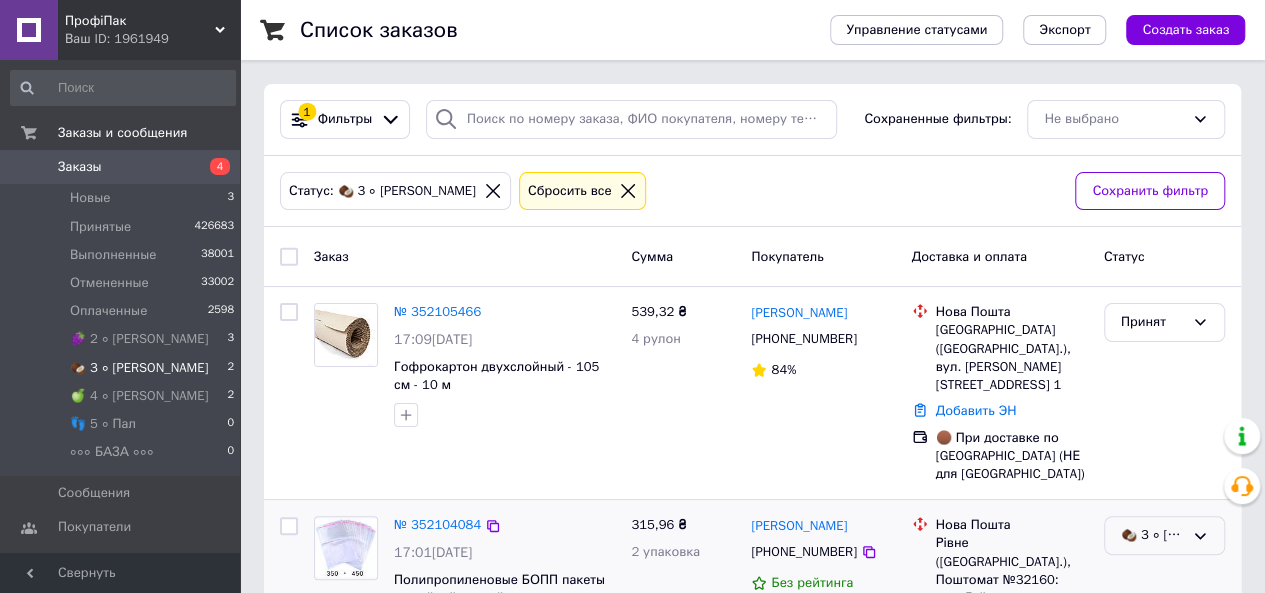 drag, startPoint x: 1184, startPoint y: 470, endPoint x: 1185, endPoint y: 485, distance: 15.033297 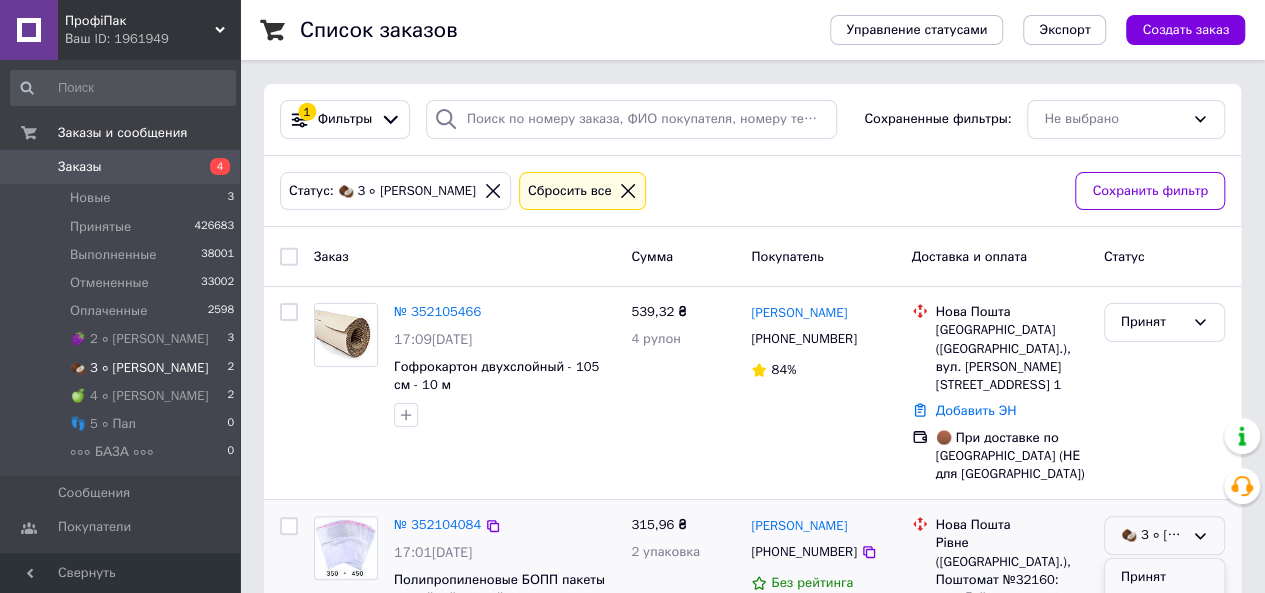 click on "Принят" at bounding box center (1164, 577) 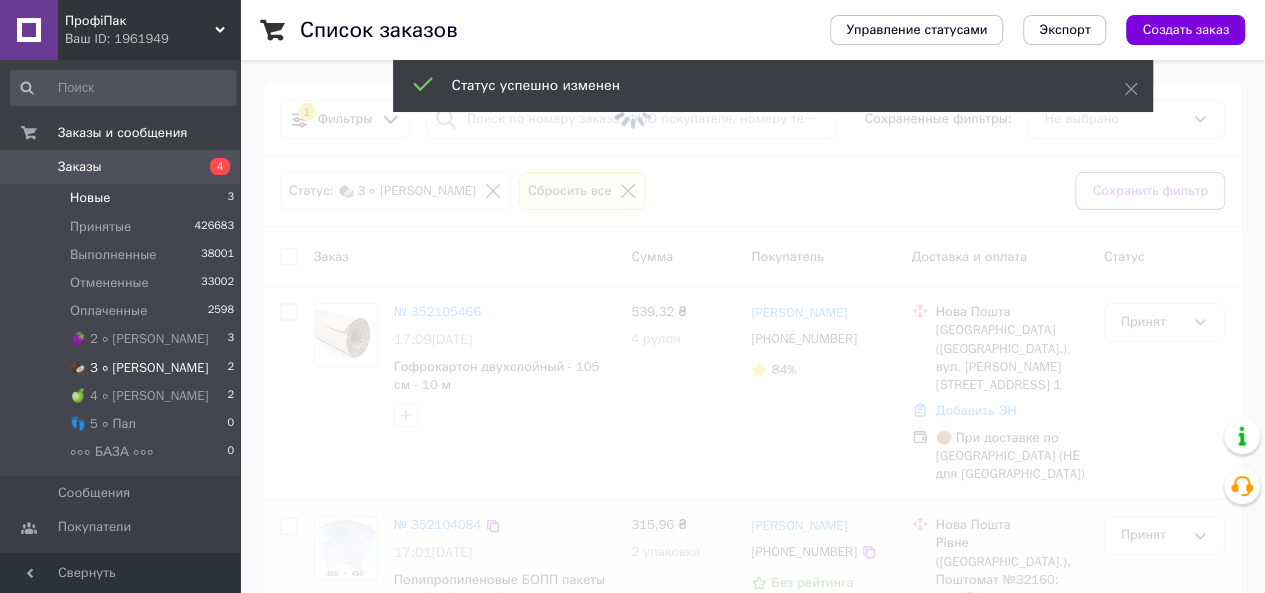 click on "Новые" at bounding box center [90, 198] 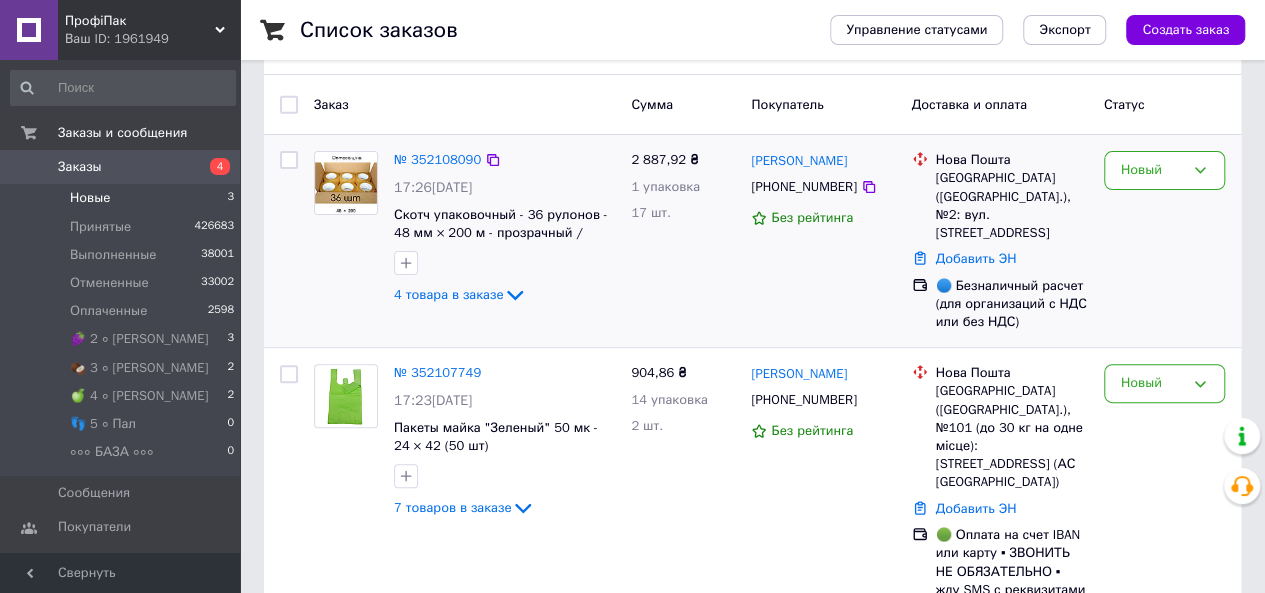 scroll, scrollTop: 0, scrollLeft: 0, axis: both 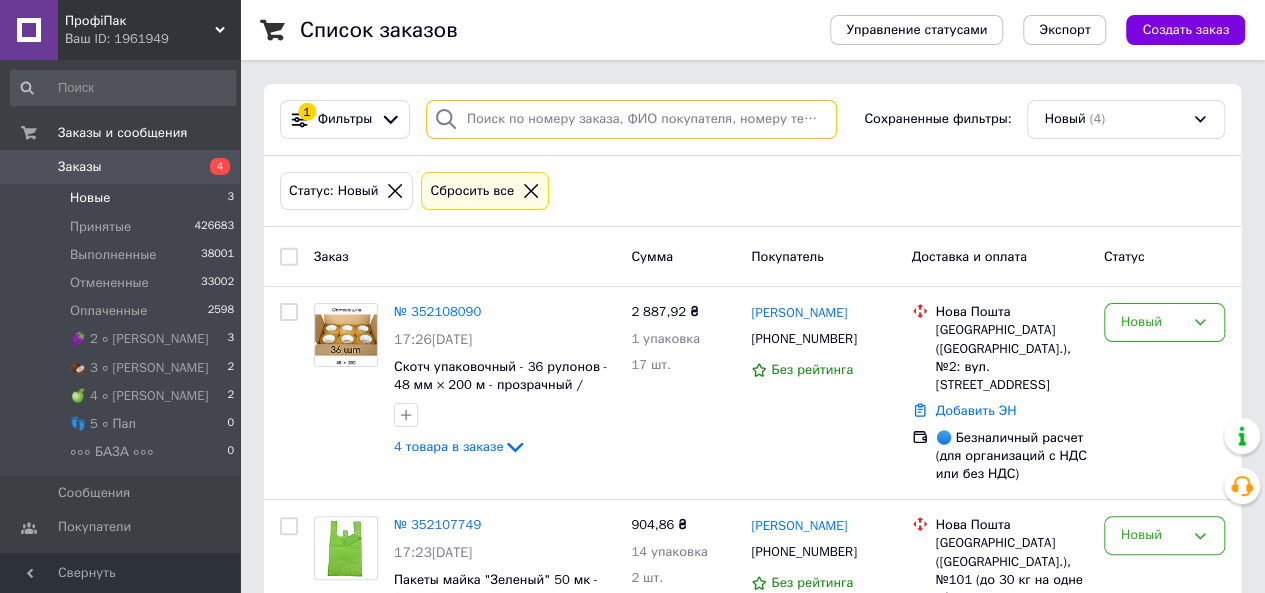 click at bounding box center (631, 119) 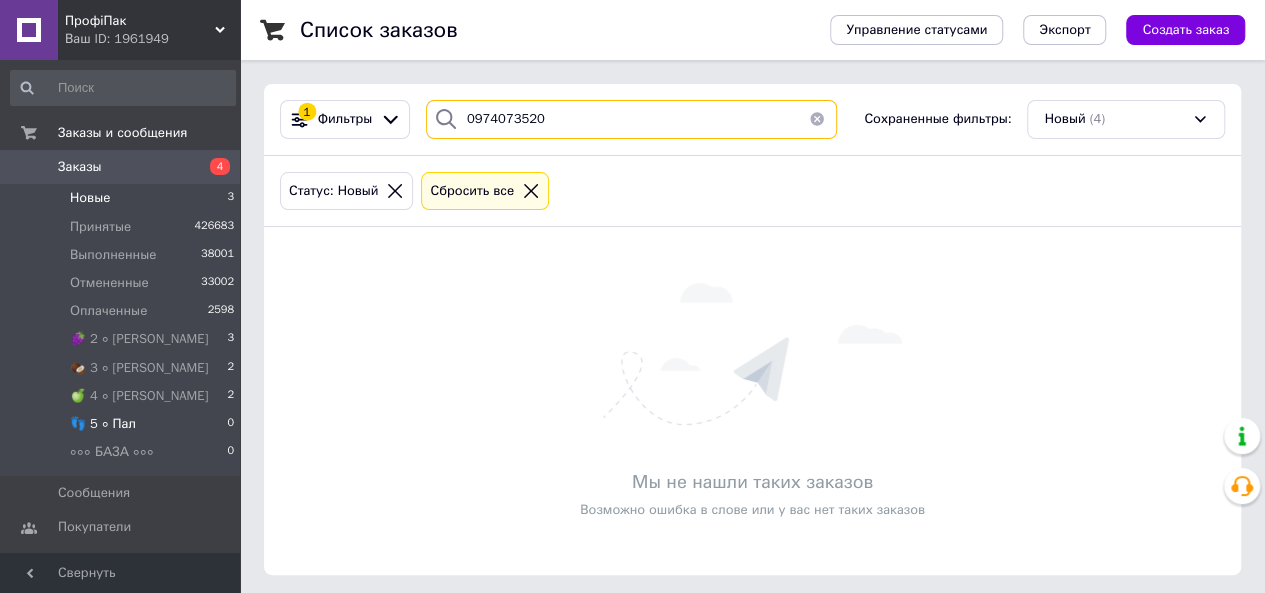 type on "0974073520" 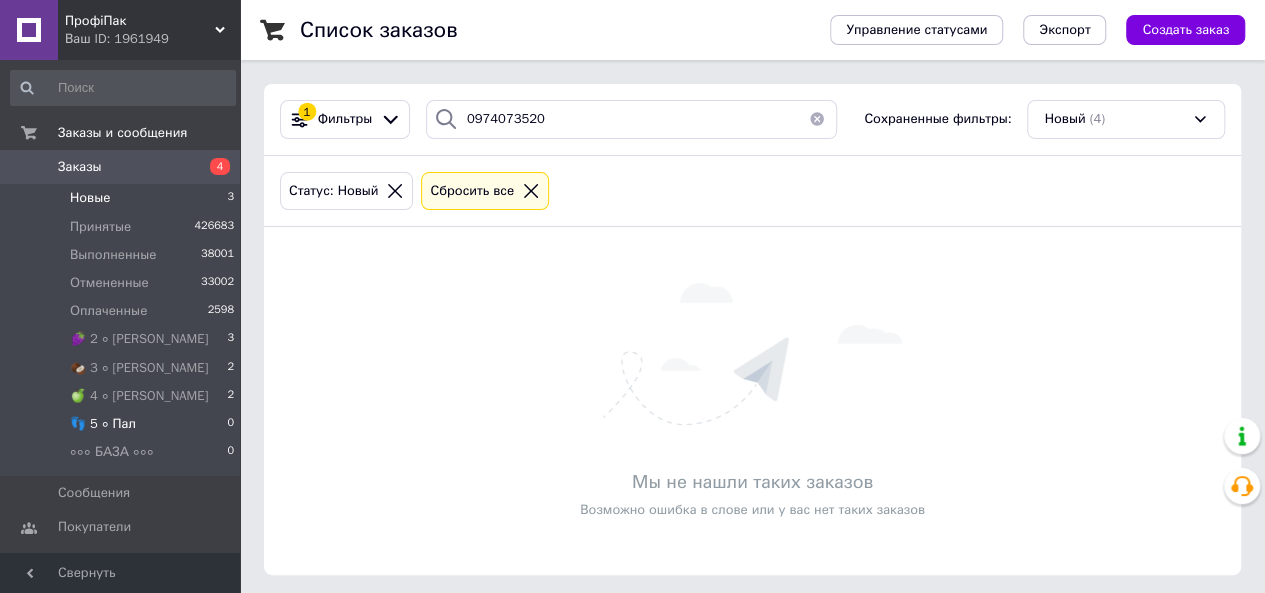 click on "👣 5 ∘ Пал 0" at bounding box center [123, 424] 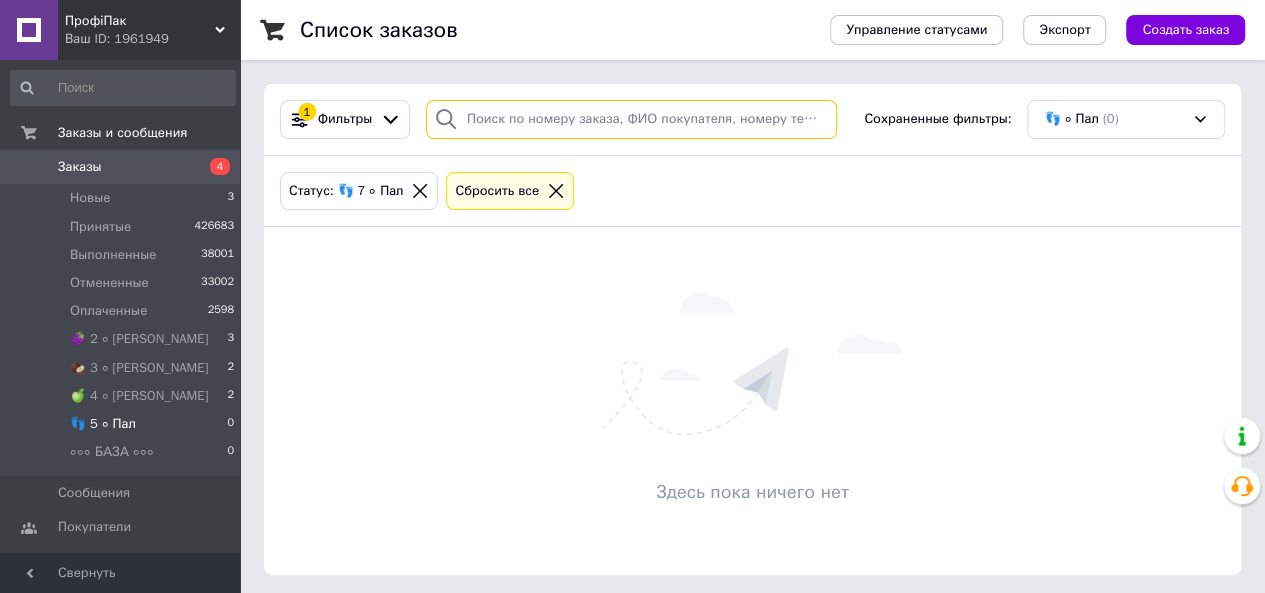 click at bounding box center [631, 119] 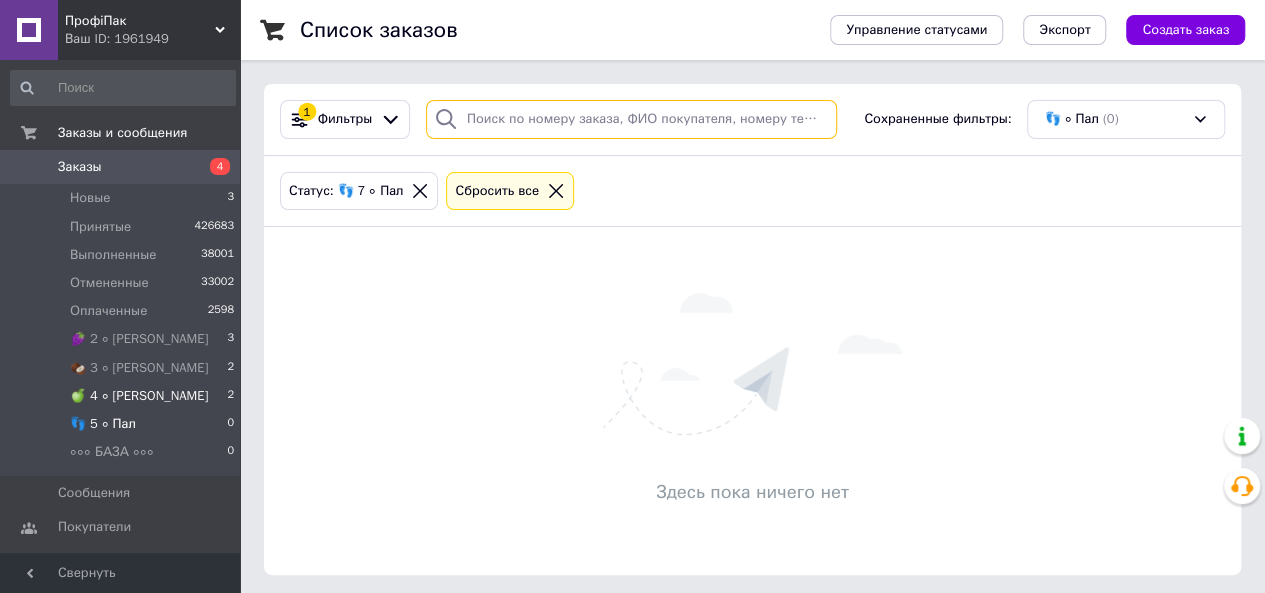 paste on "0974073520" 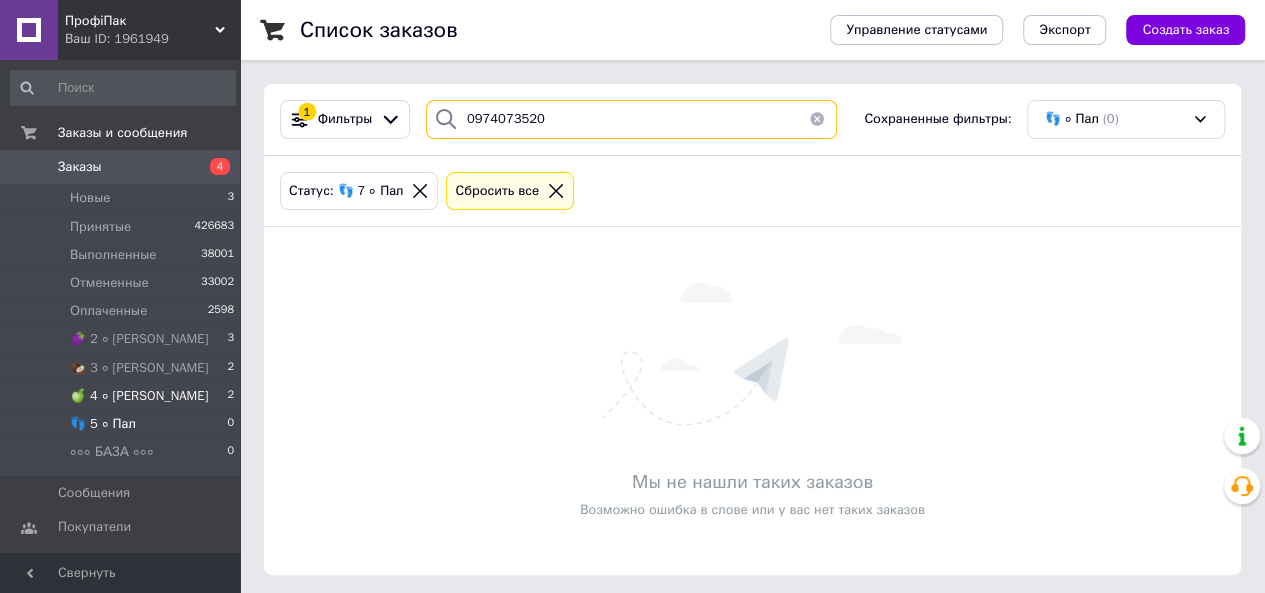 type on "0974073520" 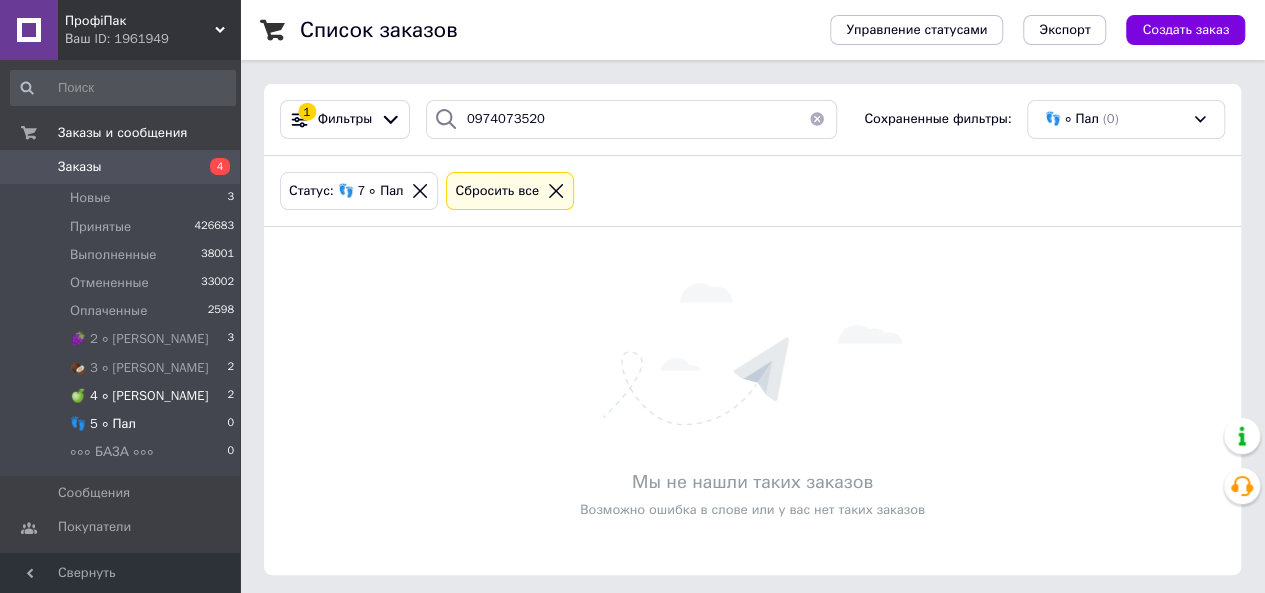 click on "🍏 4 ∘ [PERSON_NAME]" at bounding box center [139, 396] 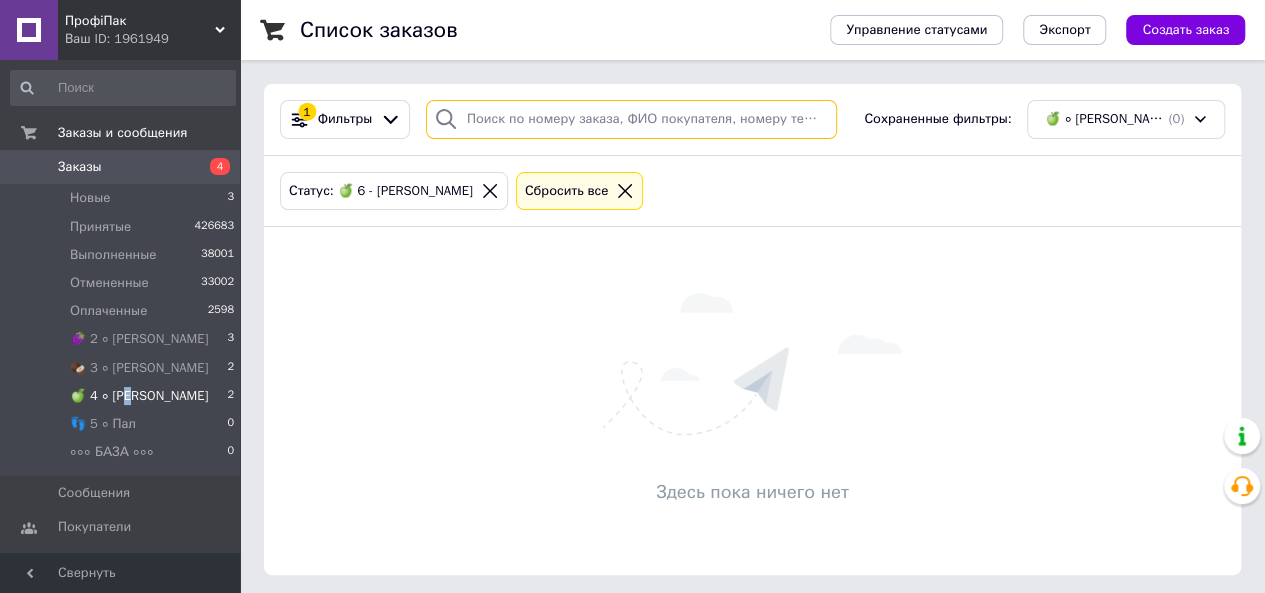 click at bounding box center [631, 119] 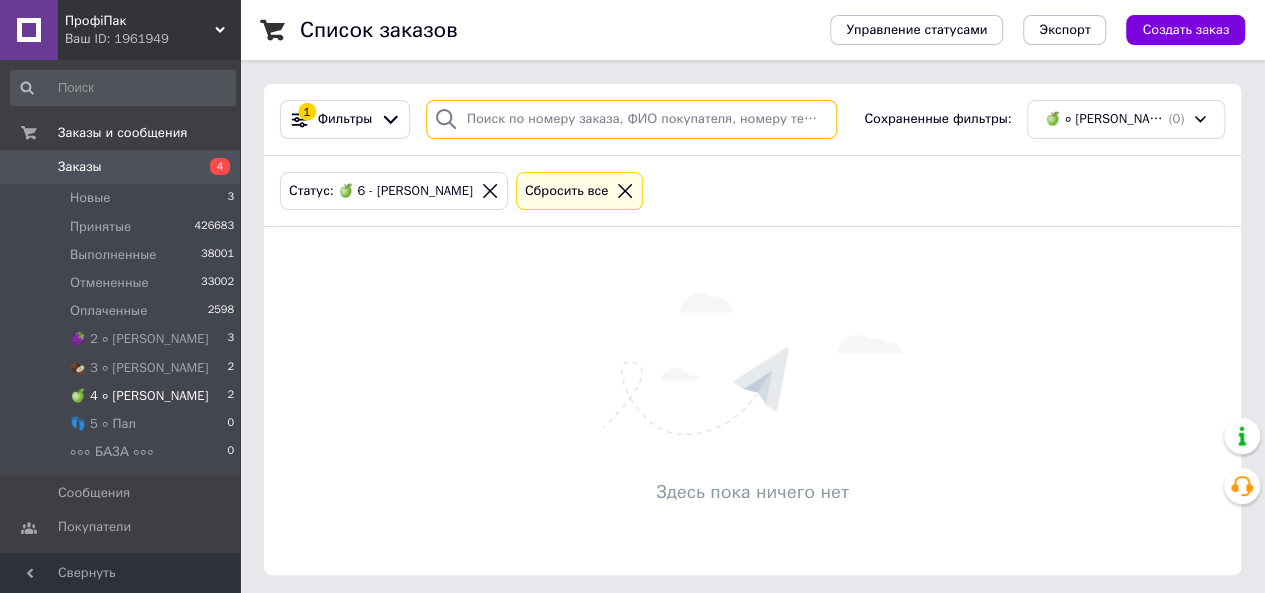 paste on "0974073520" 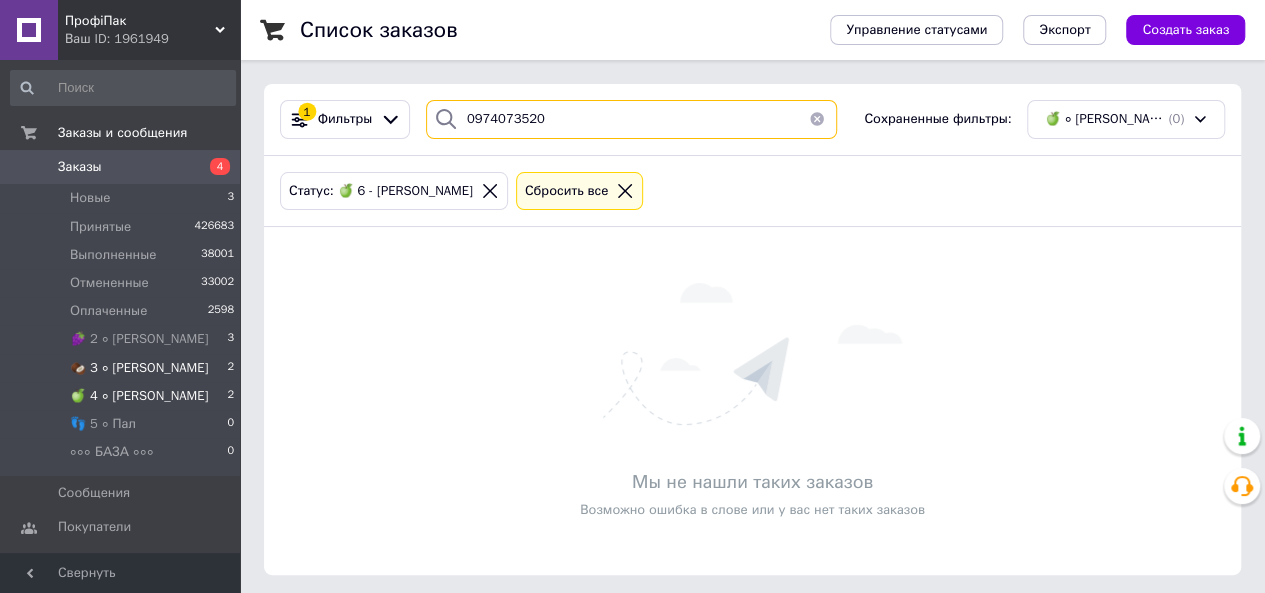 type on "0974073520" 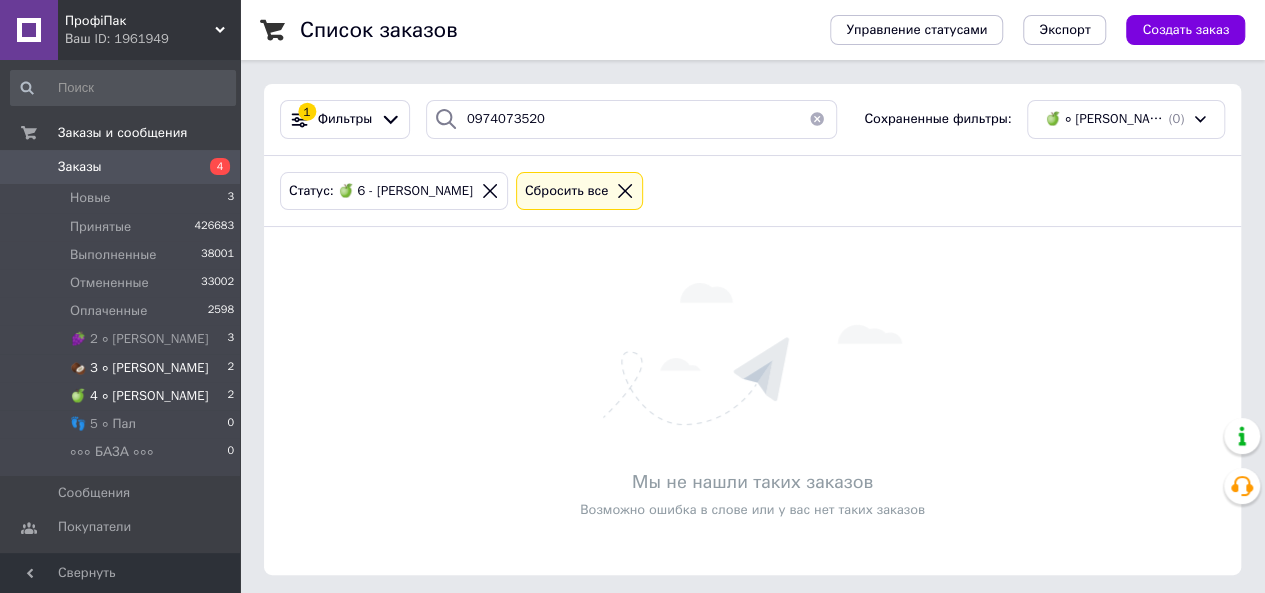 click on "🥥 3 ∘ [PERSON_NAME]" at bounding box center (139, 368) 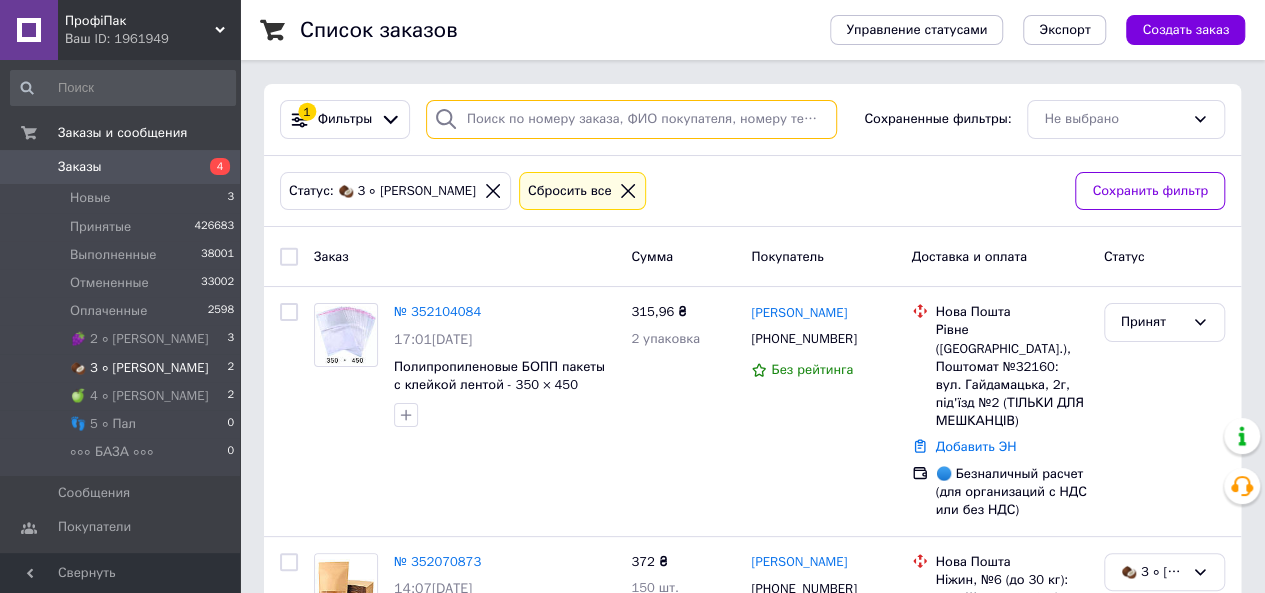 click at bounding box center (631, 119) 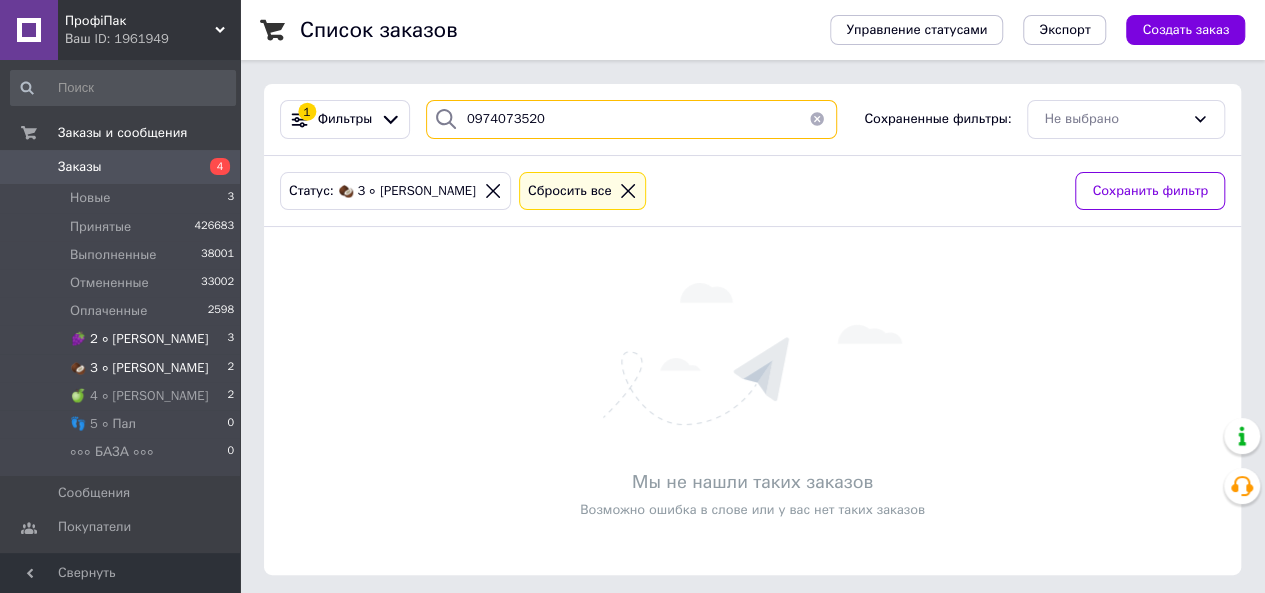 type on "0974073520" 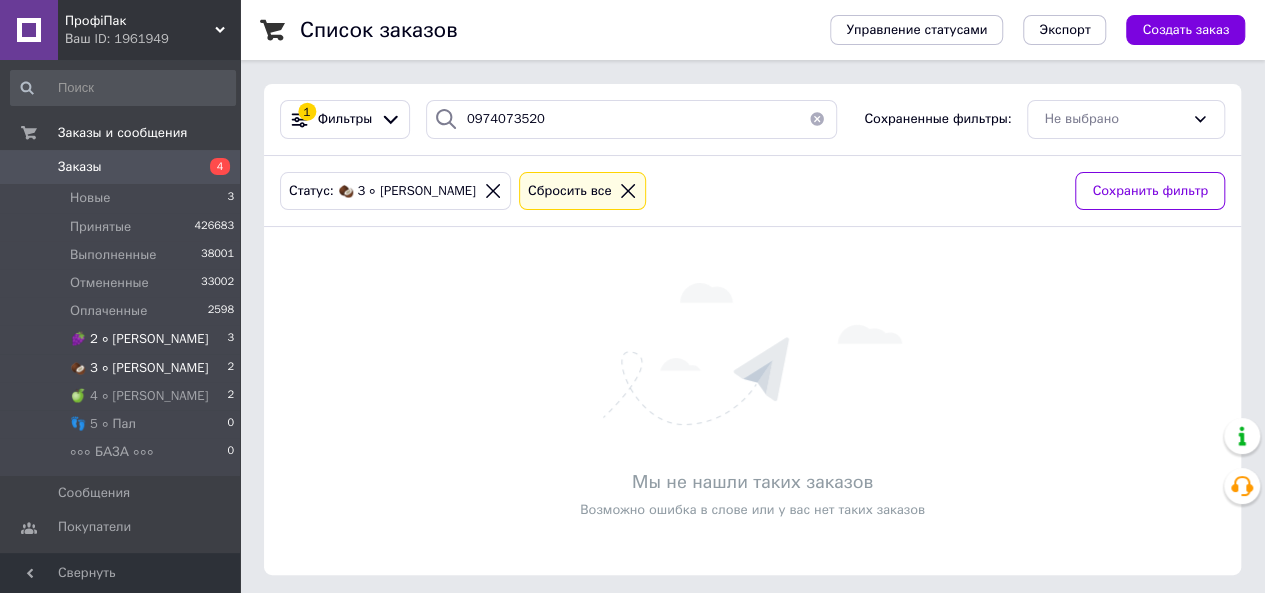 click on "🍇 2 ∘ [PERSON_NAME]" at bounding box center [139, 339] 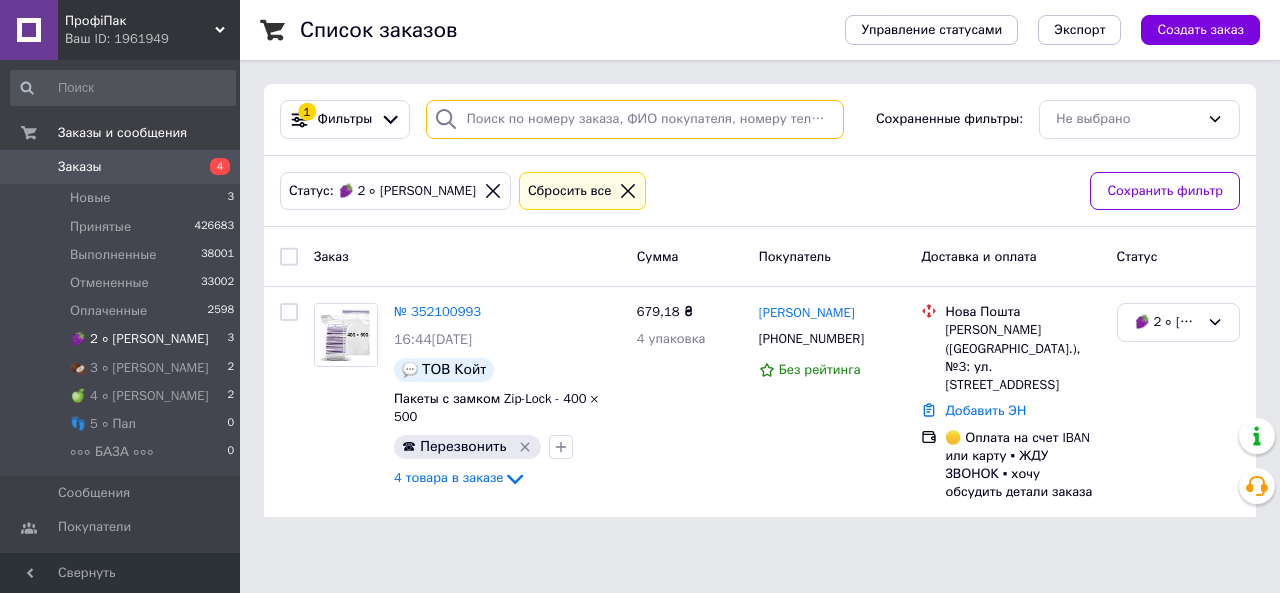 click at bounding box center [635, 119] 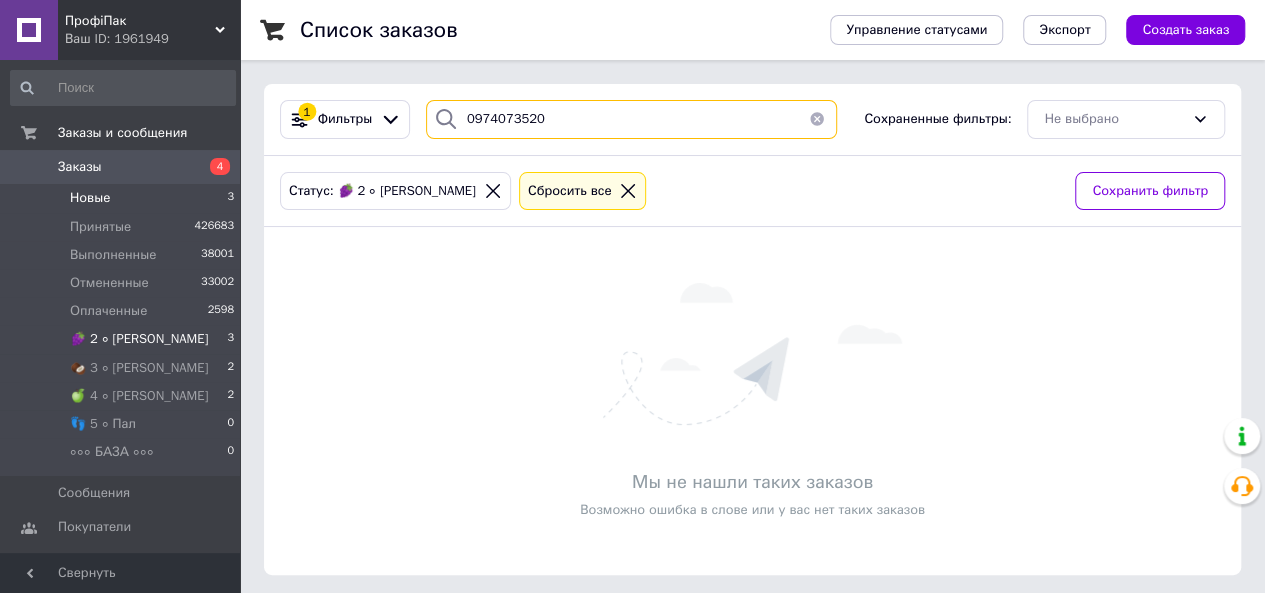 type on "0974073520" 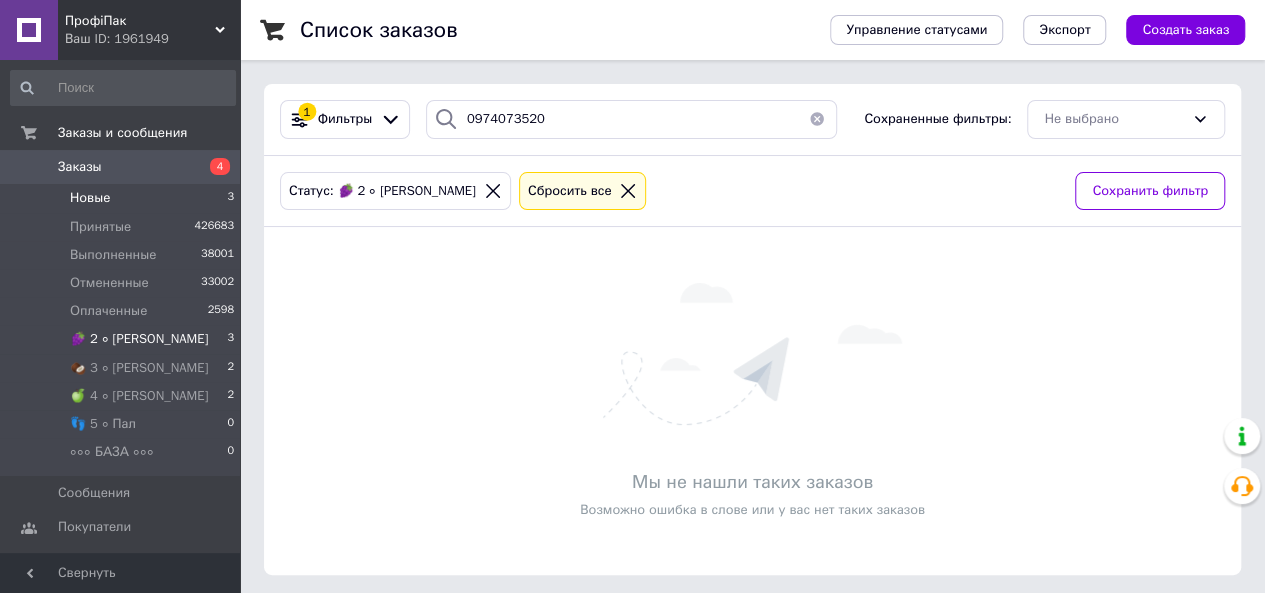 click on "Новые" at bounding box center (90, 198) 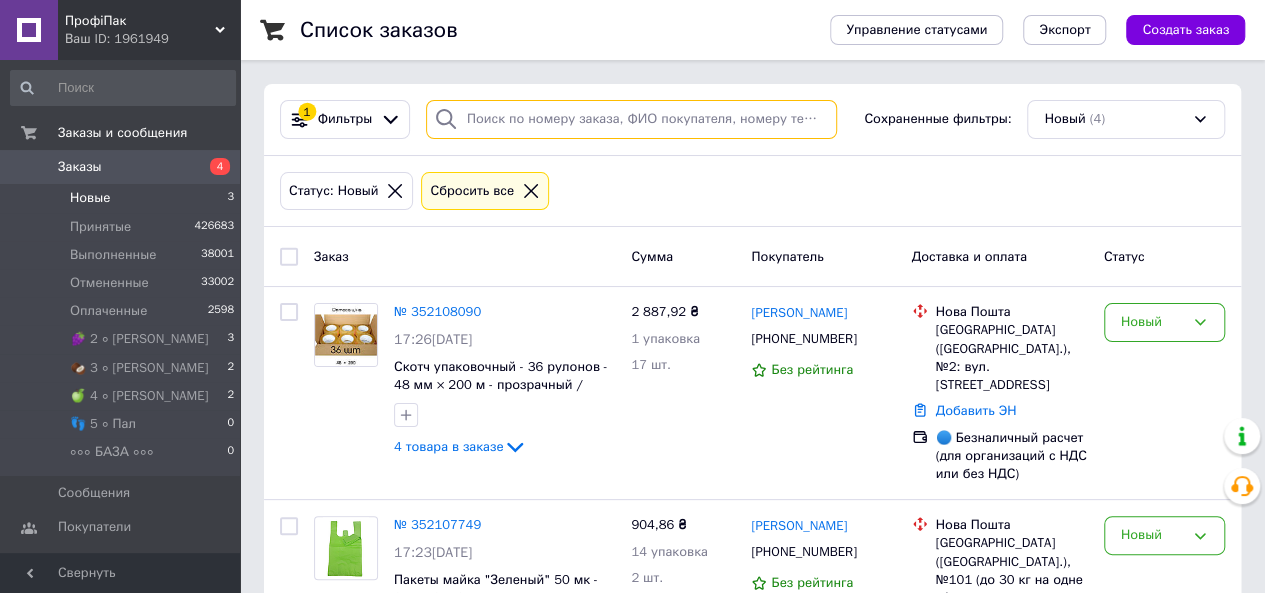 click at bounding box center [631, 119] 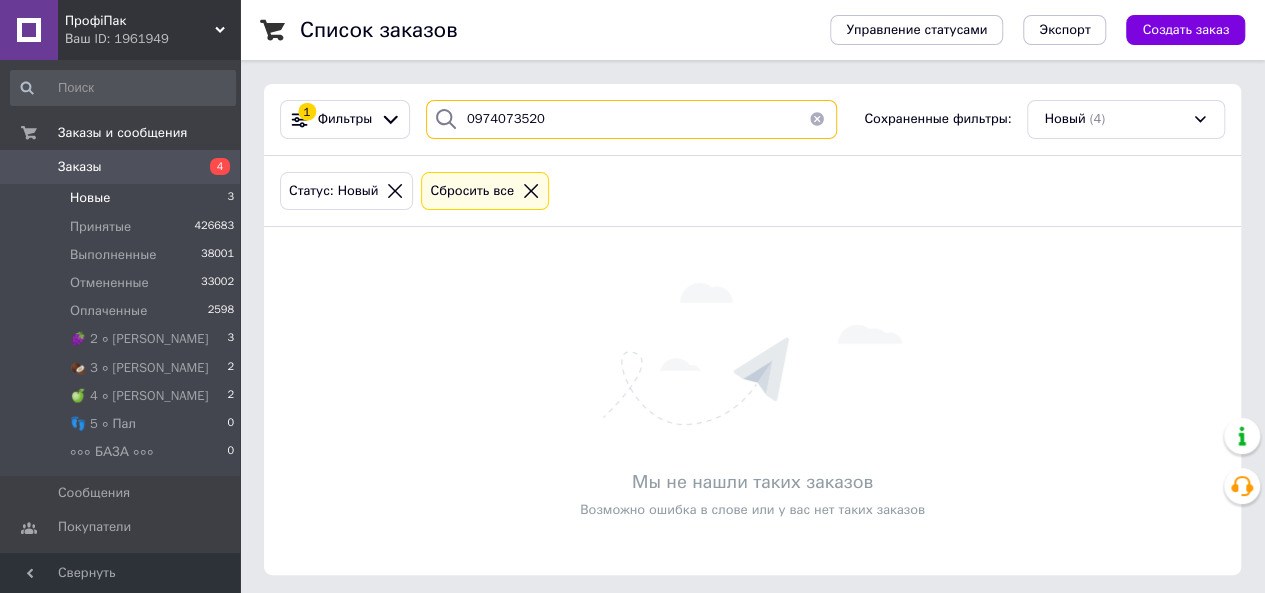 type on "0974073520" 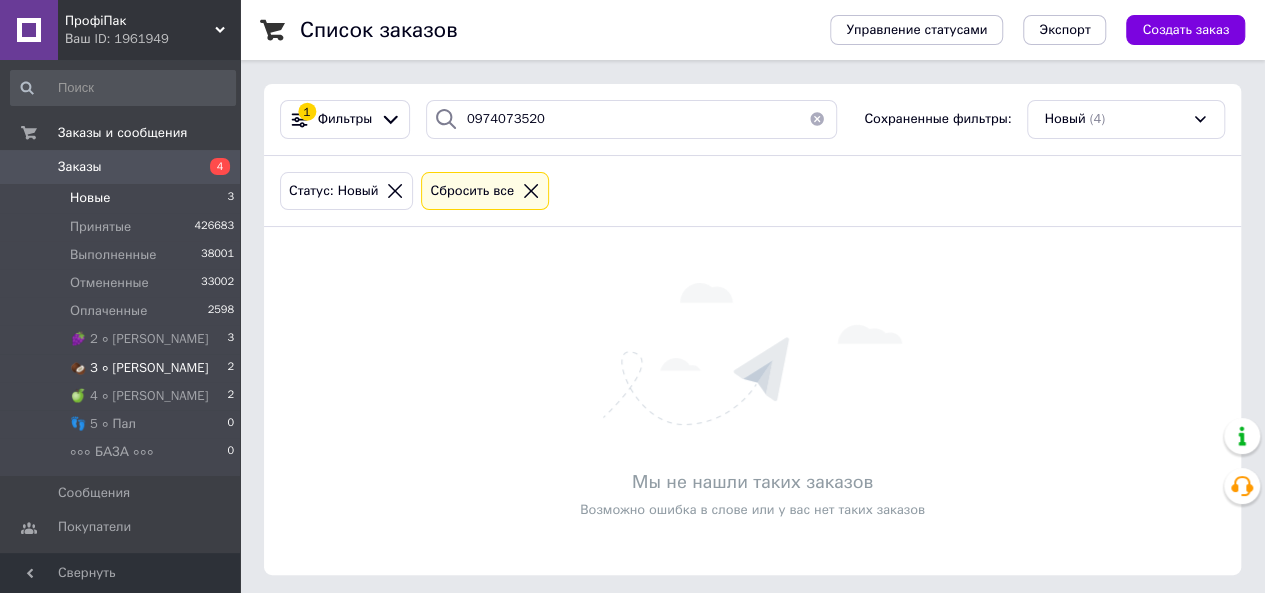 click on "🥥 3 ∘ [PERSON_NAME]" at bounding box center (139, 368) 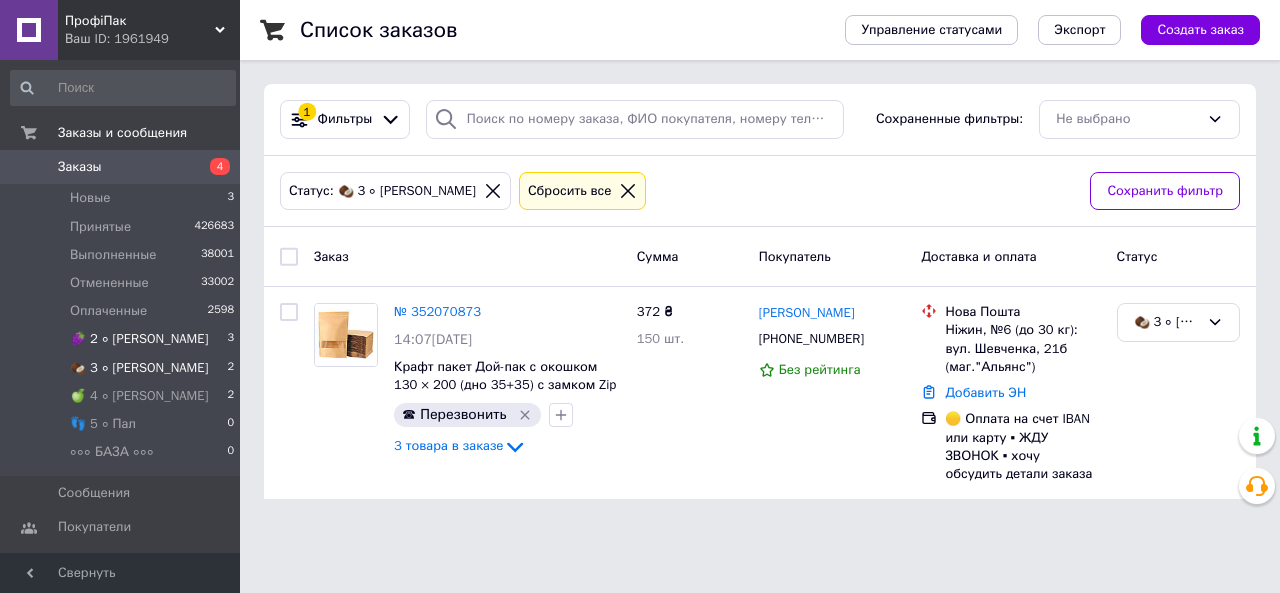 click on "🍇 2 ∘ [PERSON_NAME]" at bounding box center [139, 339] 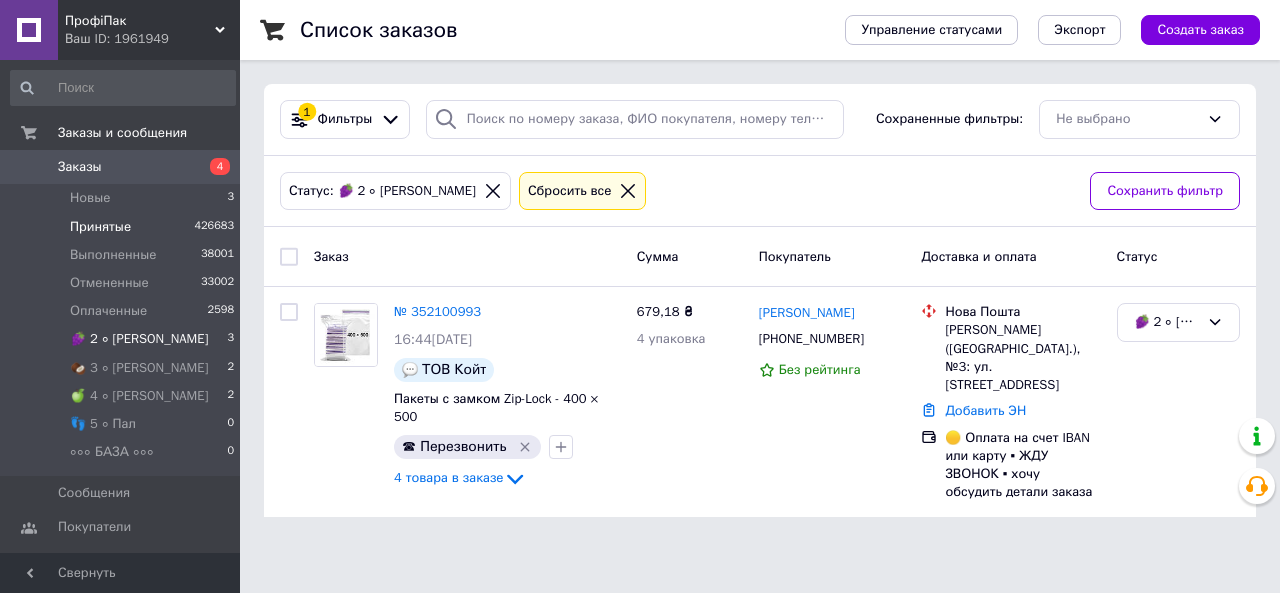 click on "Принятые" at bounding box center (100, 227) 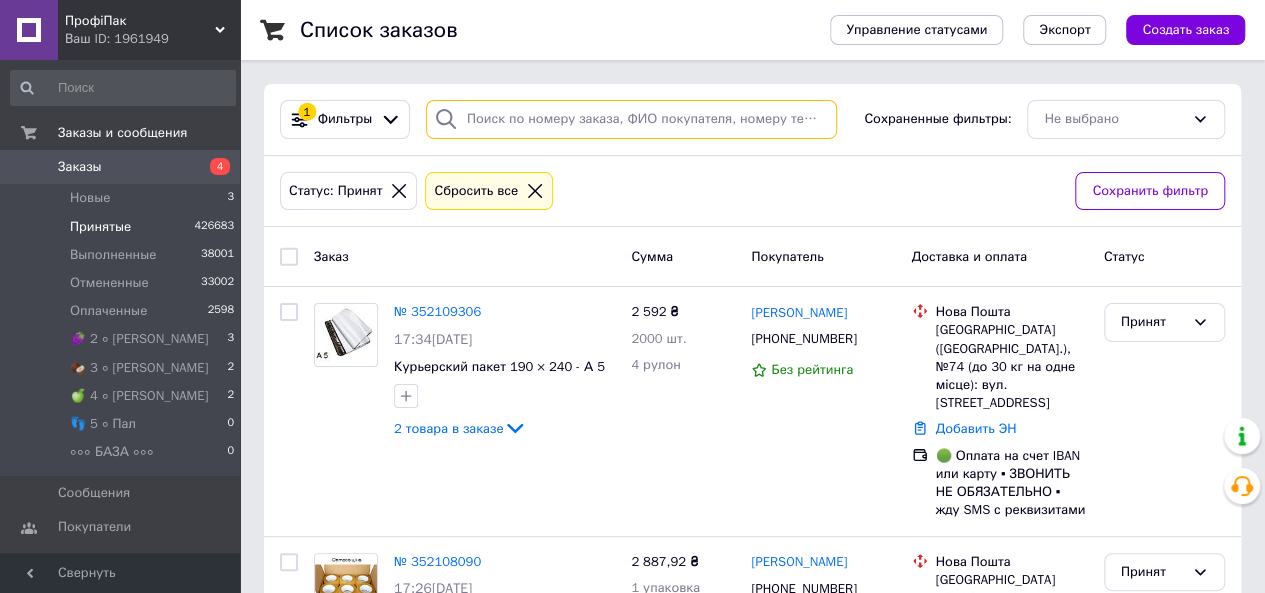 click at bounding box center (631, 119) 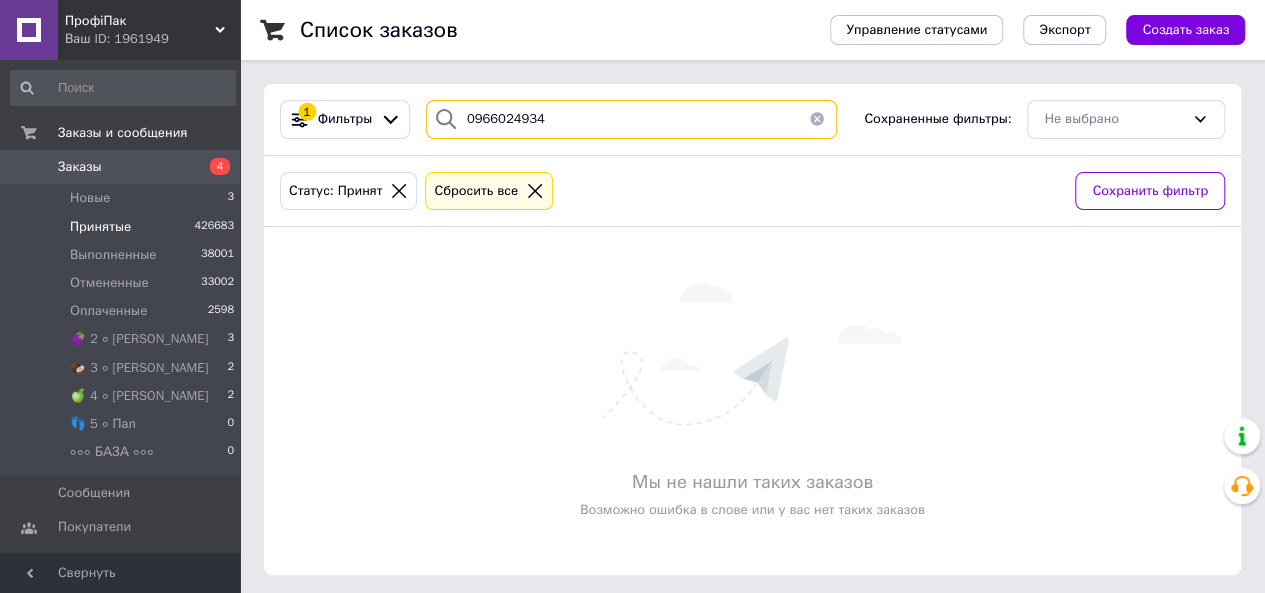 type on "0966024934" 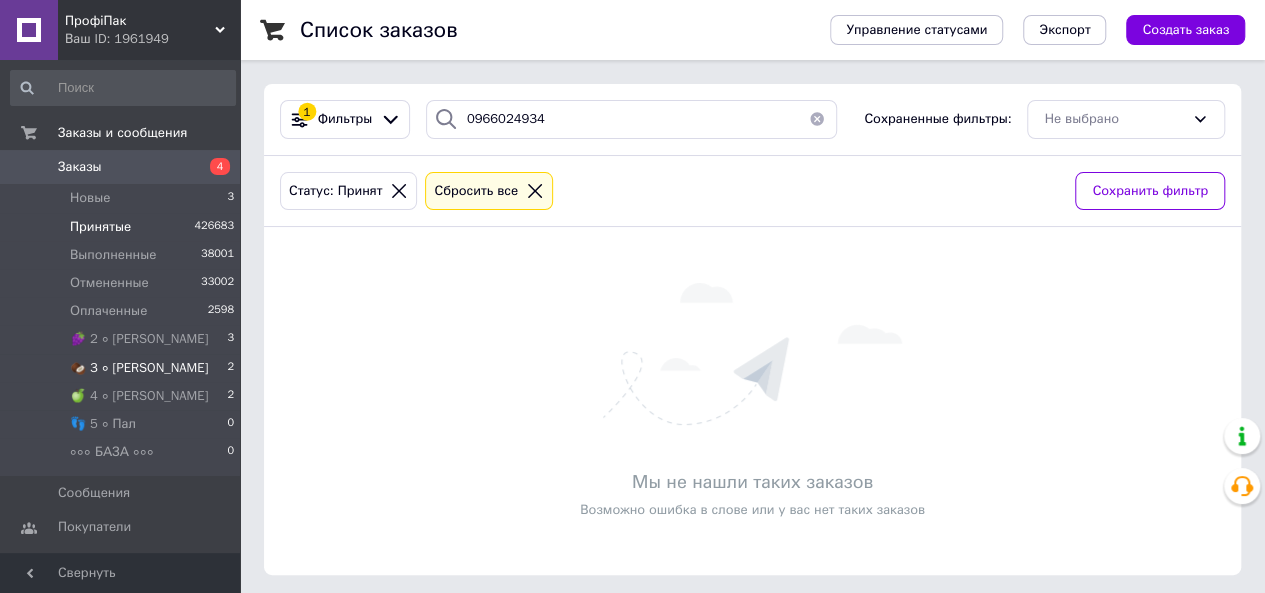 click on "🥥 3 ∘ [PERSON_NAME]" at bounding box center [139, 368] 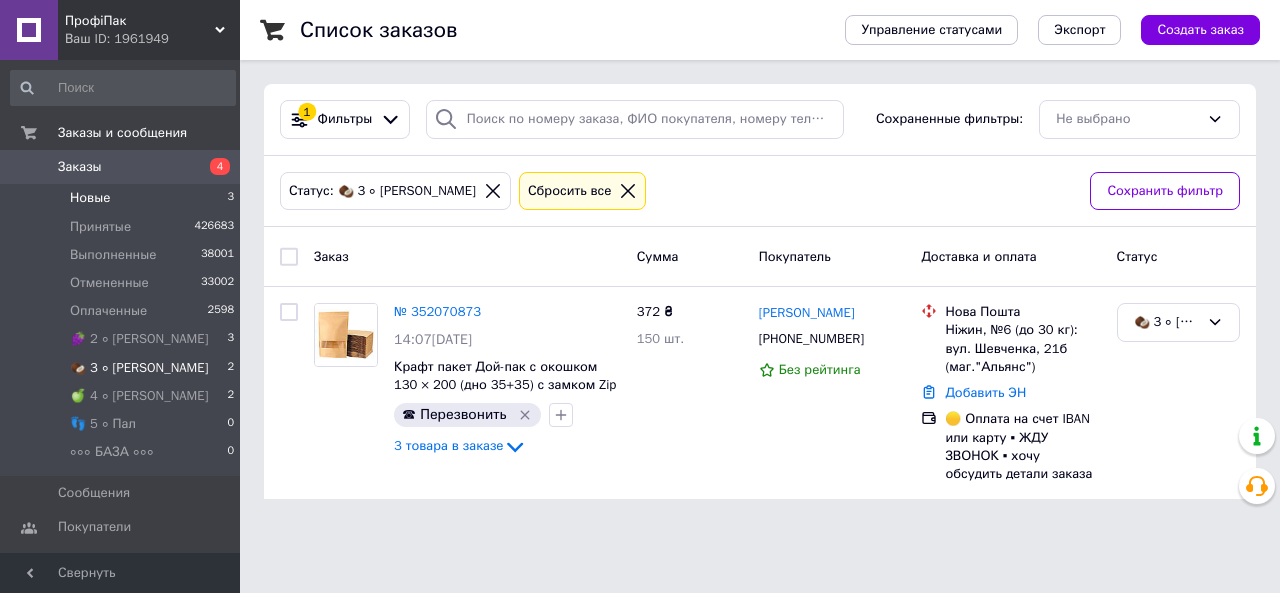 click on "Новые" at bounding box center (90, 198) 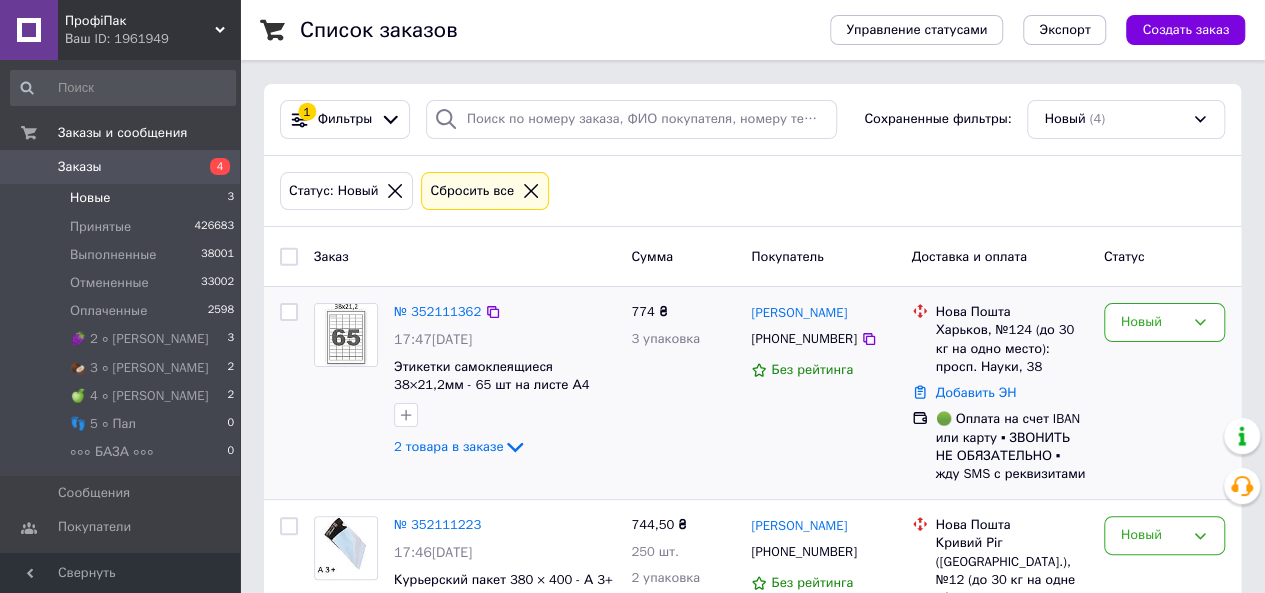 scroll, scrollTop: 177, scrollLeft: 0, axis: vertical 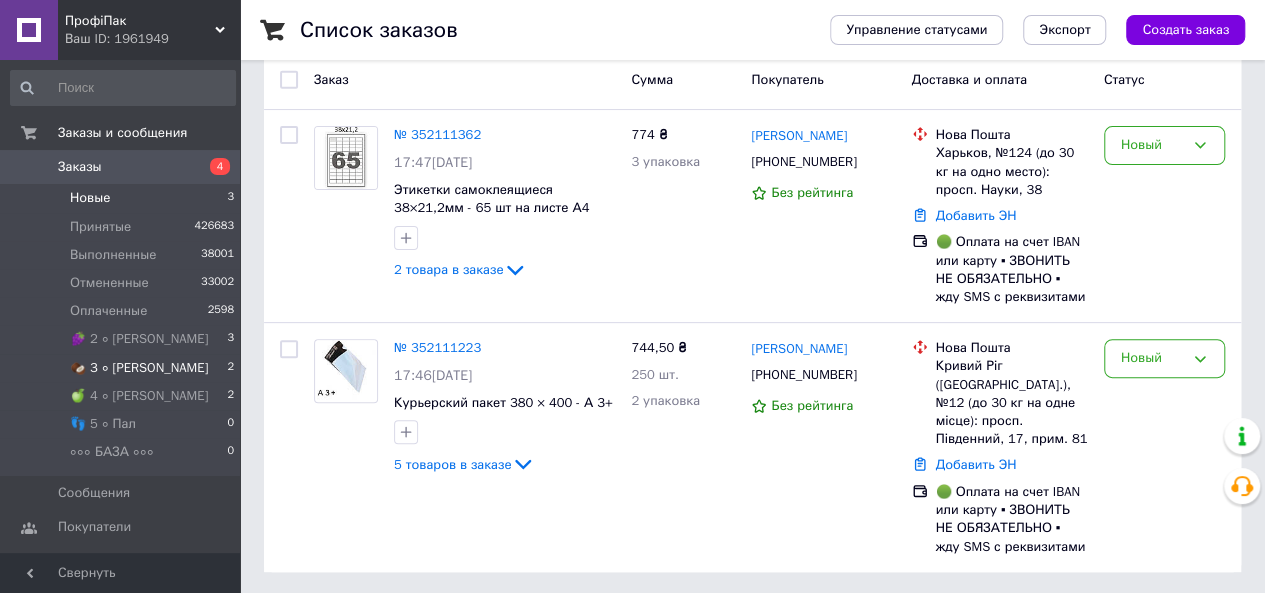 click on "🥥 3 ∘ [PERSON_NAME] 2" at bounding box center [123, 368] 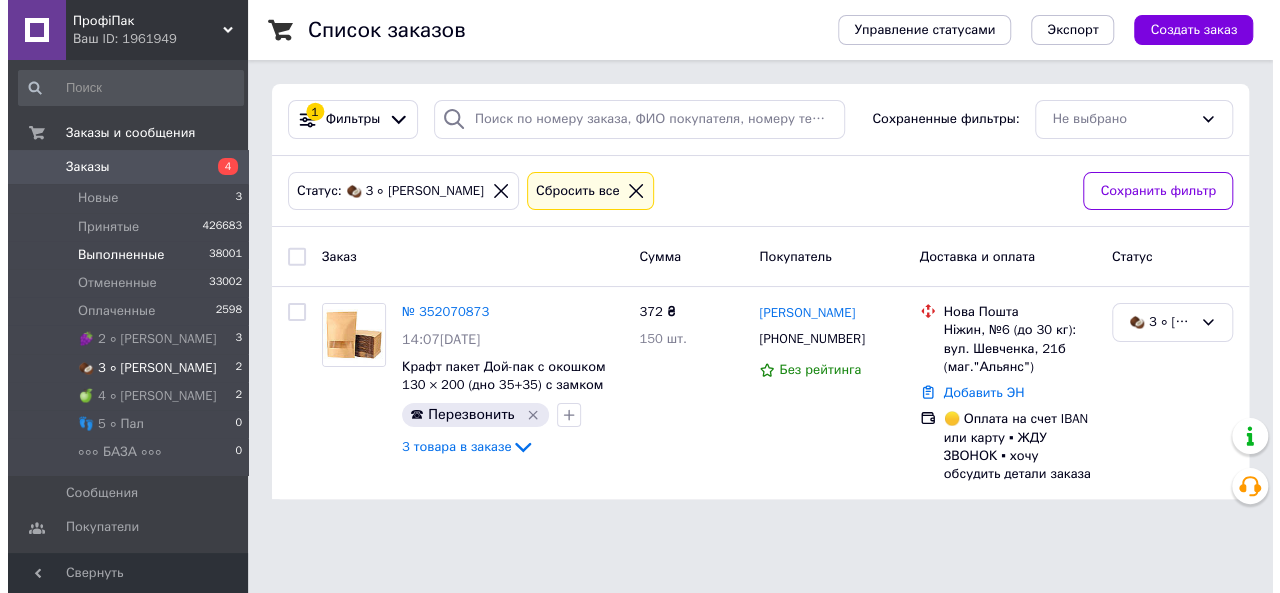 scroll, scrollTop: 0, scrollLeft: 0, axis: both 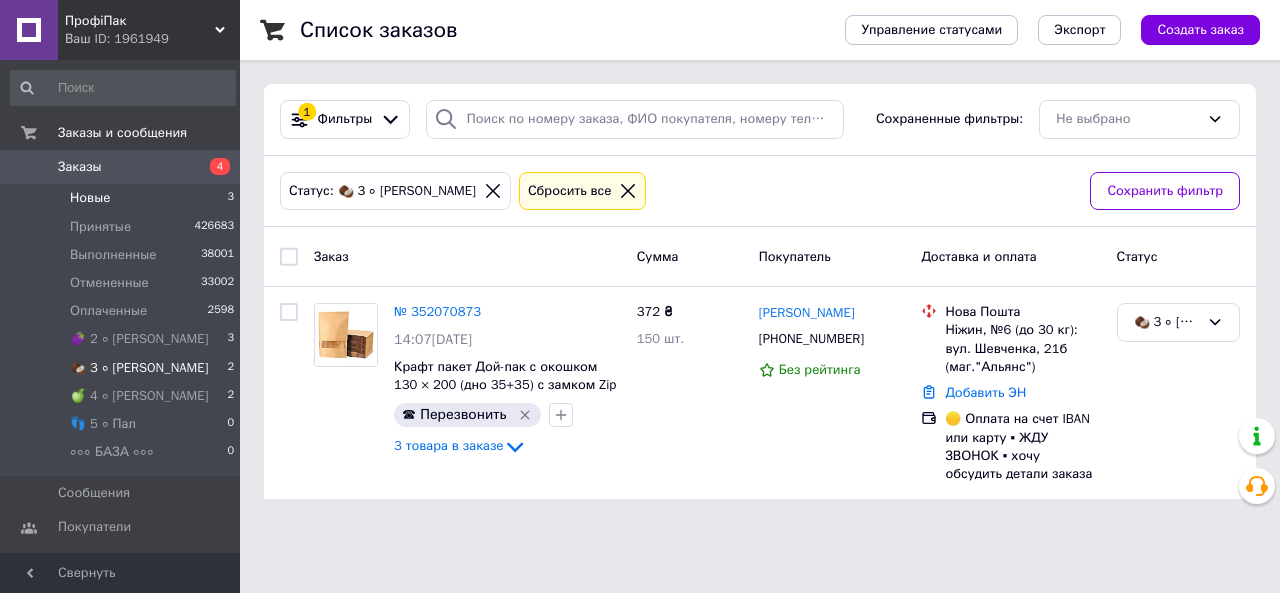 click on "Новые 3" at bounding box center (123, 198) 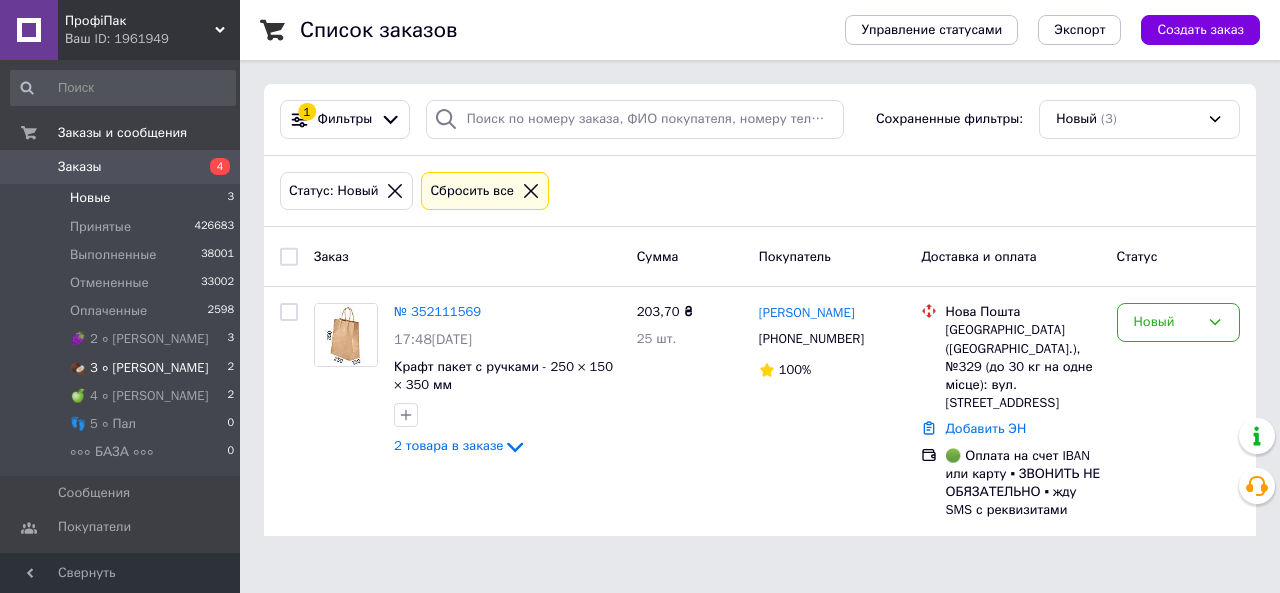 click on "🥥 3 ∘ [PERSON_NAME] 2" at bounding box center (123, 368) 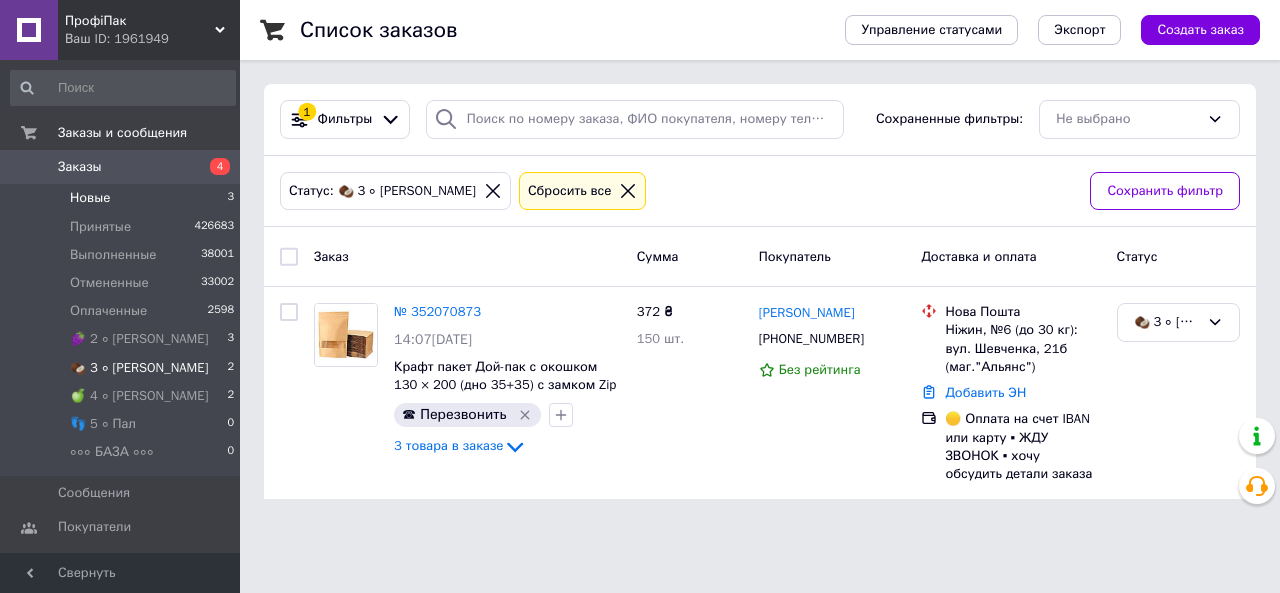 click on "Новые" at bounding box center [90, 198] 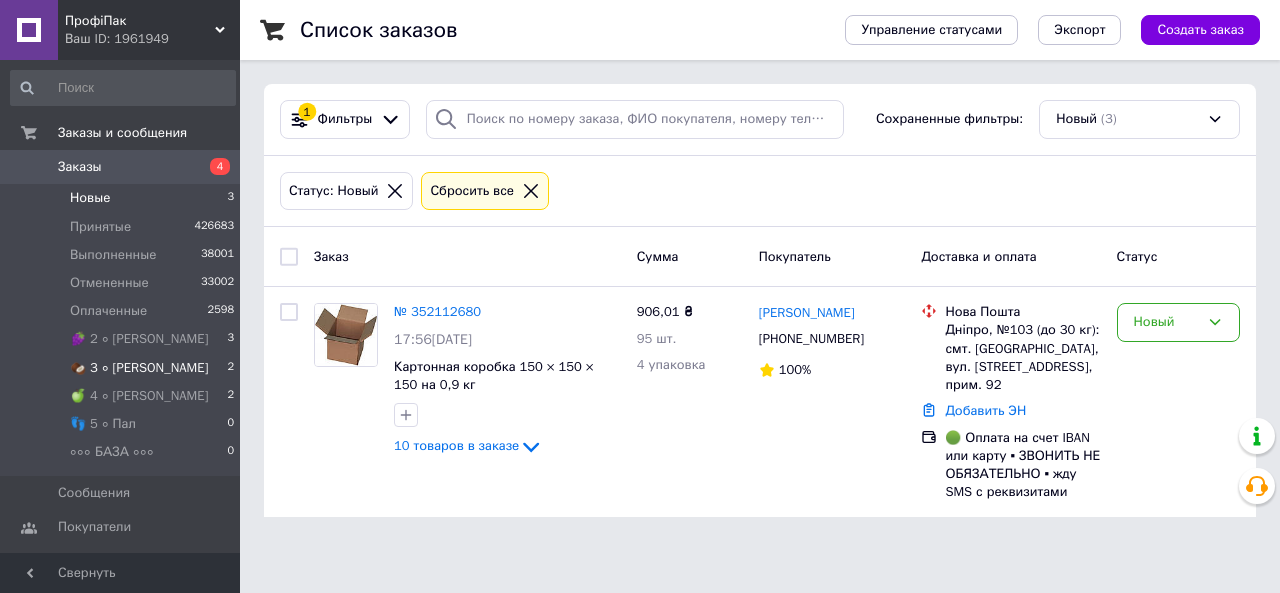 click on "🥥 3 ∘ [PERSON_NAME] 2" at bounding box center (123, 368) 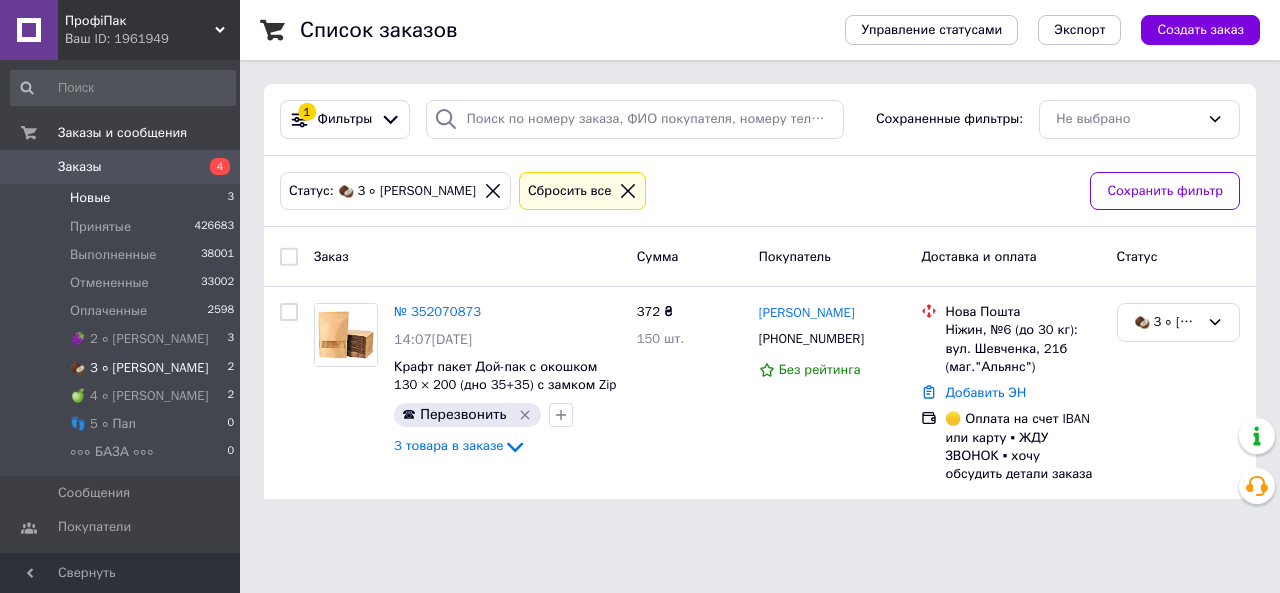 click on "Новые" at bounding box center (90, 198) 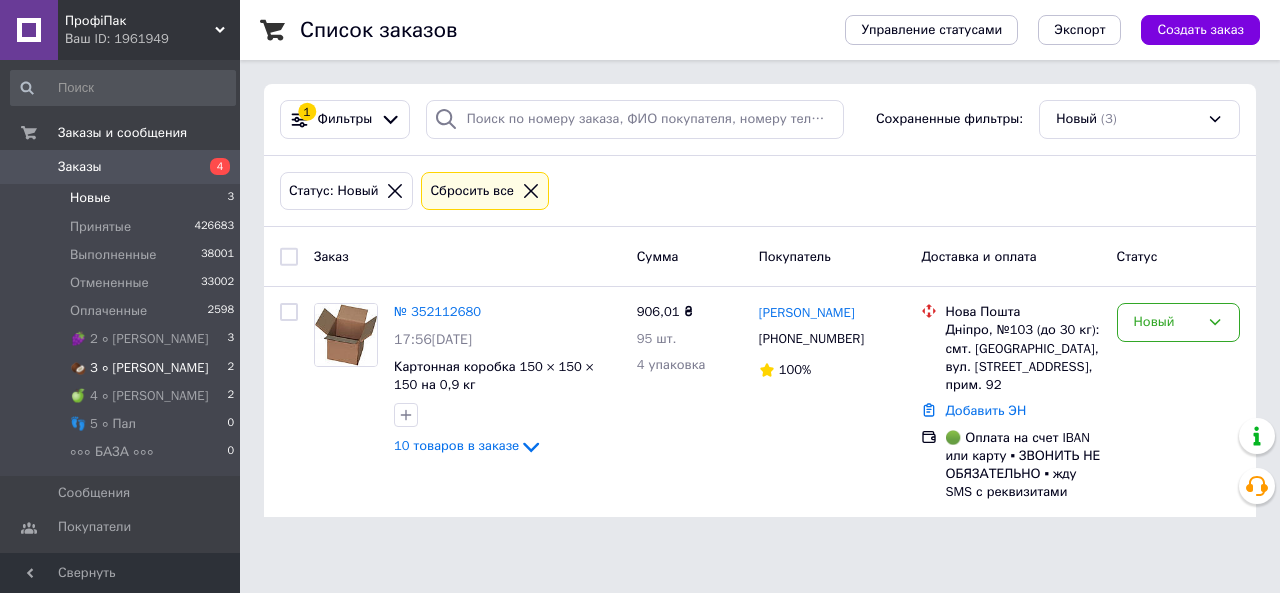 click on "🥥 3 ∘ [PERSON_NAME] 2" at bounding box center (123, 368) 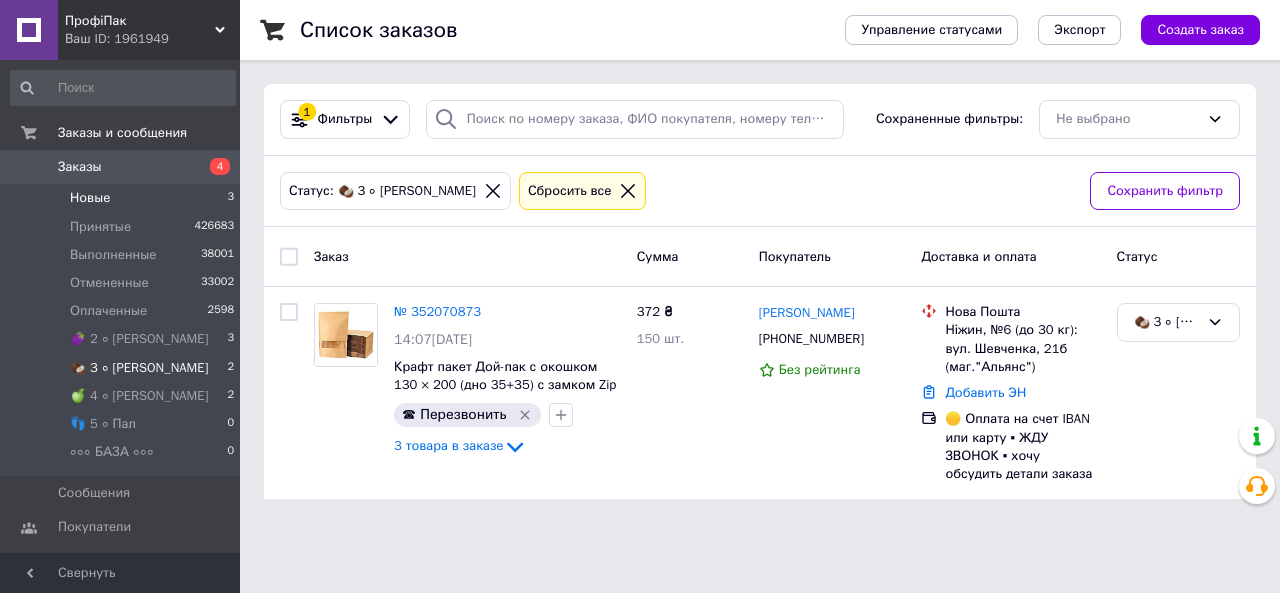 click on "Новые" at bounding box center (90, 198) 